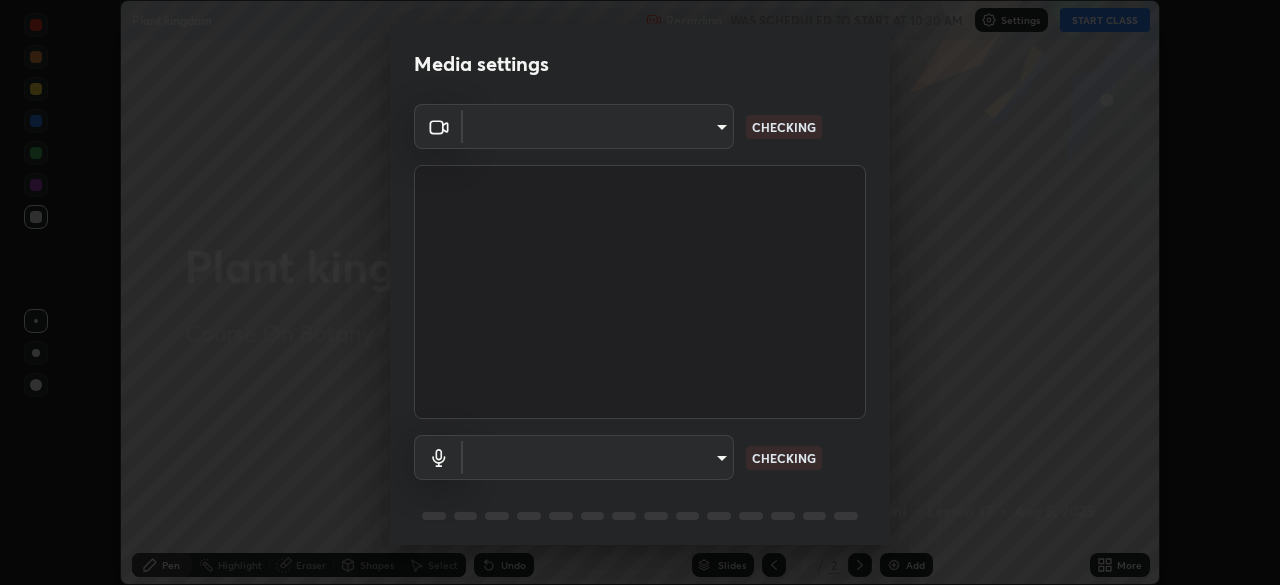 type on "bbfd6cf7026d504dd468edf870e60777175f15071da0e6f82e0d5b970fd68df4" 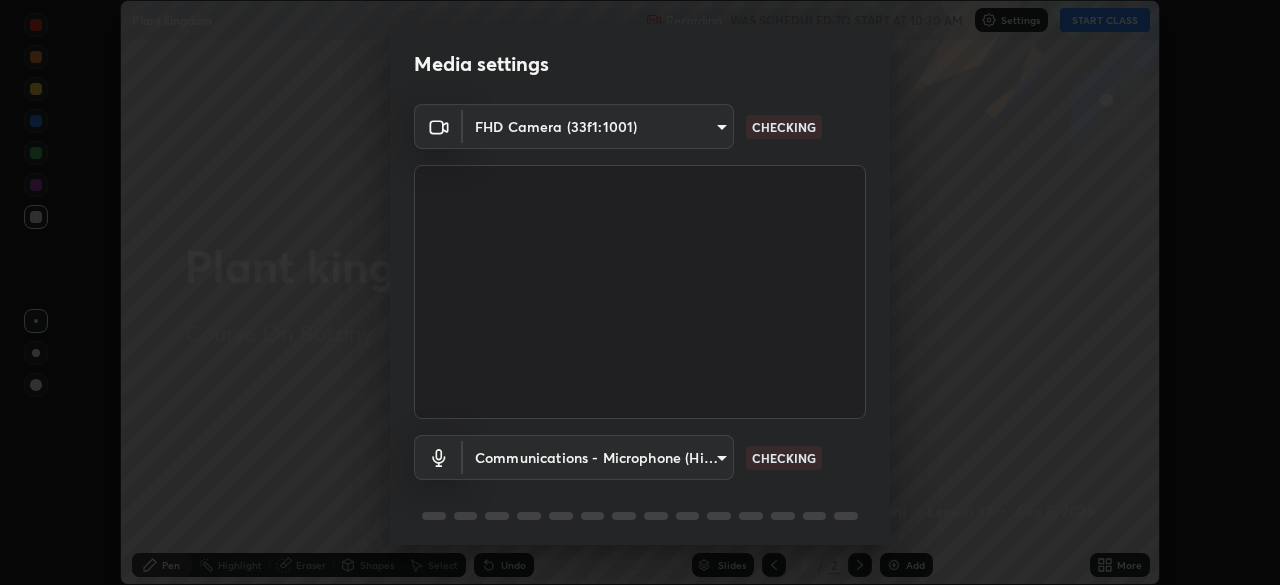 scroll, scrollTop: 0, scrollLeft: 0, axis: both 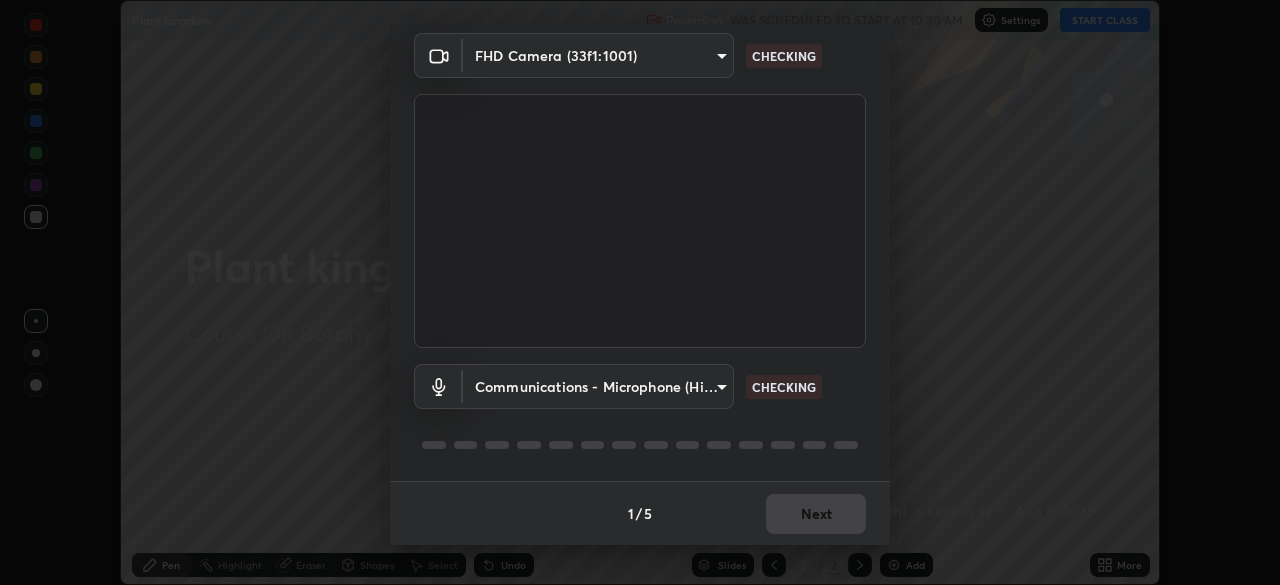click on "Erase all Plant kingdom Recording WAS SCHEDULED TO START AT  10:30 AM Settings START CLASS Setting up your live class Plant kingdom • L47 of Course On Botany for NEET Conquer 1 2026 [PERSON] Pen Highlight Eraser Shapes Select Undo Slides 2 / 2 Add More No doubts shared Encourage your learners to ask a doubt for better clarity Report an issue Reason for reporting Buffering Chat not working Audio - Video sync issue Educator video quality low ​ Attach an image Report Media settings FHD Camera (33f1:1001) bbfd6cf7026d504dd468edf870e60777175f15071da0e6f82e0d5b970fd68df4 CHECKING Communications - Microphone (High Definition Audio Device) communications CHECKING 1 / 5 Next" at bounding box center (640, 292) 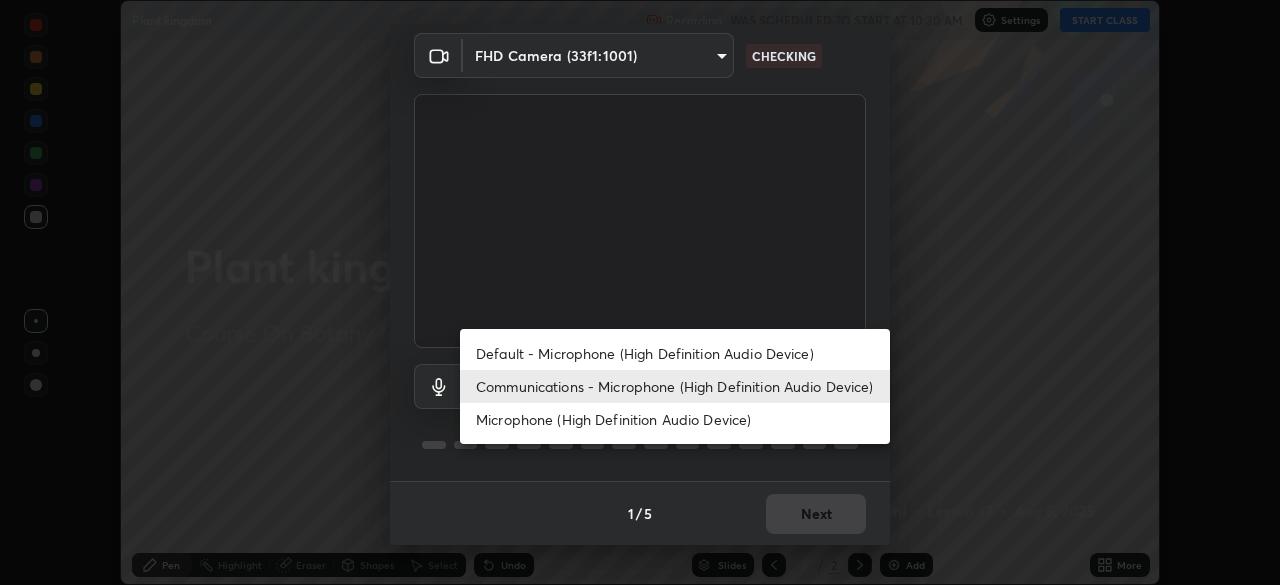 click on "Default - Microphone (High Definition Audio Device)" at bounding box center (675, 353) 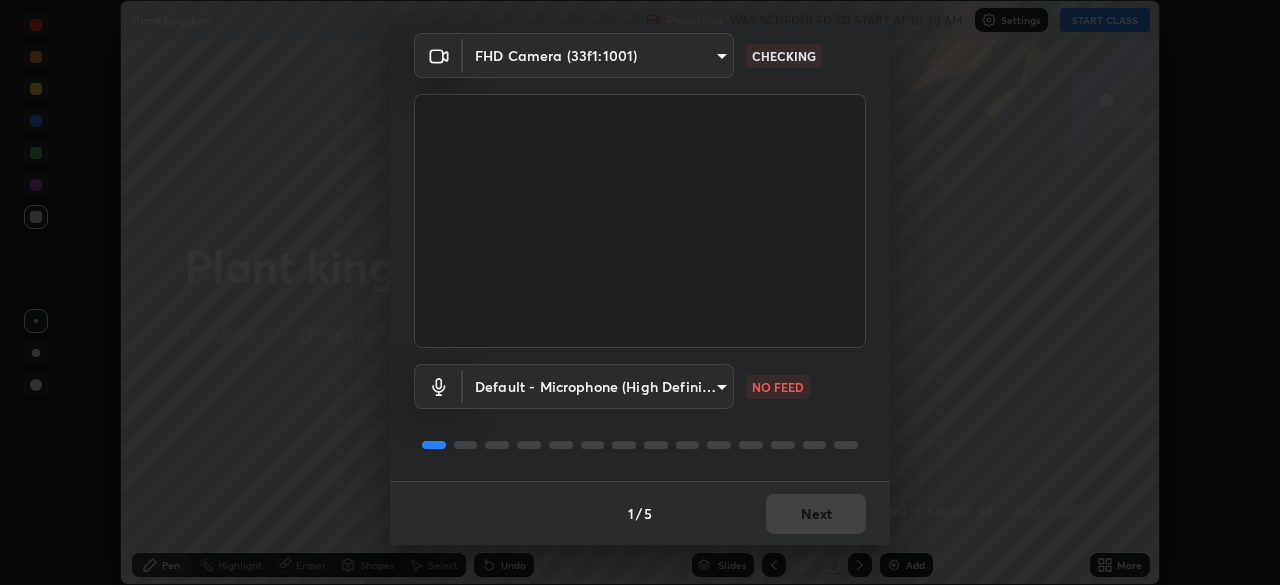 click on "Erase all Plant kingdom Recording WAS SCHEDULED TO START AT  10:30 AM Settings START CLASS Setting up your live class Plant kingdom • L47 of Course On Botany for NEET Conquer 1 2026 [PERSON] Pen Highlight Eraser Shapes Select Undo Slides 2 / 2 Add More No doubts shared Encourage your learners to ask a doubt for better clarity Report an issue Reason for reporting Buffering Chat not working Audio - Video sync issue Educator video quality low ​ Attach an image Report Media settings FHD Camera (33f1:1001) bbfd6cf7026d504dd468edf870e60777175f15071da0e6f82e0d5b970fd68df4 CHECKING Default - Microphone (High Definition Audio Device) default NO FEED 1 / 5 Next" at bounding box center (640, 292) 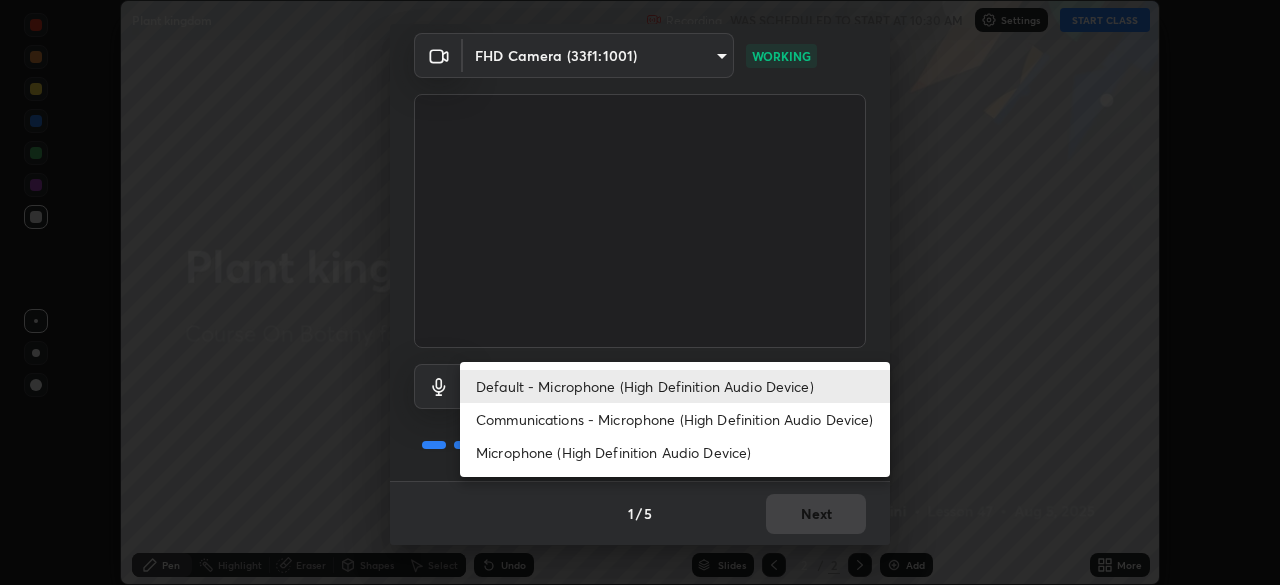 click at bounding box center [640, 292] 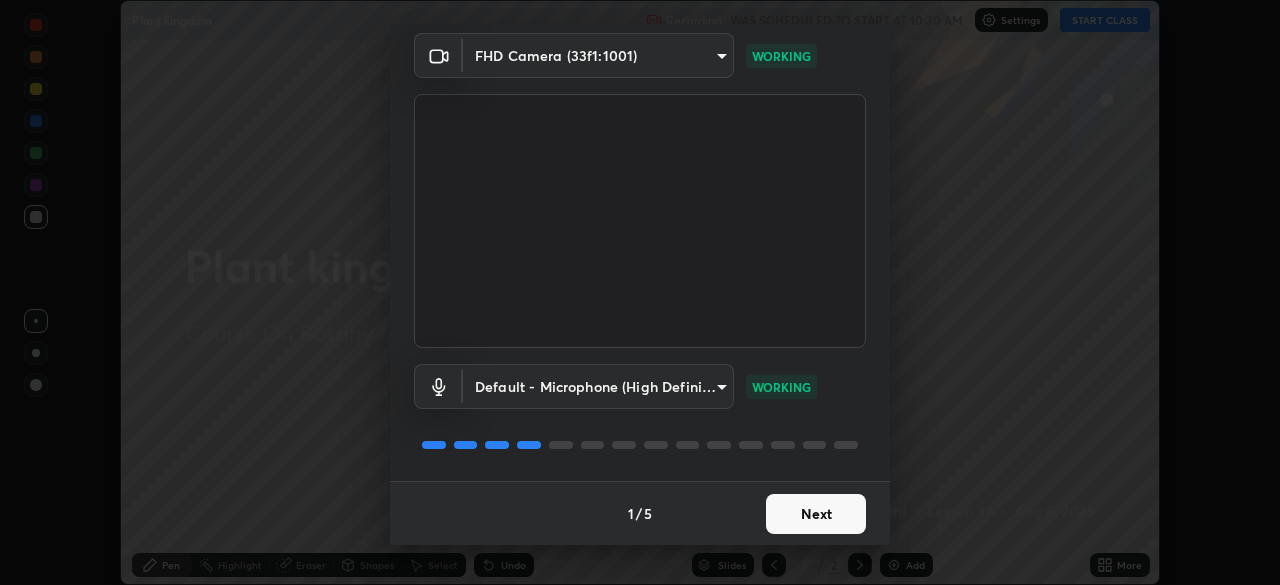click on "Next" at bounding box center [816, 514] 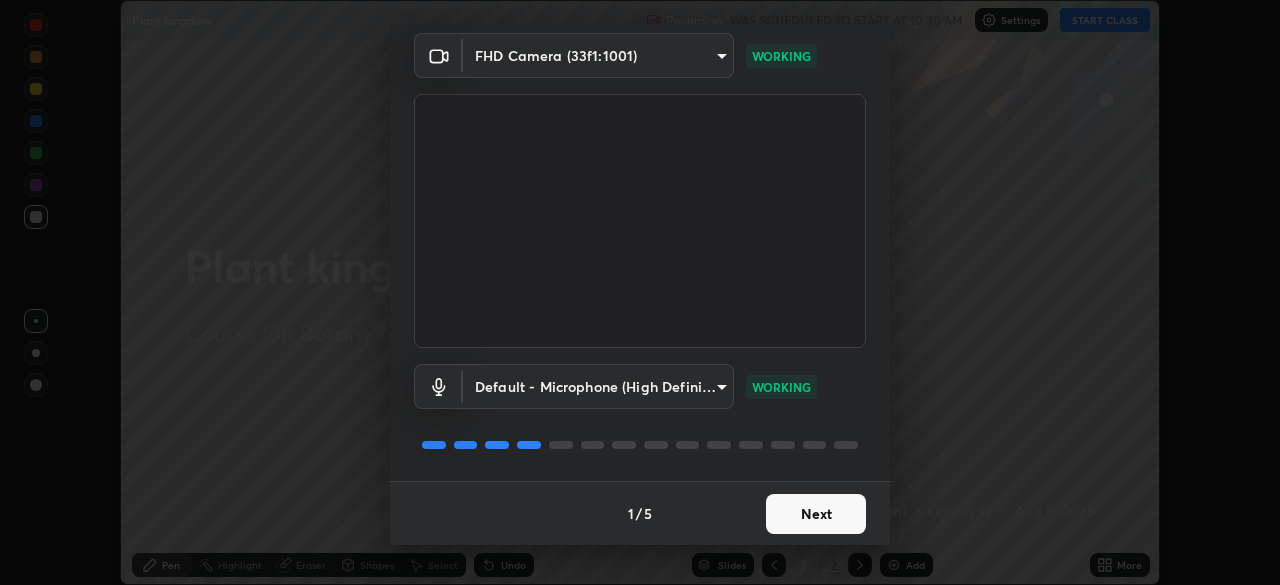 scroll, scrollTop: 0, scrollLeft: 0, axis: both 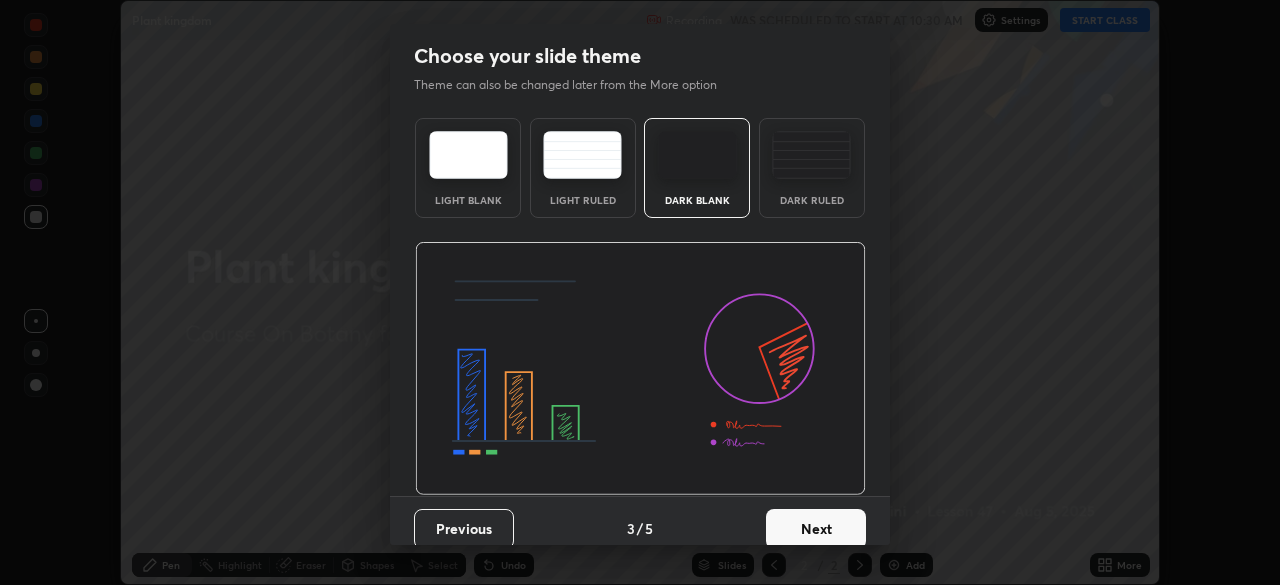 click on "Next" at bounding box center (816, 529) 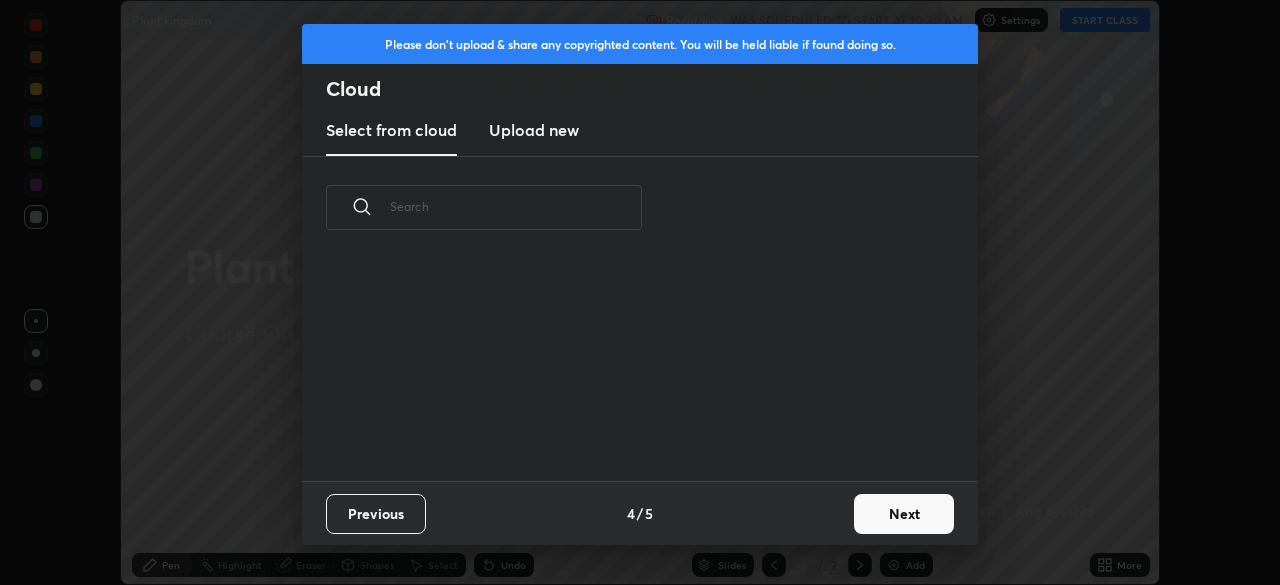 click on "Next" at bounding box center [904, 514] 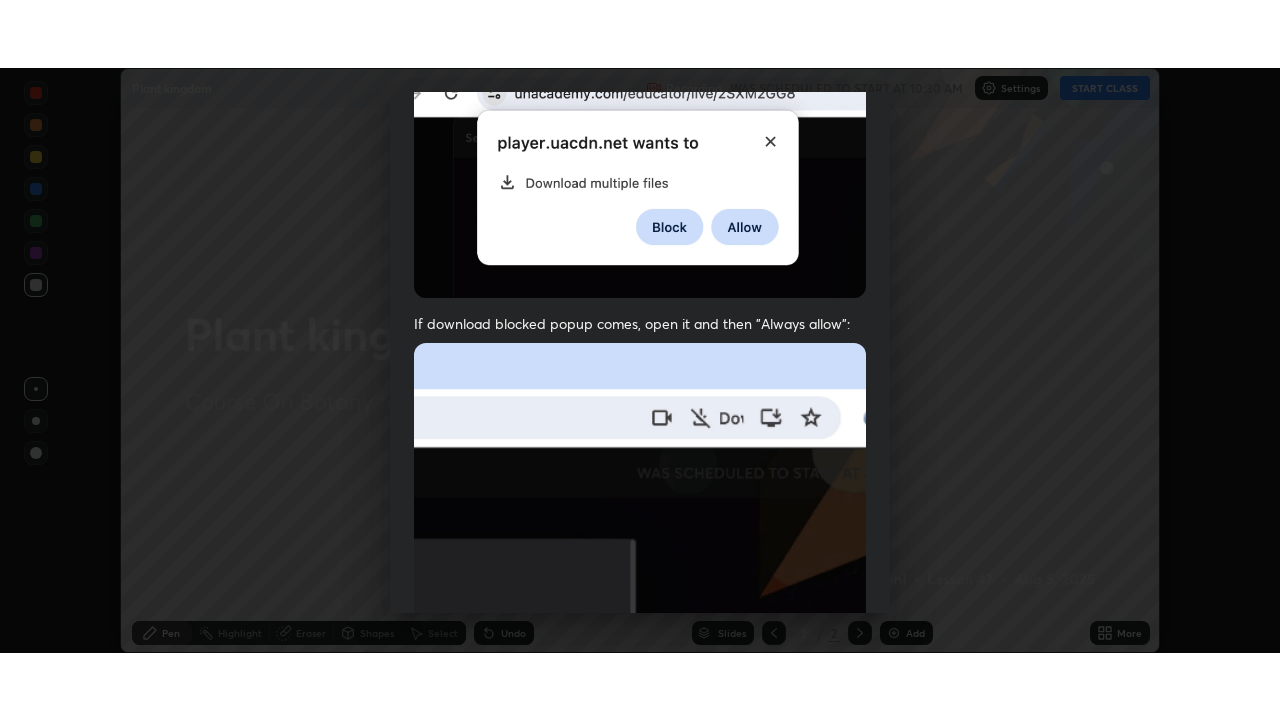 scroll, scrollTop: 479, scrollLeft: 0, axis: vertical 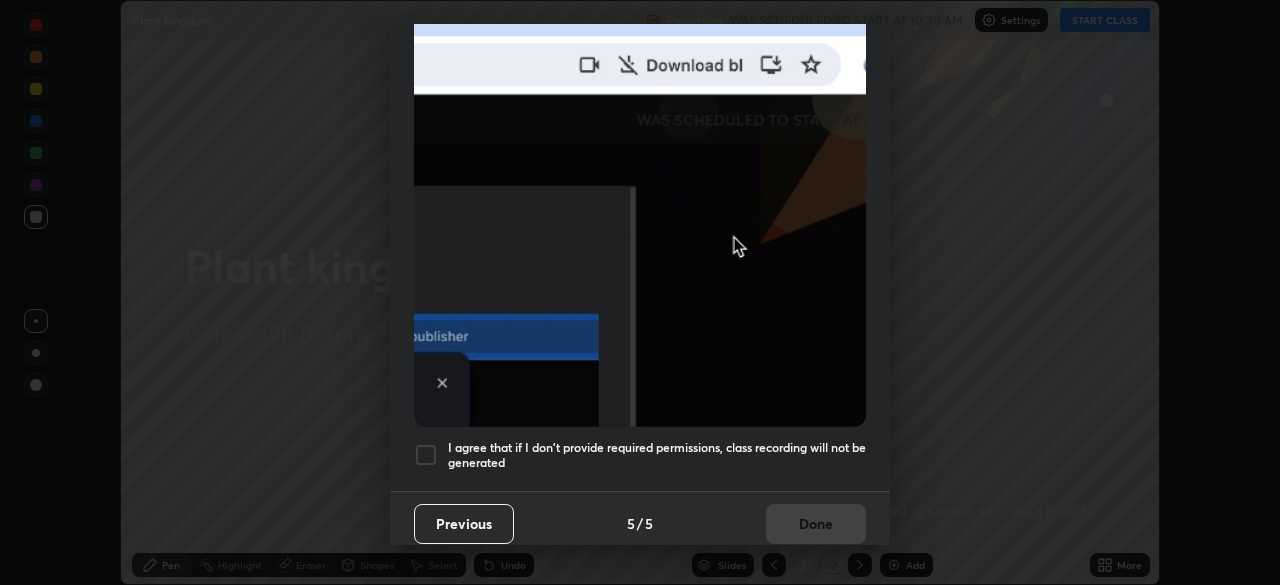 click on "I agree that if I don't provide required permissions, class recording will not be generated" at bounding box center (657, 455) 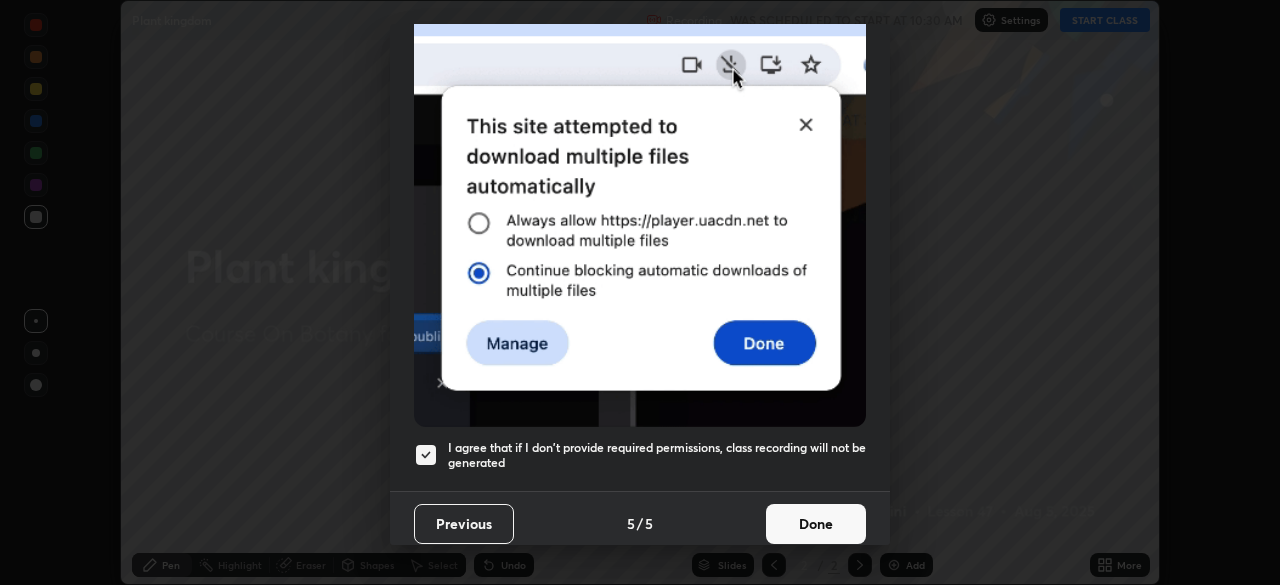 click on "Done" at bounding box center (816, 524) 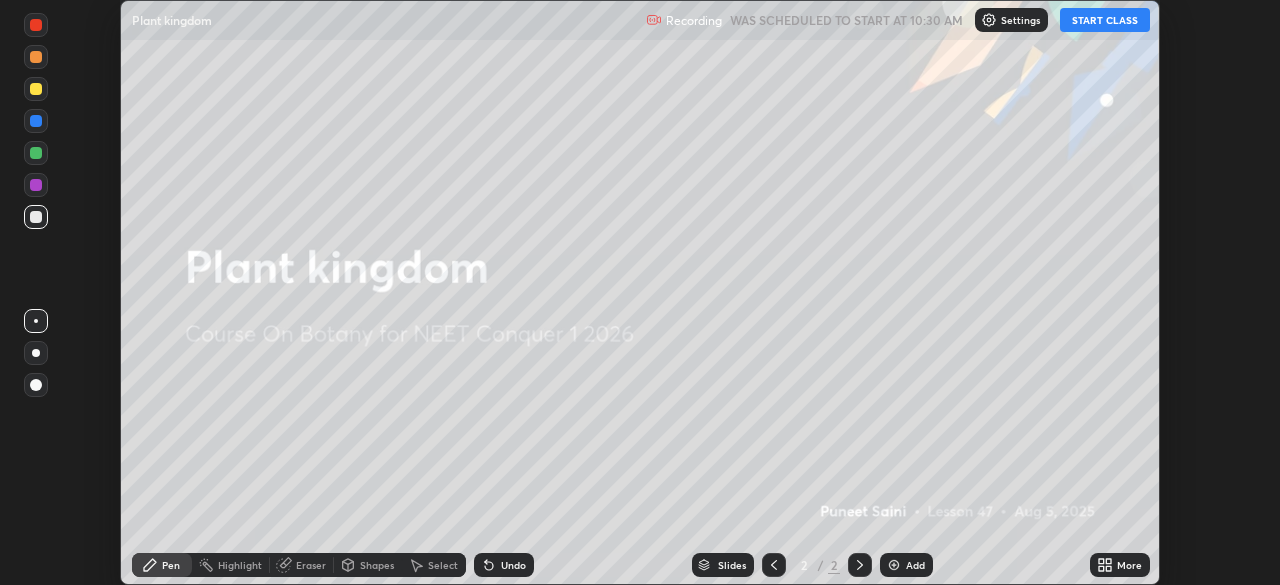 click on "START CLASS" at bounding box center [1105, 20] 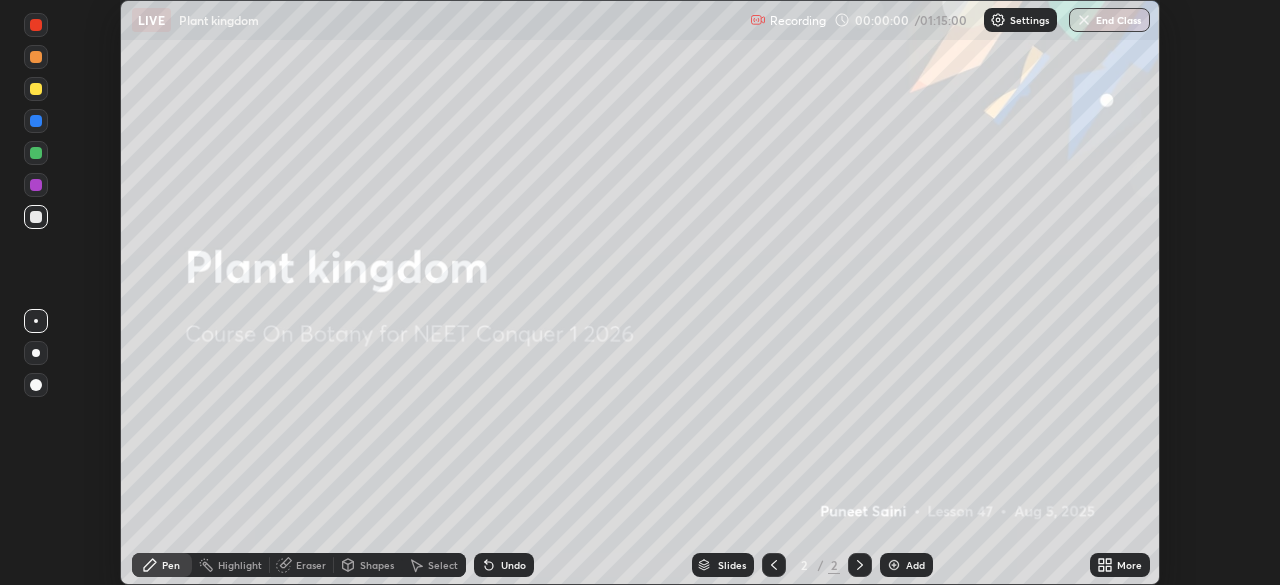 click on "More" at bounding box center [1129, 565] 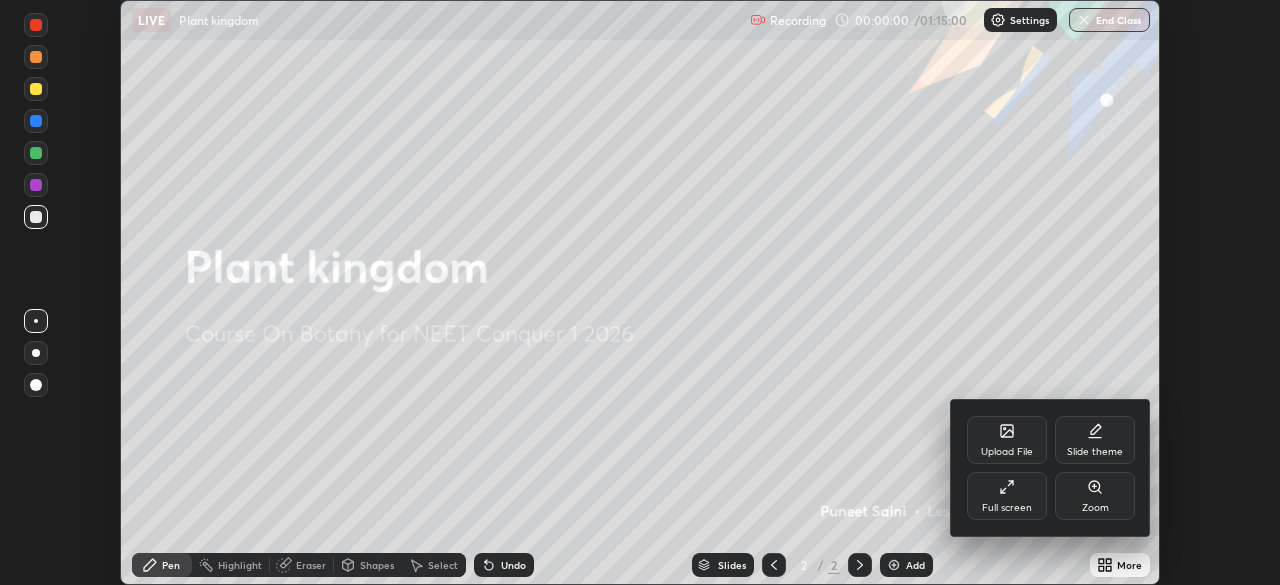 click on "Full screen" at bounding box center [1007, 508] 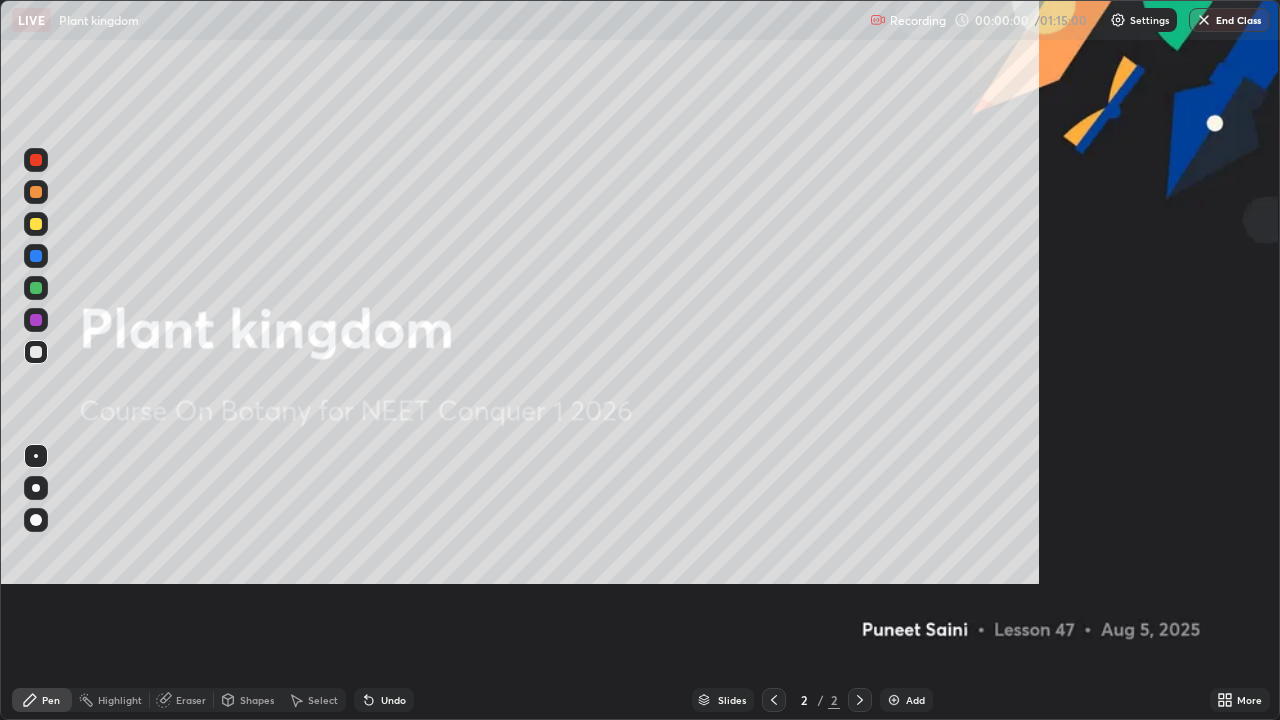 scroll, scrollTop: 99280, scrollLeft: 98720, axis: both 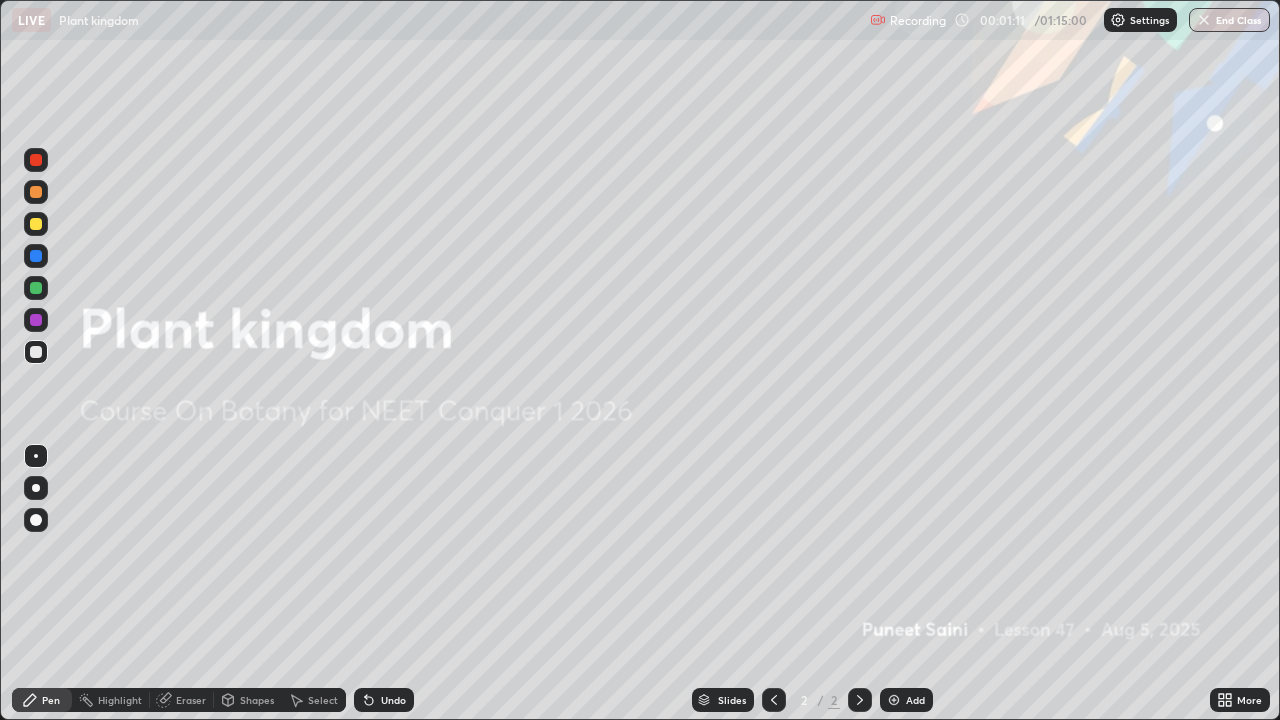 click at bounding box center [894, 700] 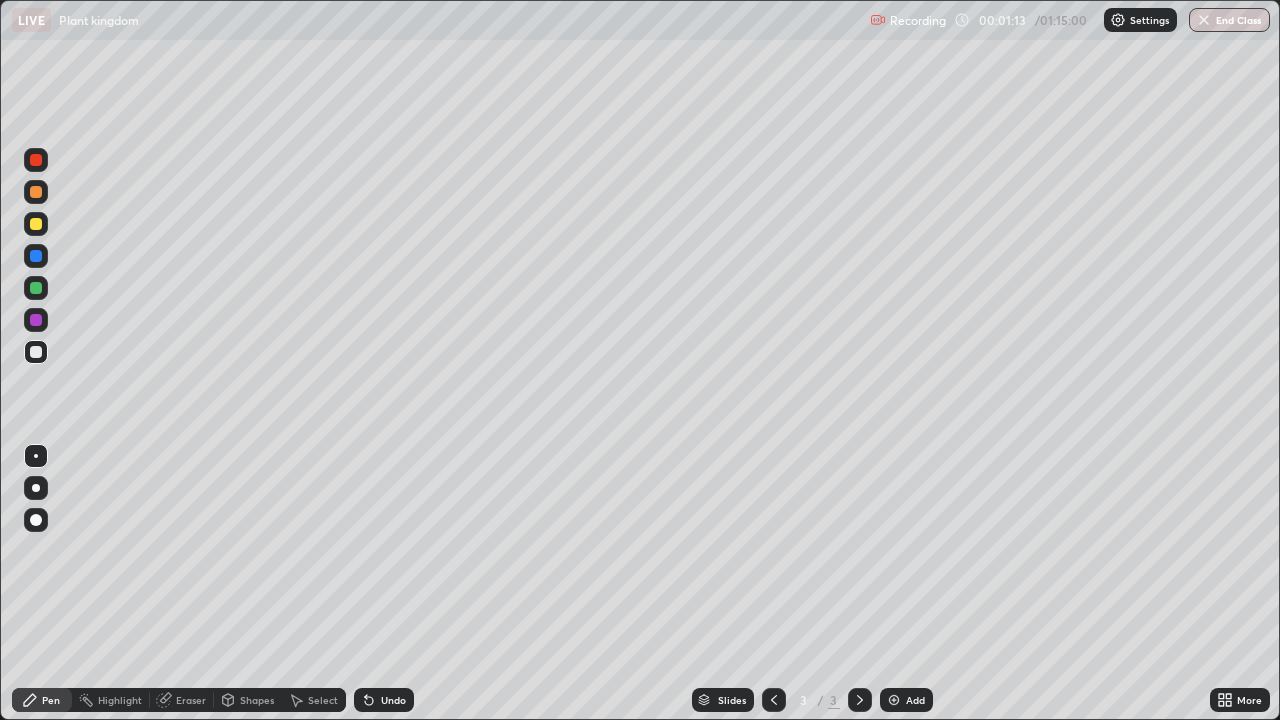 click at bounding box center [36, 488] 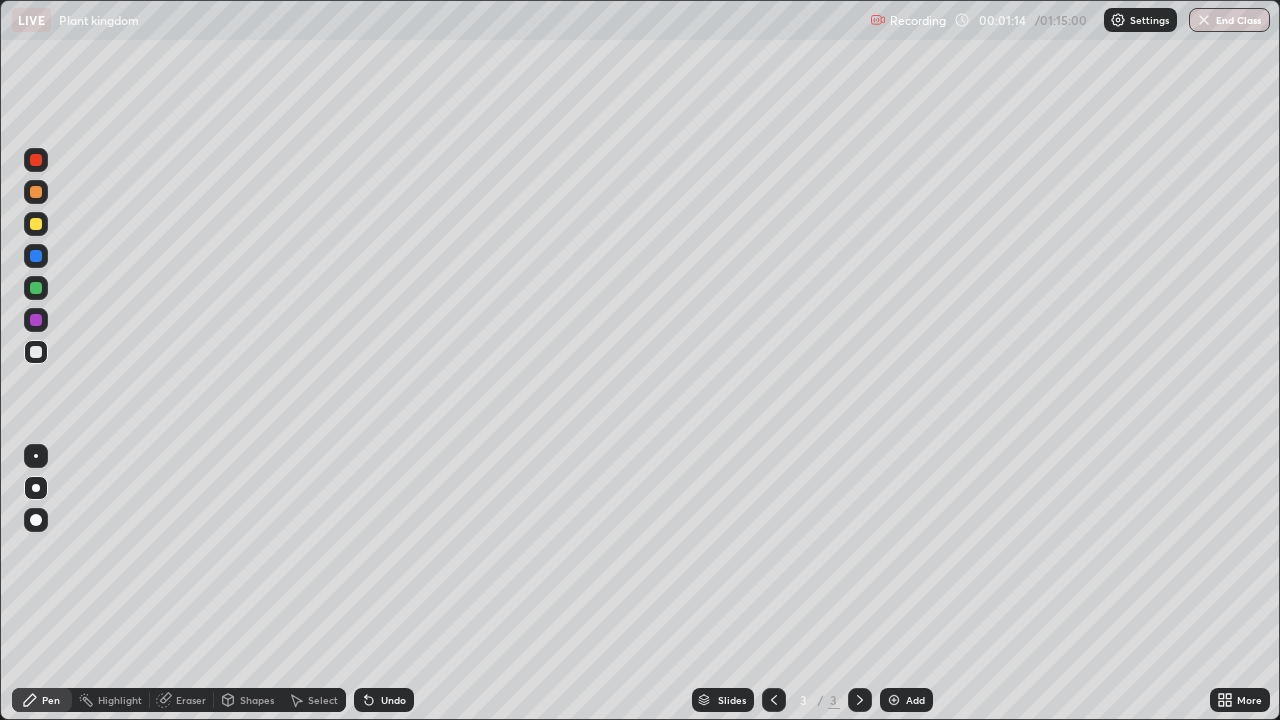 click at bounding box center (36, 352) 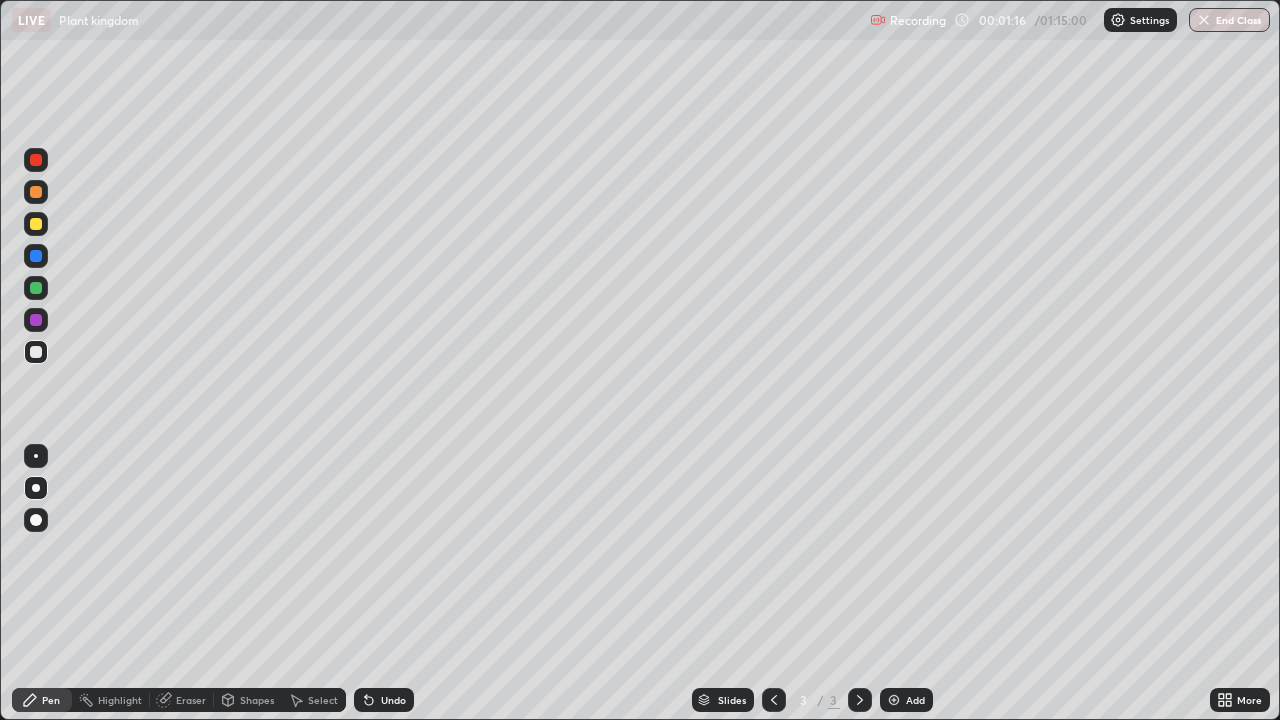 click 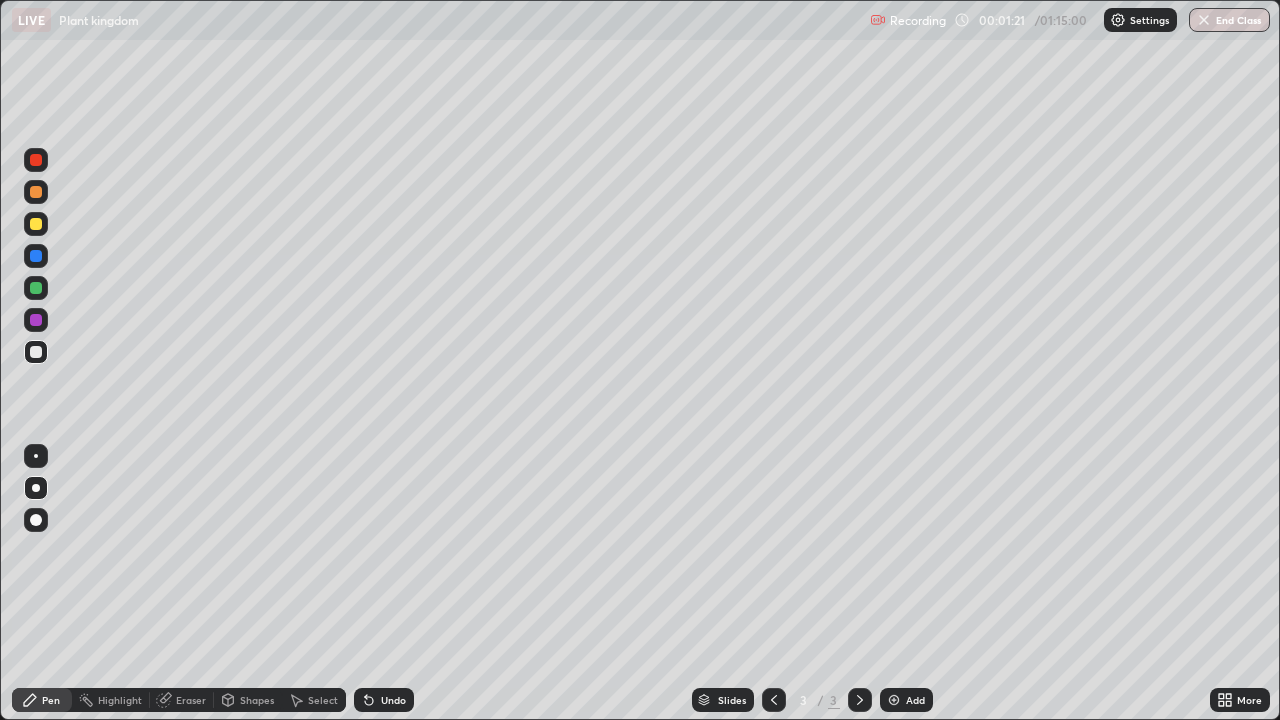 click on "More" at bounding box center (1240, 700) 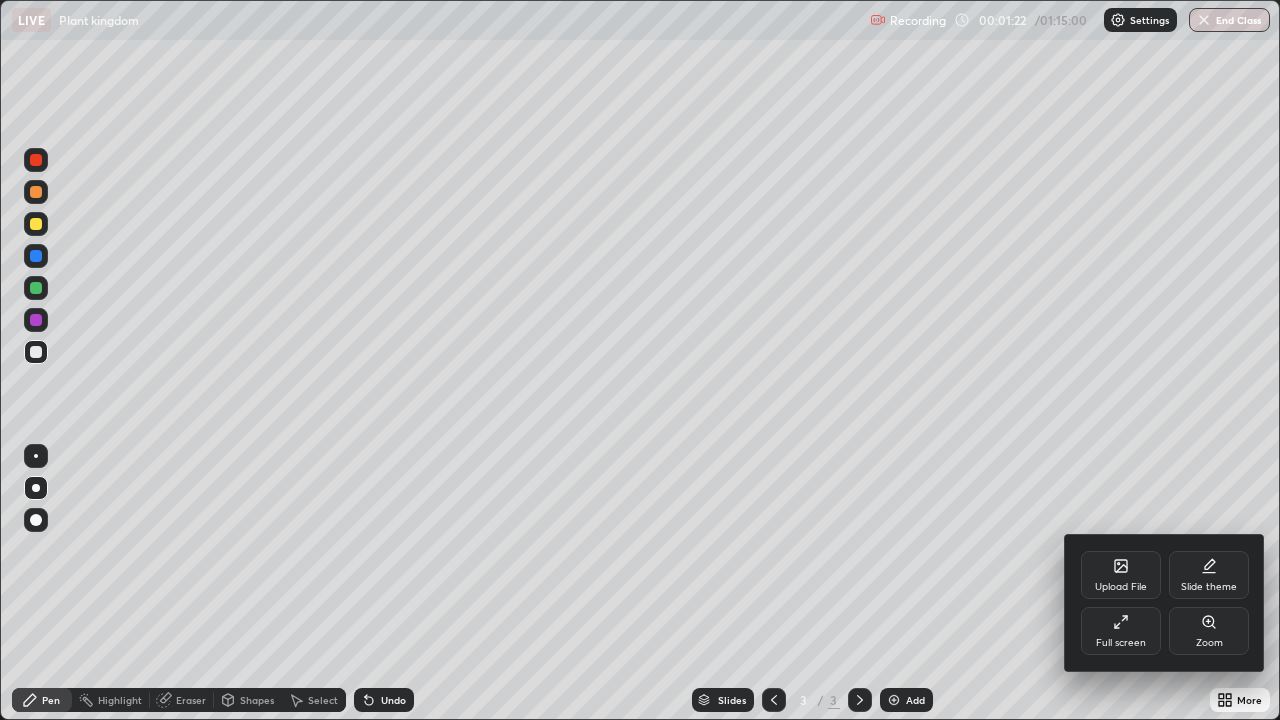click on "Full screen" at bounding box center [1121, 631] 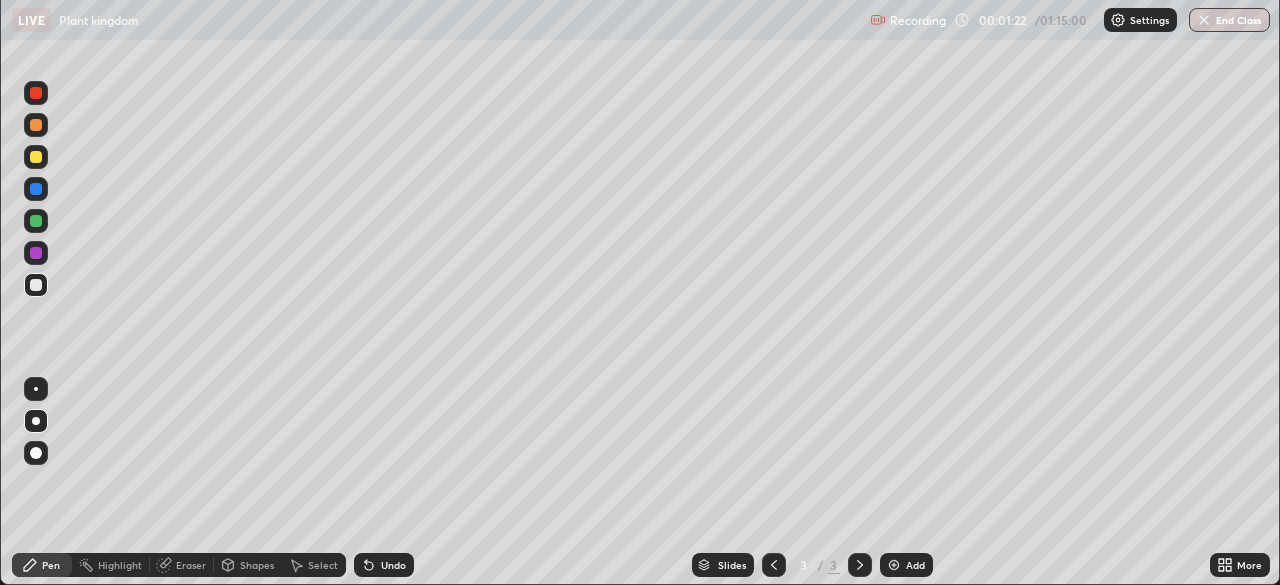scroll, scrollTop: 585, scrollLeft: 1280, axis: both 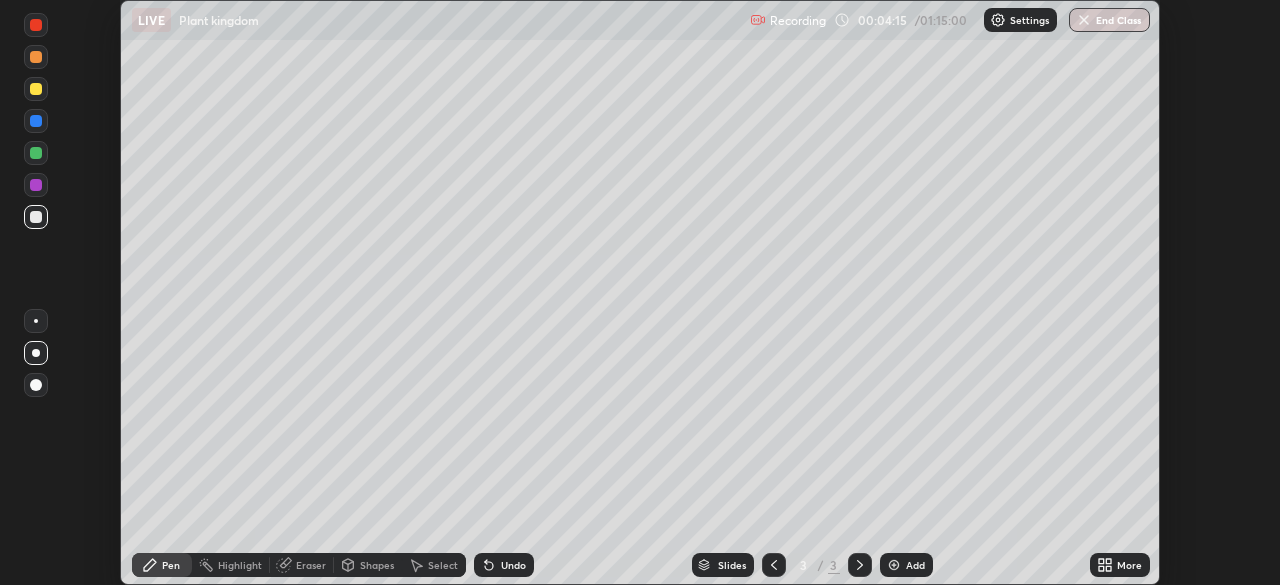 click 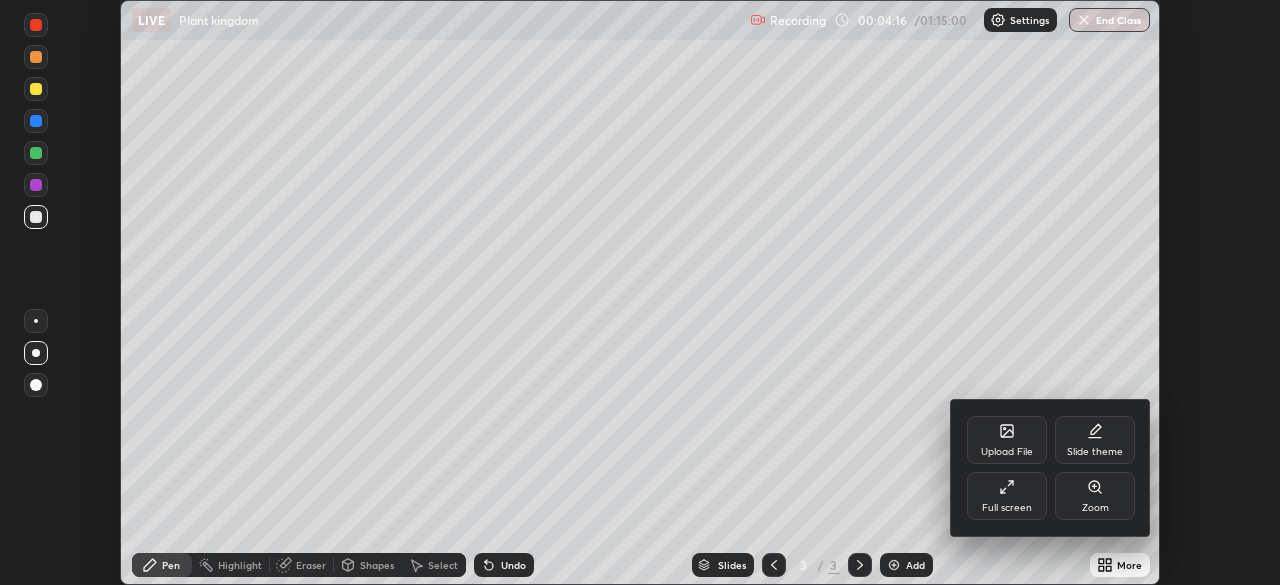 click on "Full screen" at bounding box center (1007, 508) 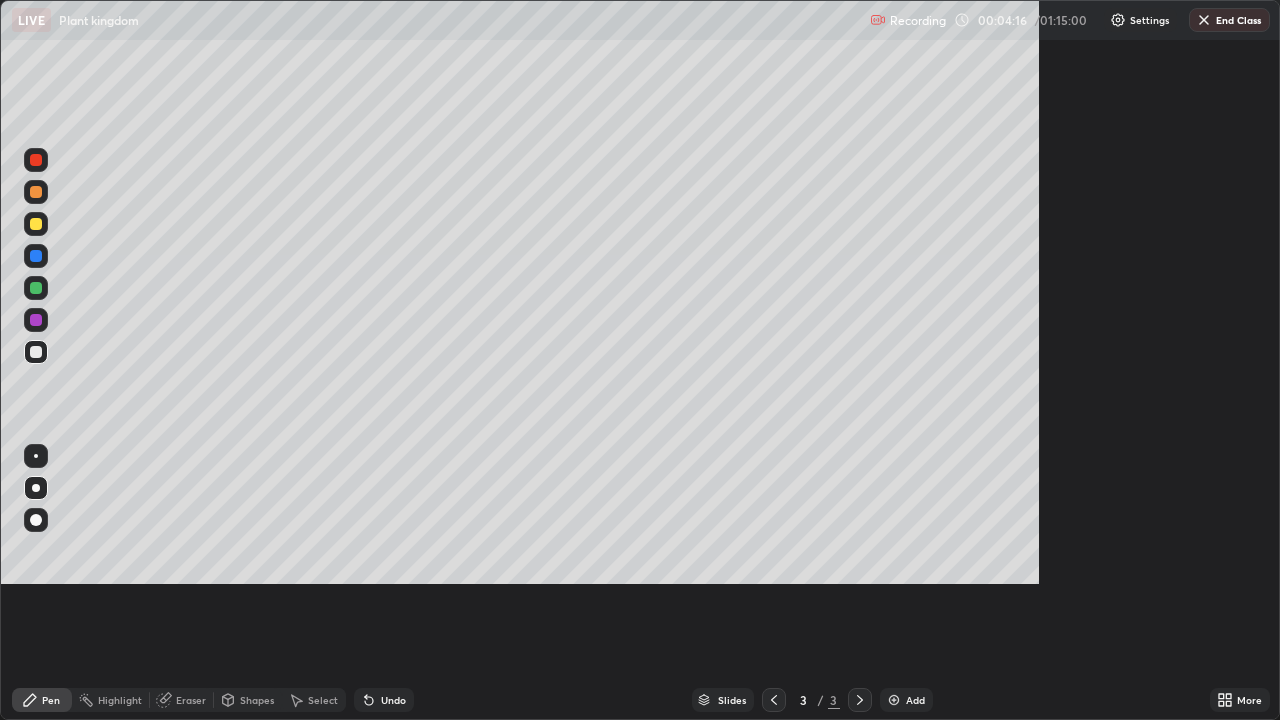 scroll, scrollTop: 99280, scrollLeft: 98720, axis: both 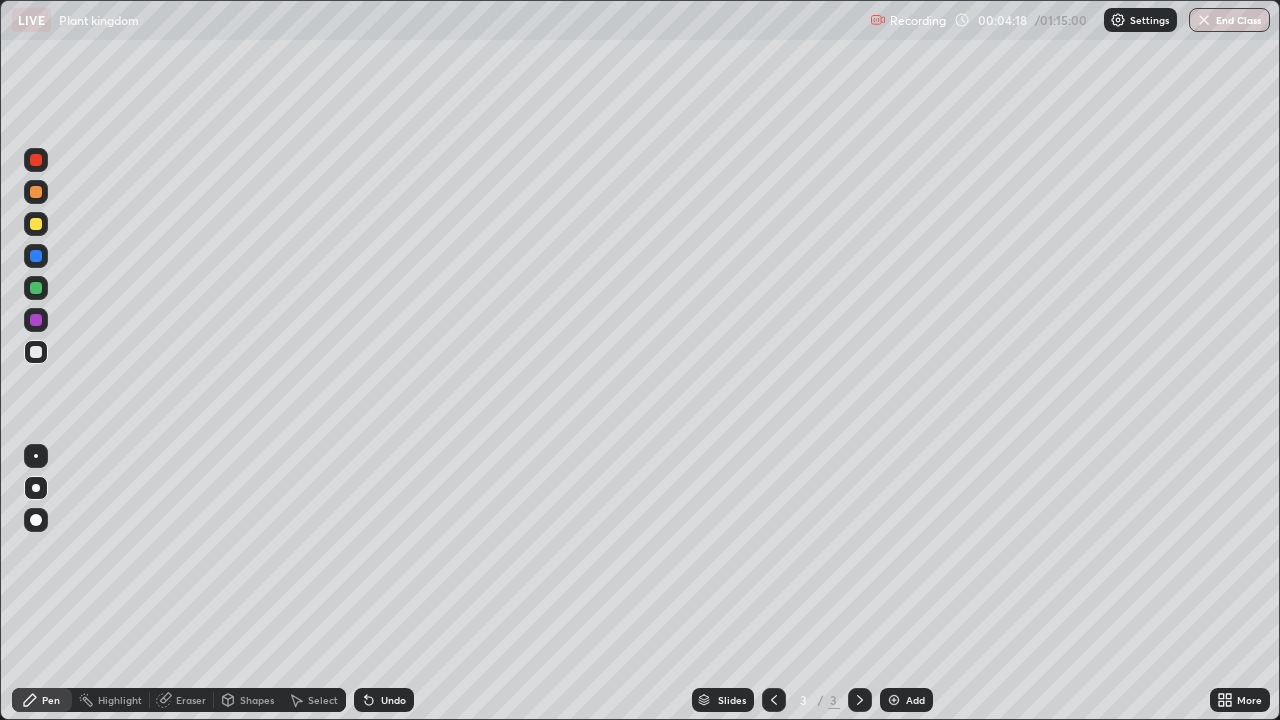 click at bounding box center [36, 352] 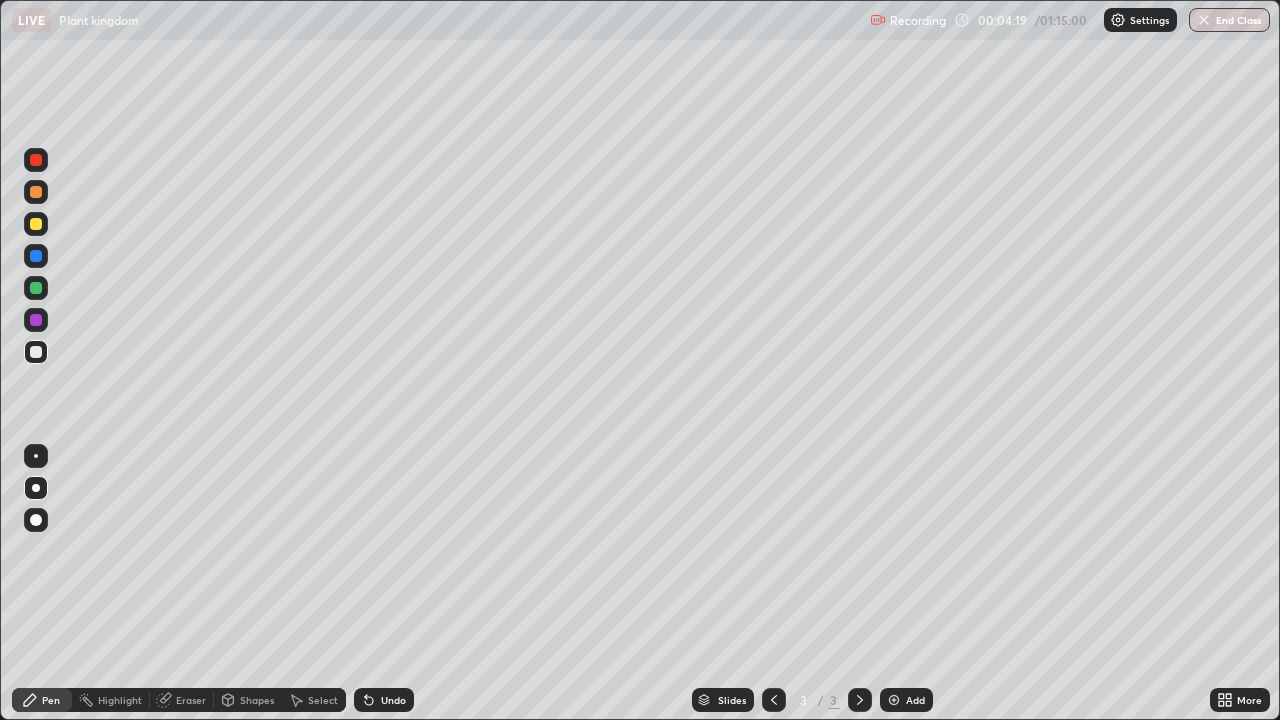 click at bounding box center (36, 352) 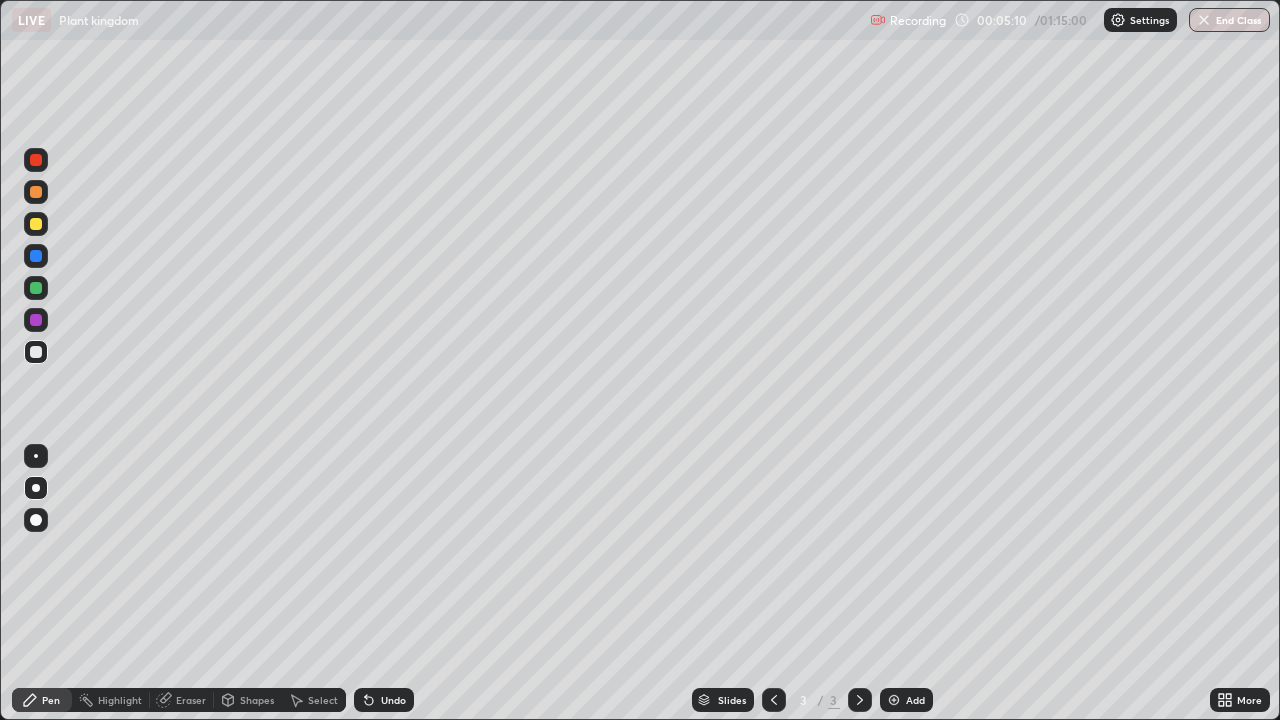 click at bounding box center (36, 224) 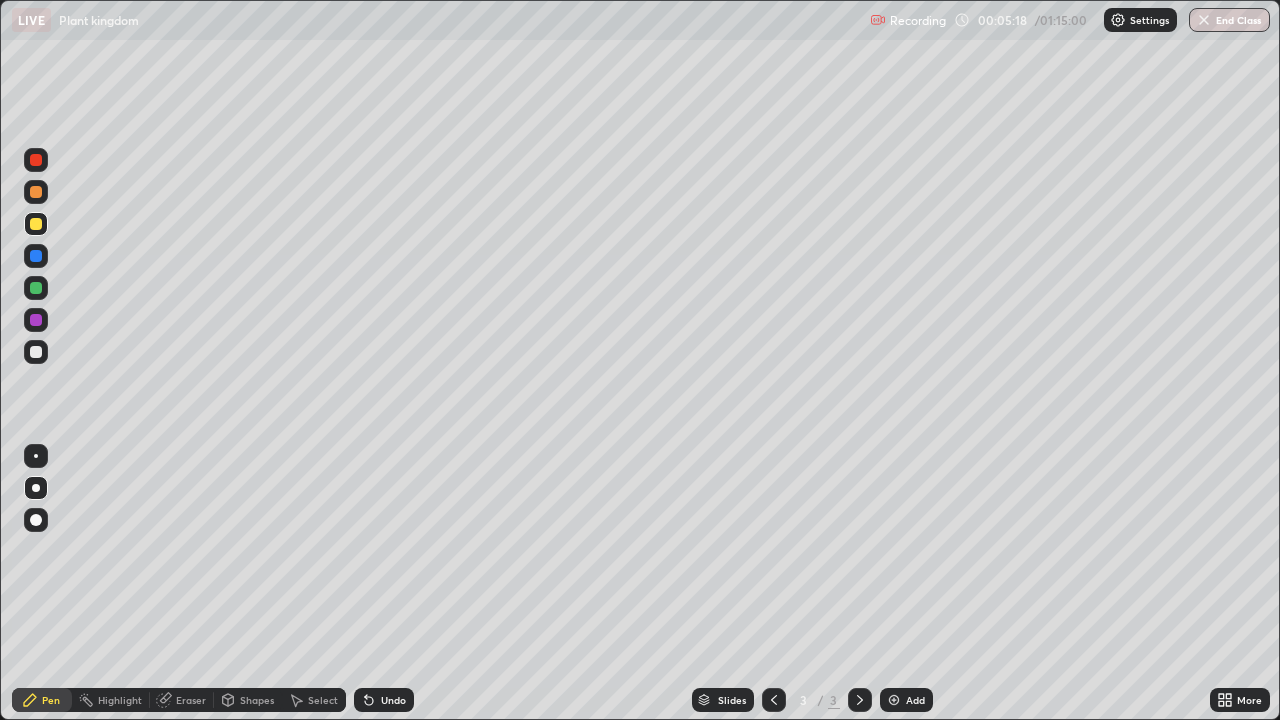 click 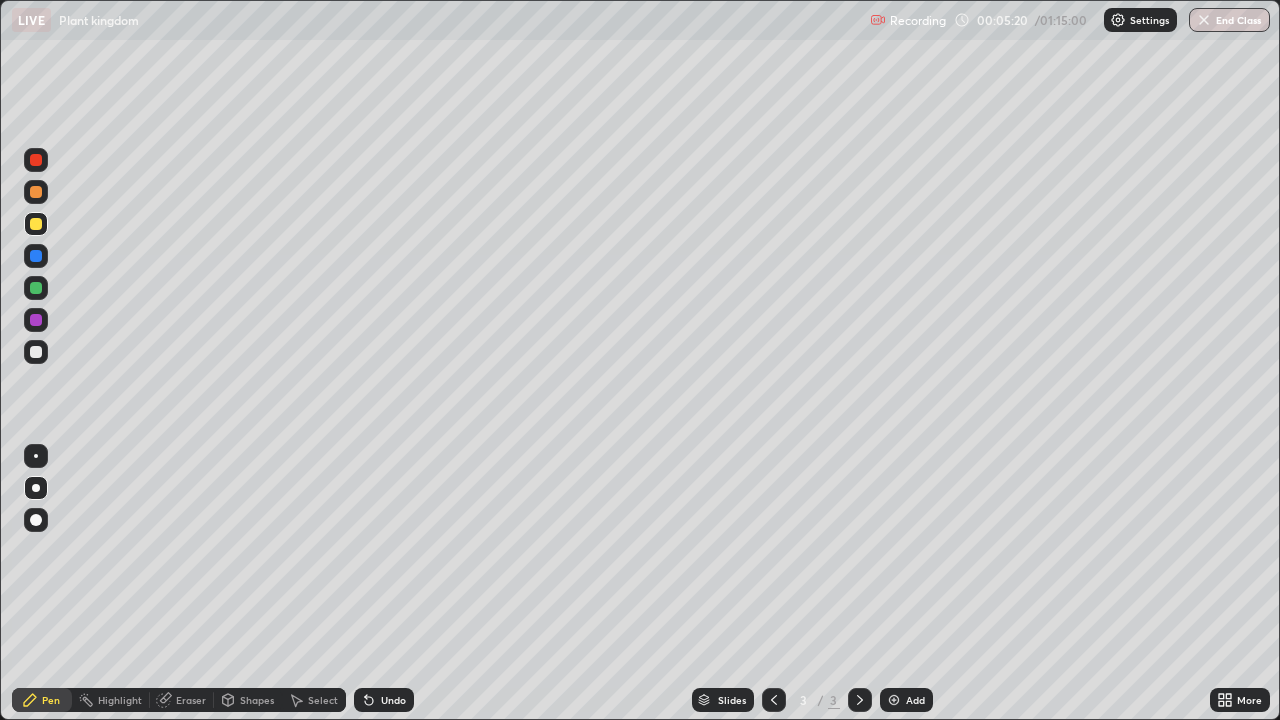 click at bounding box center (36, 352) 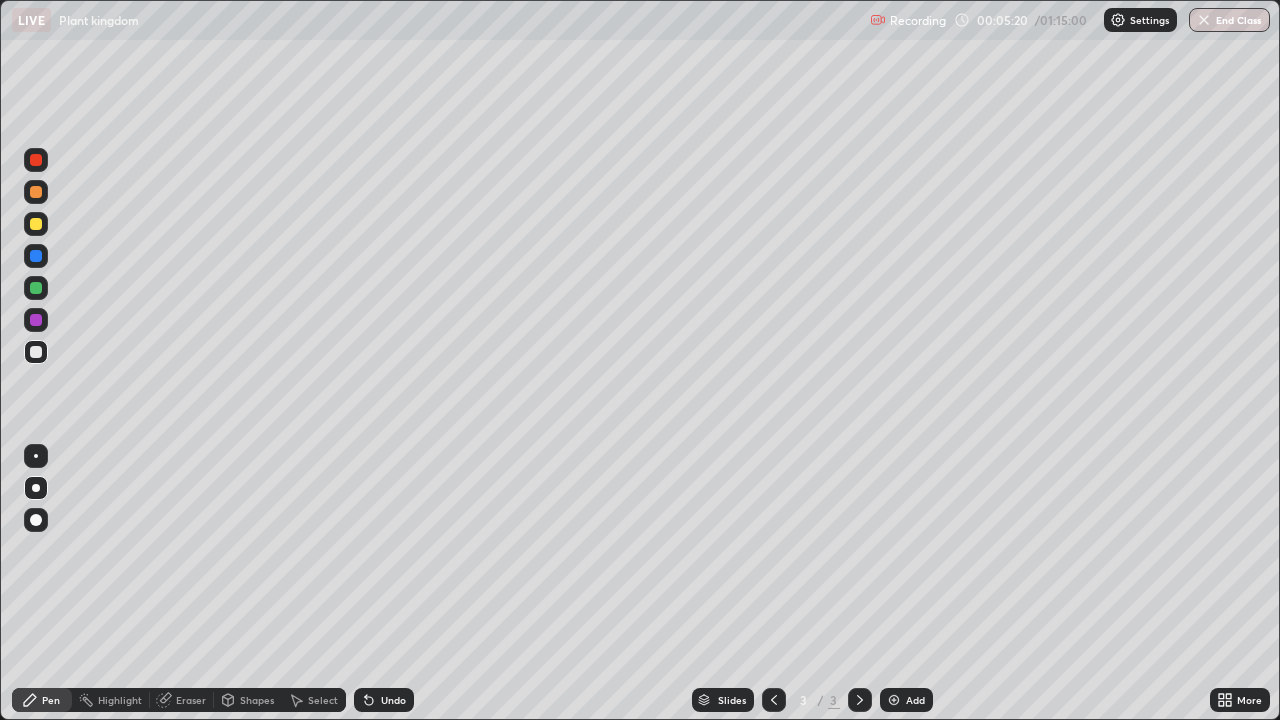 click at bounding box center (36, 352) 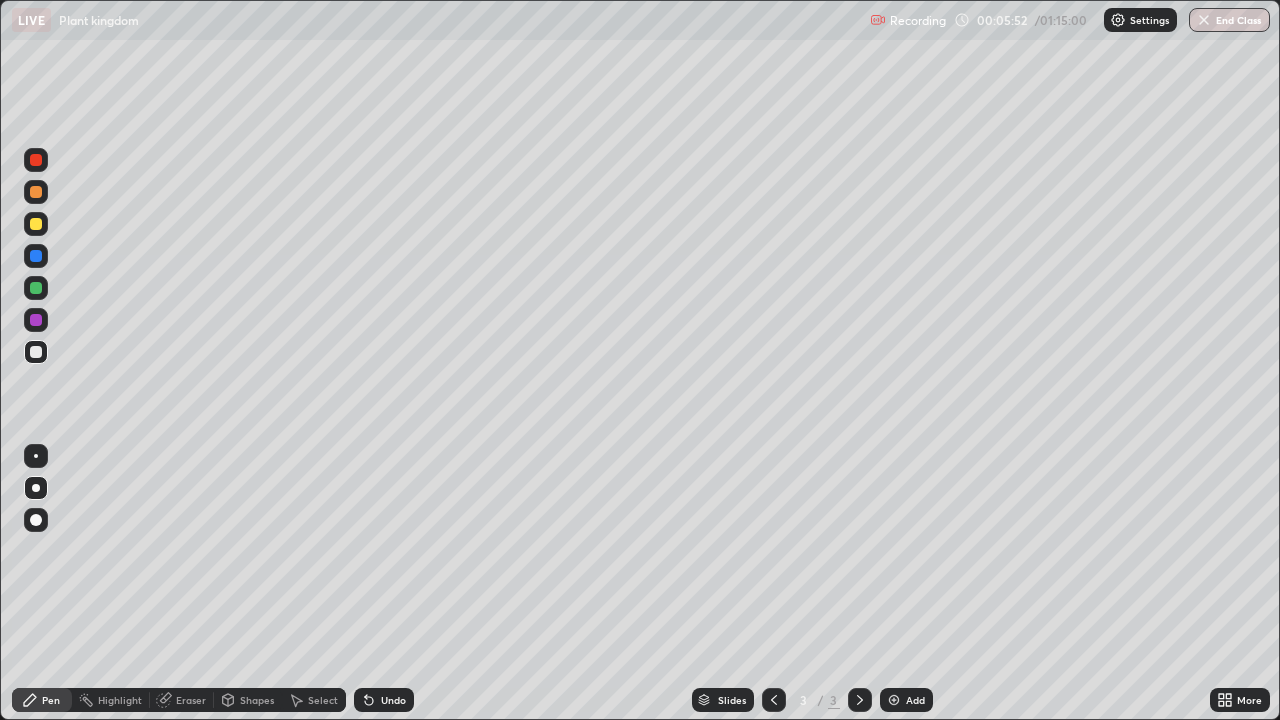 click at bounding box center [36, 520] 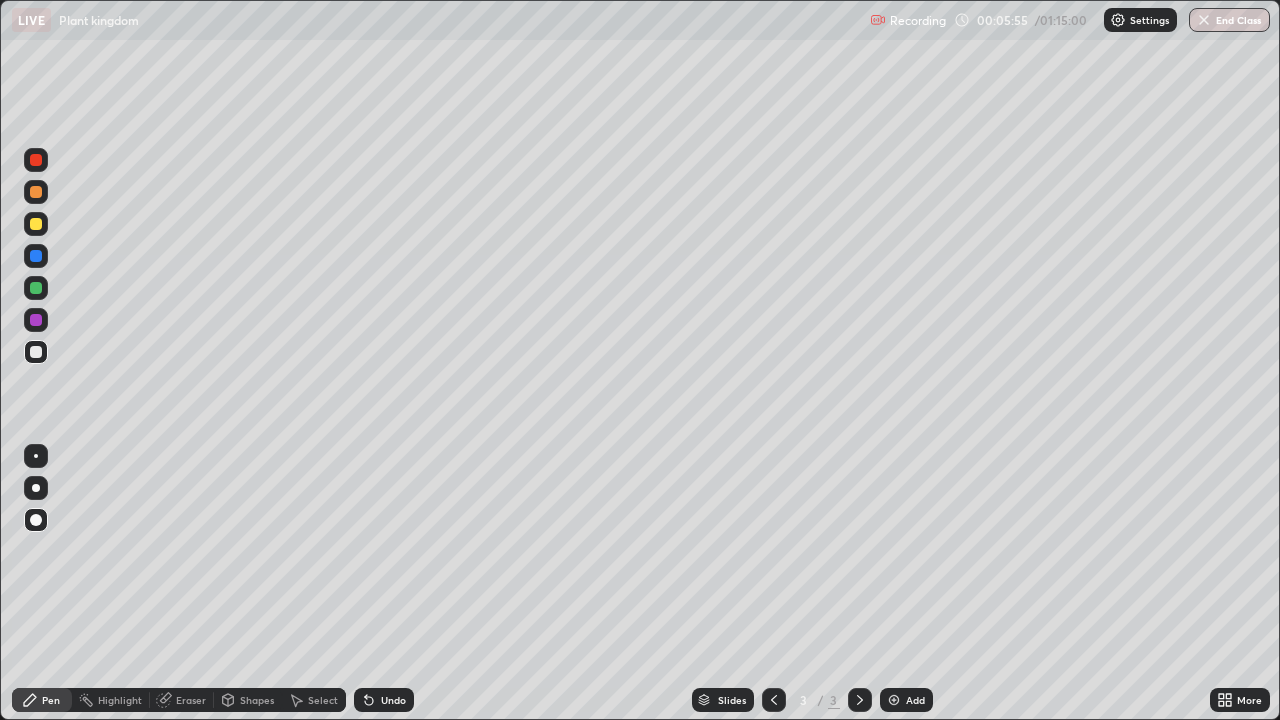 click at bounding box center (36, 224) 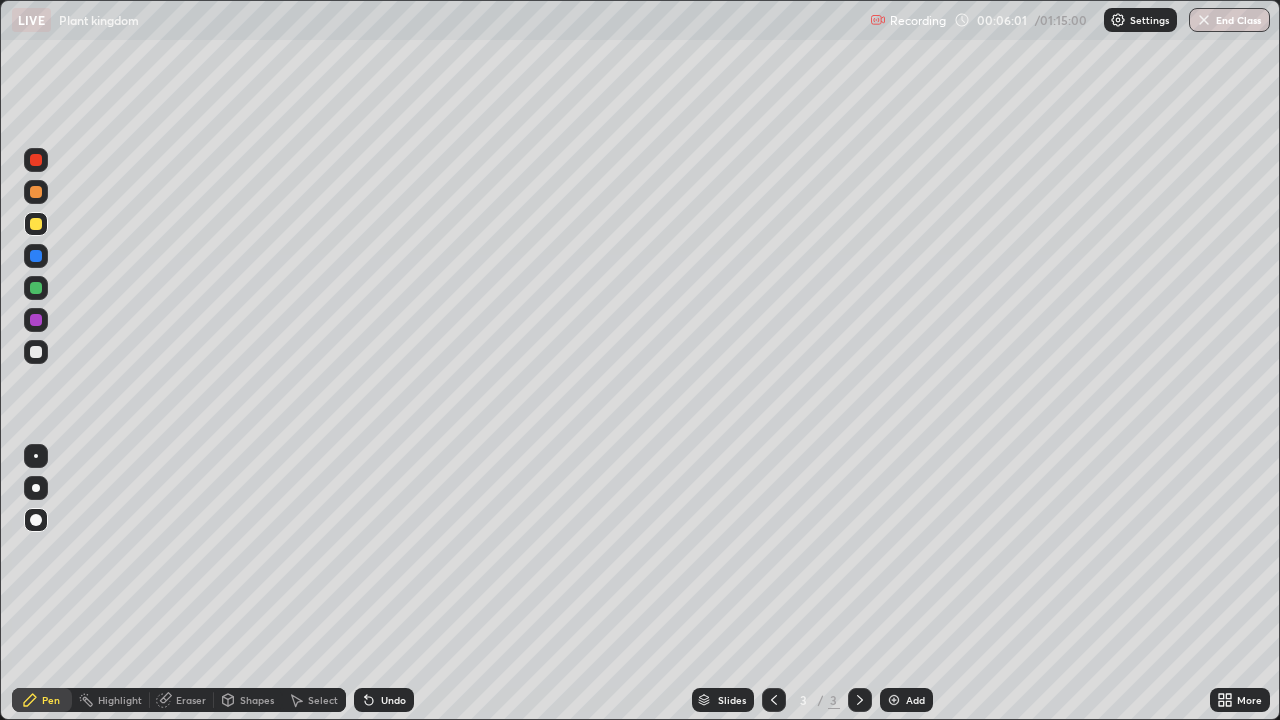 click at bounding box center (36, 352) 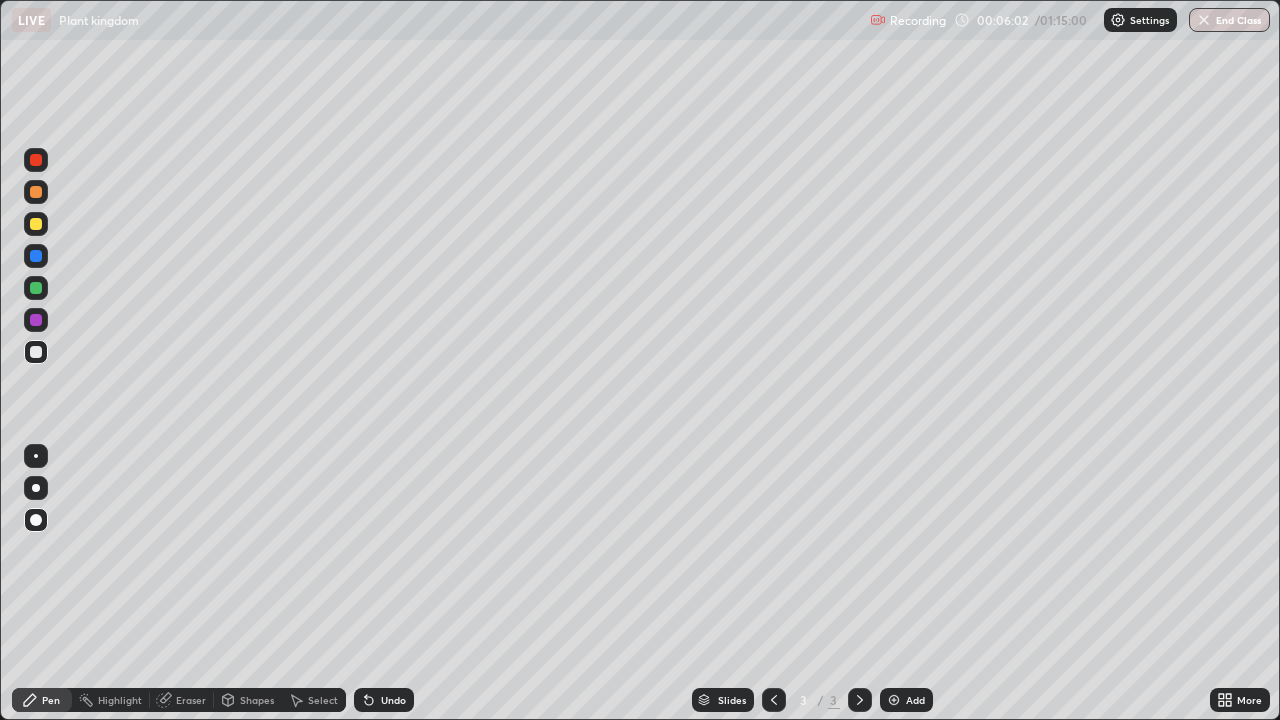 click at bounding box center [36, 488] 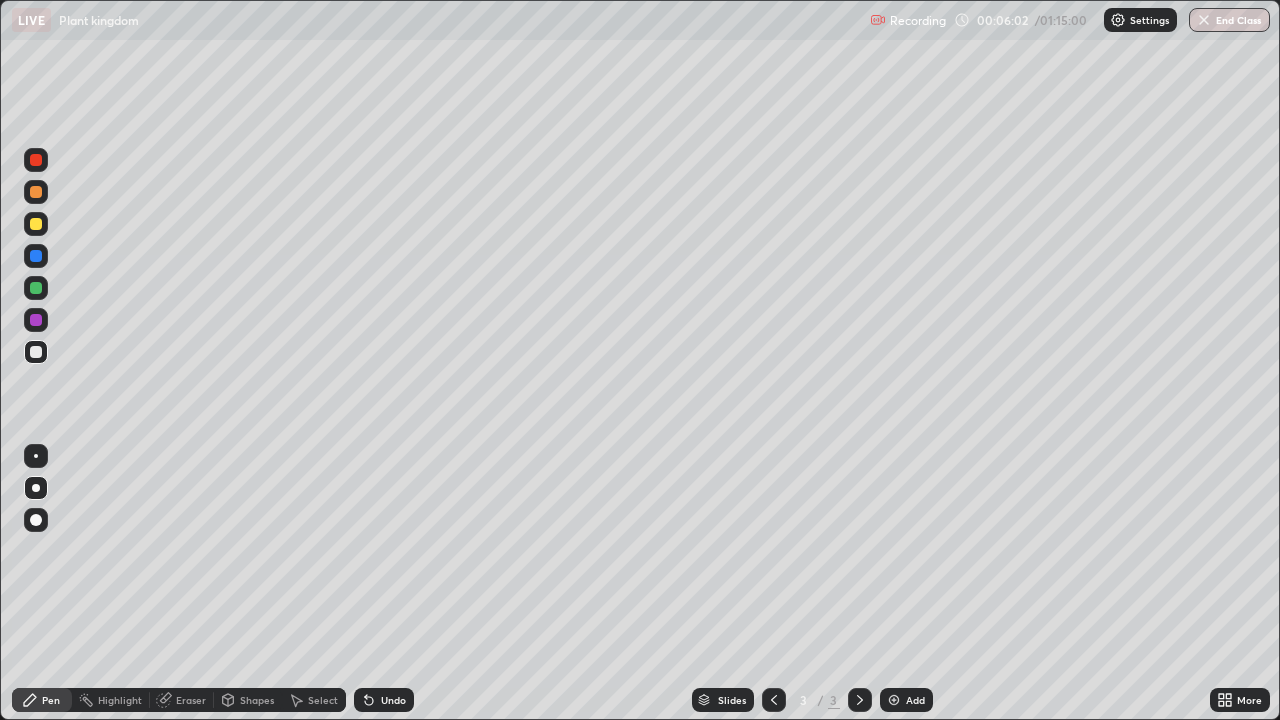 click at bounding box center [36, 488] 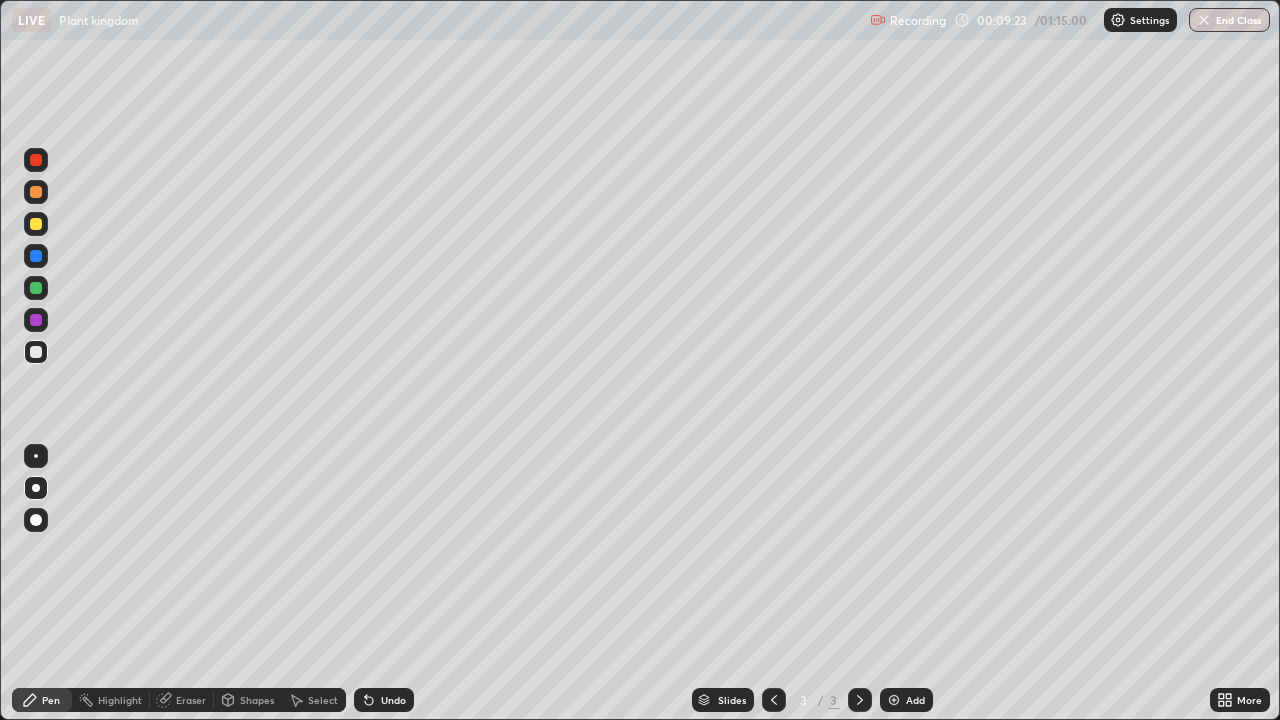 click 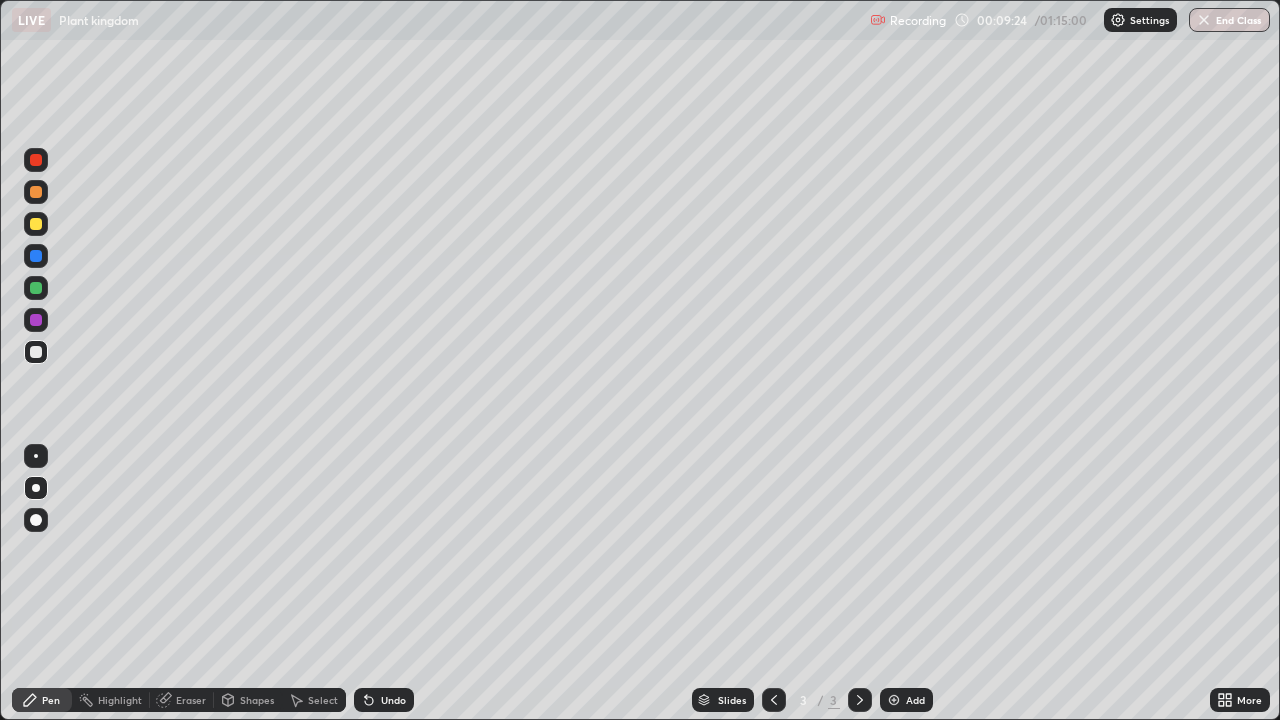click on "Undo" at bounding box center [393, 700] 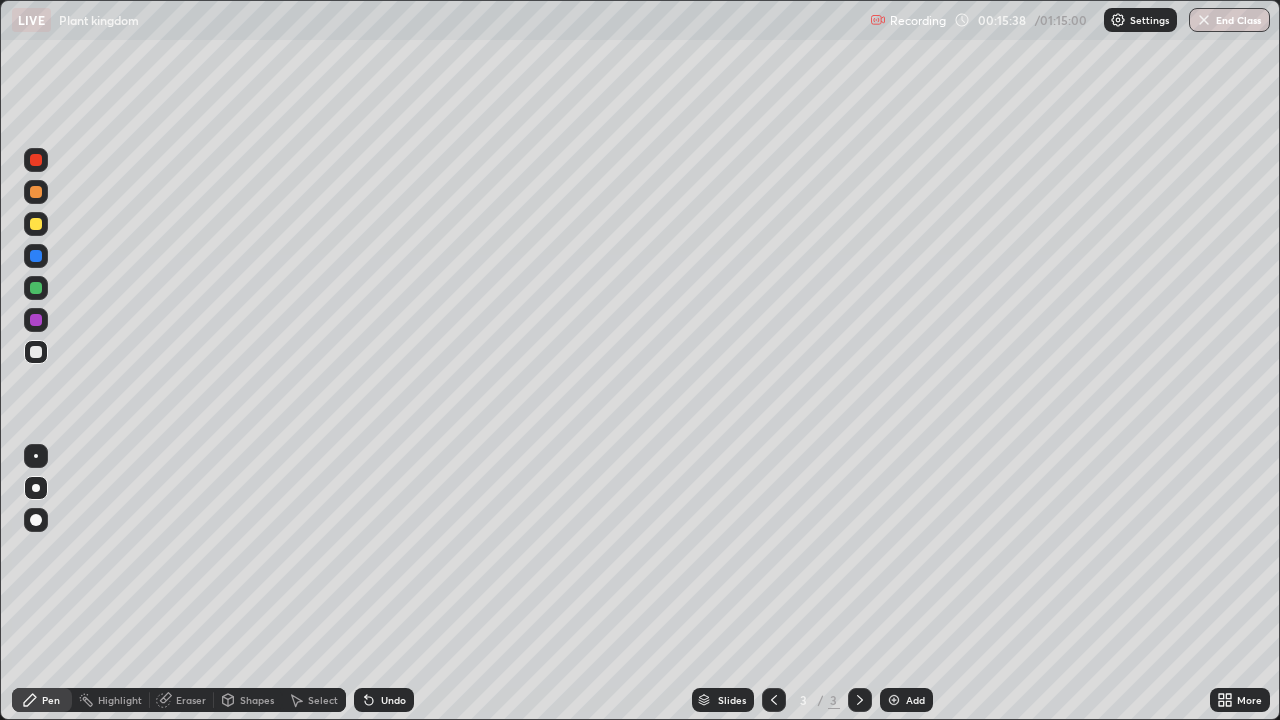 click on "Add" at bounding box center [906, 700] 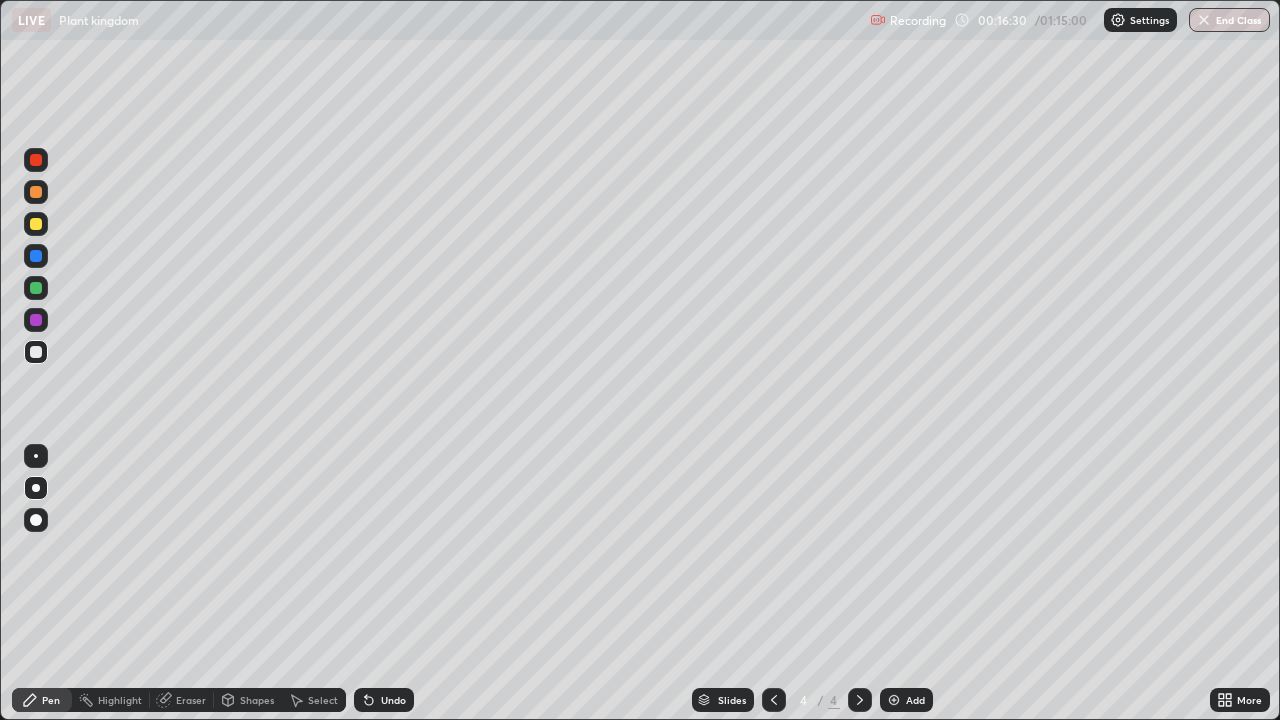 click at bounding box center (36, 352) 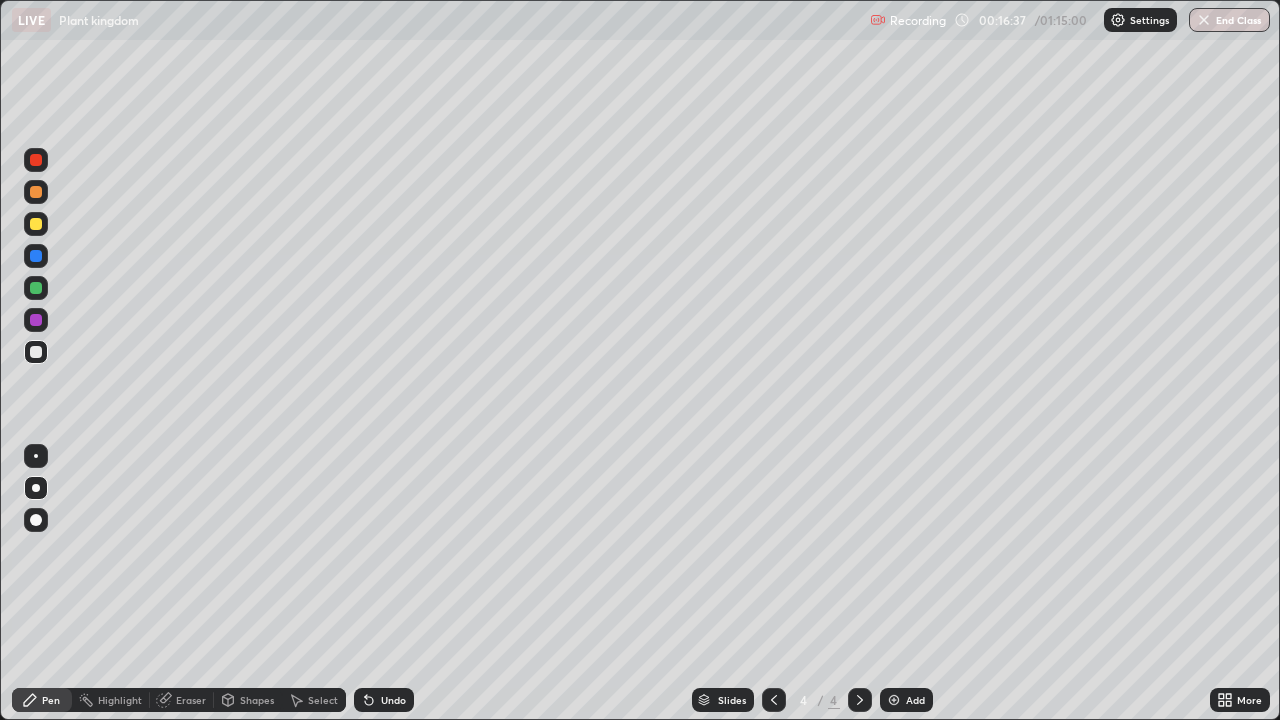 click 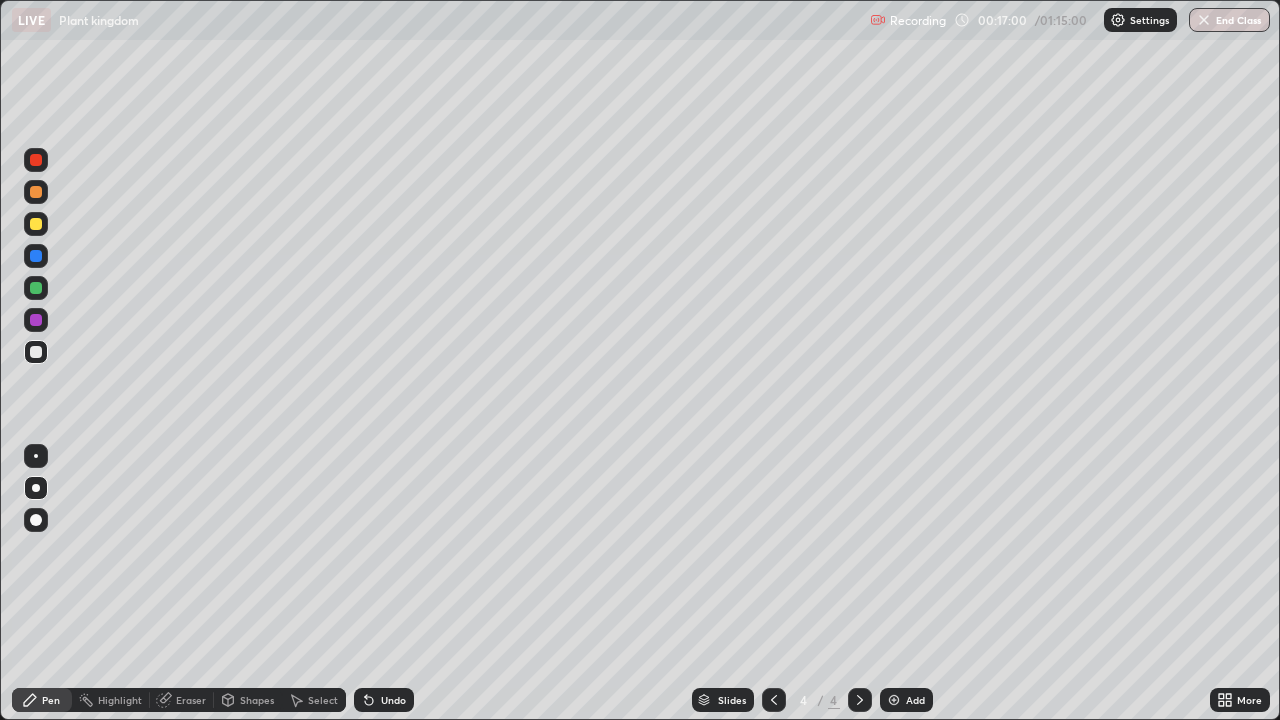 click on "Undo" at bounding box center [384, 700] 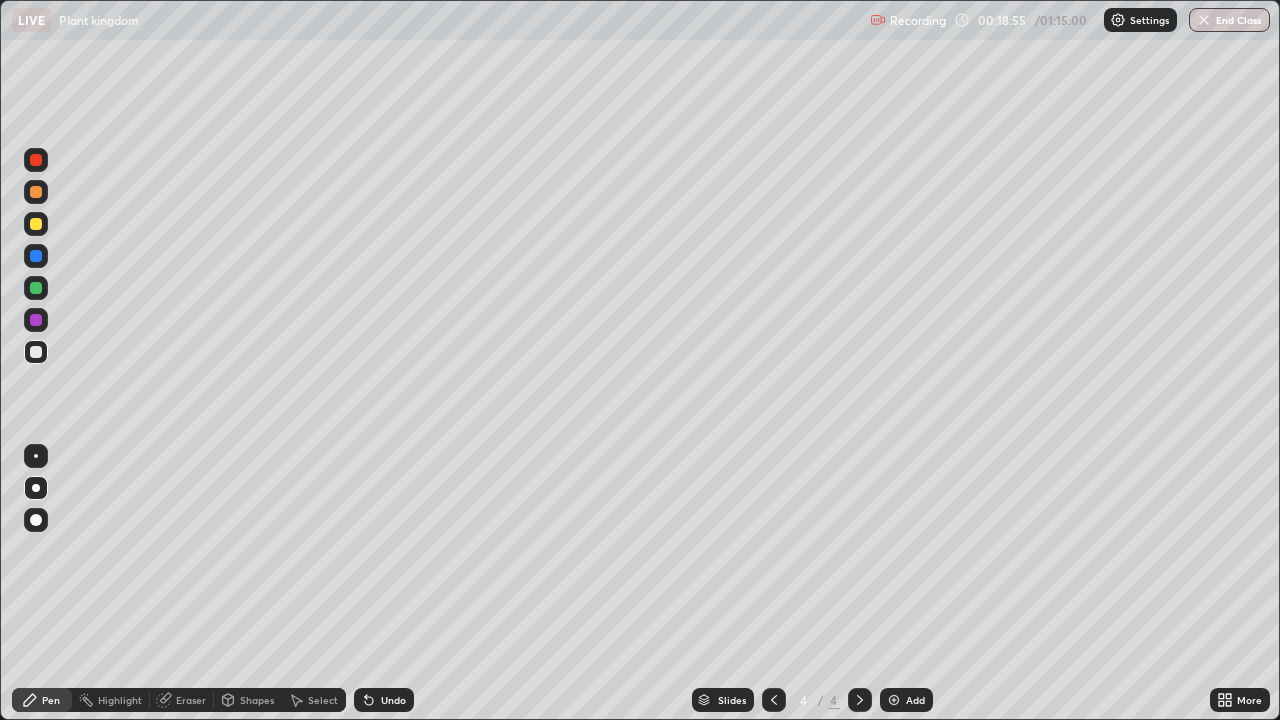 click at bounding box center [36, 224] 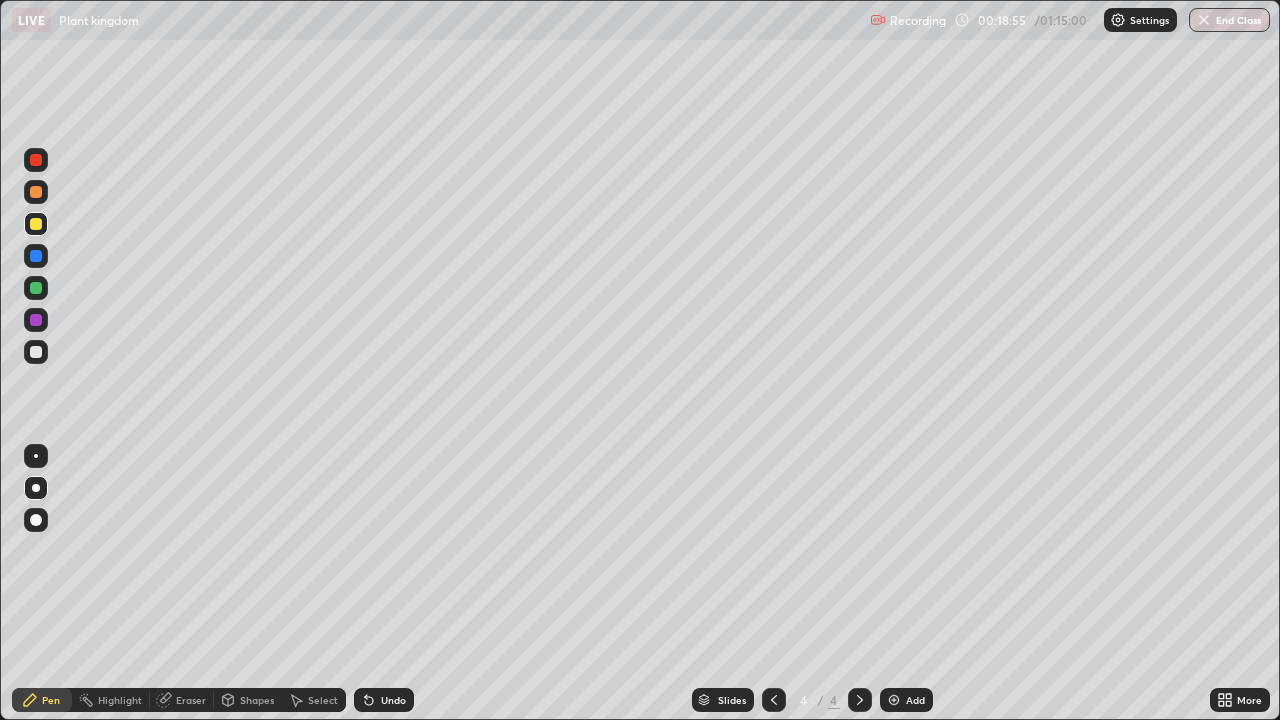 click at bounding box center (36, 224) 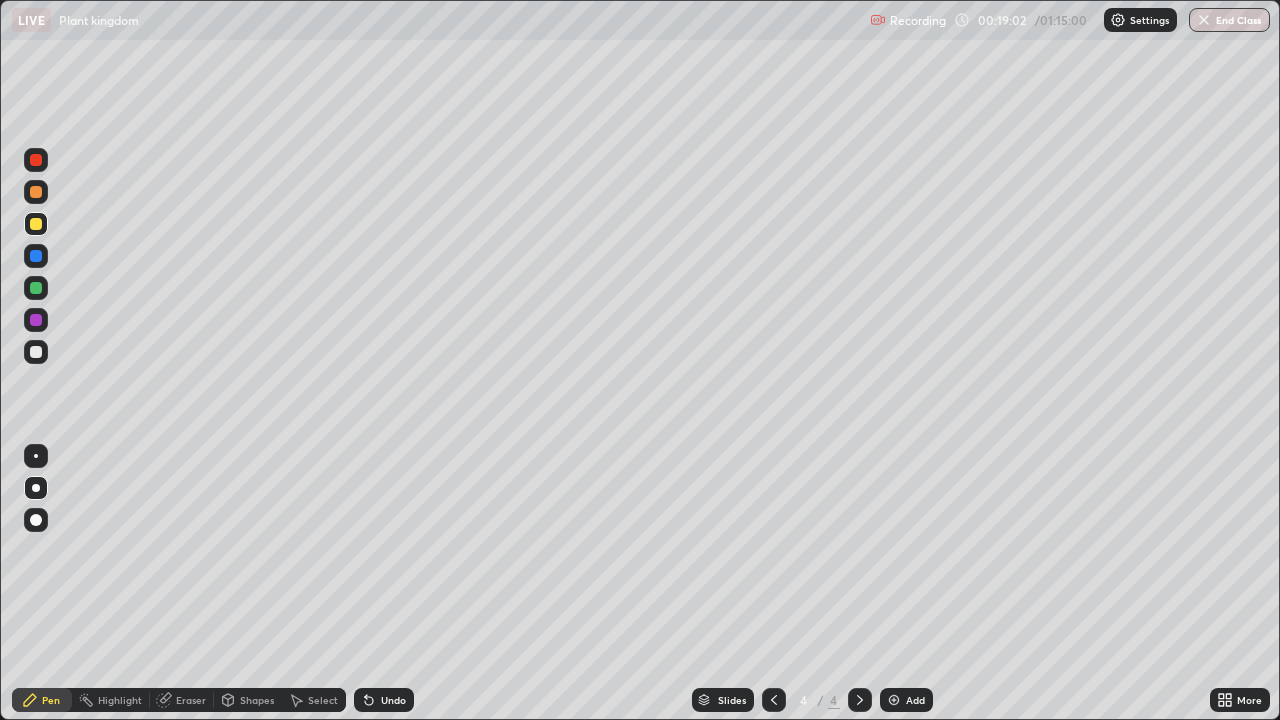 click at bounding box center (36, 352) 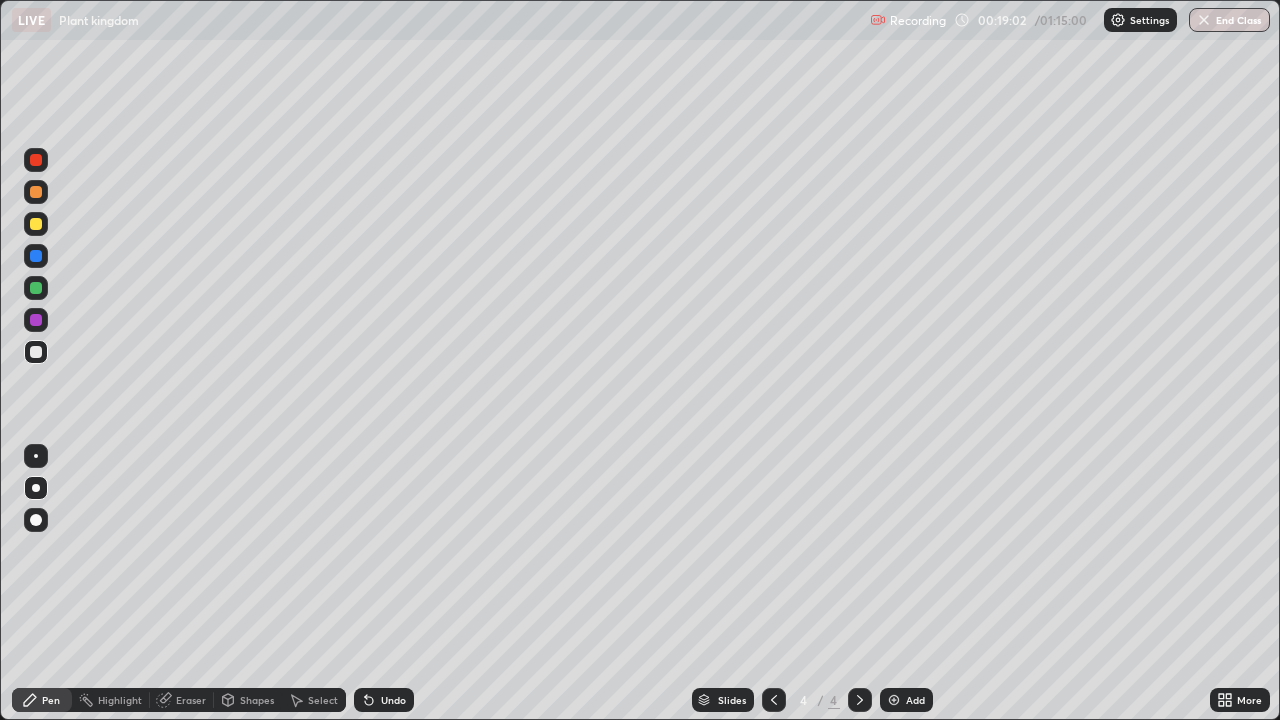click at bounding box center [36, 352] 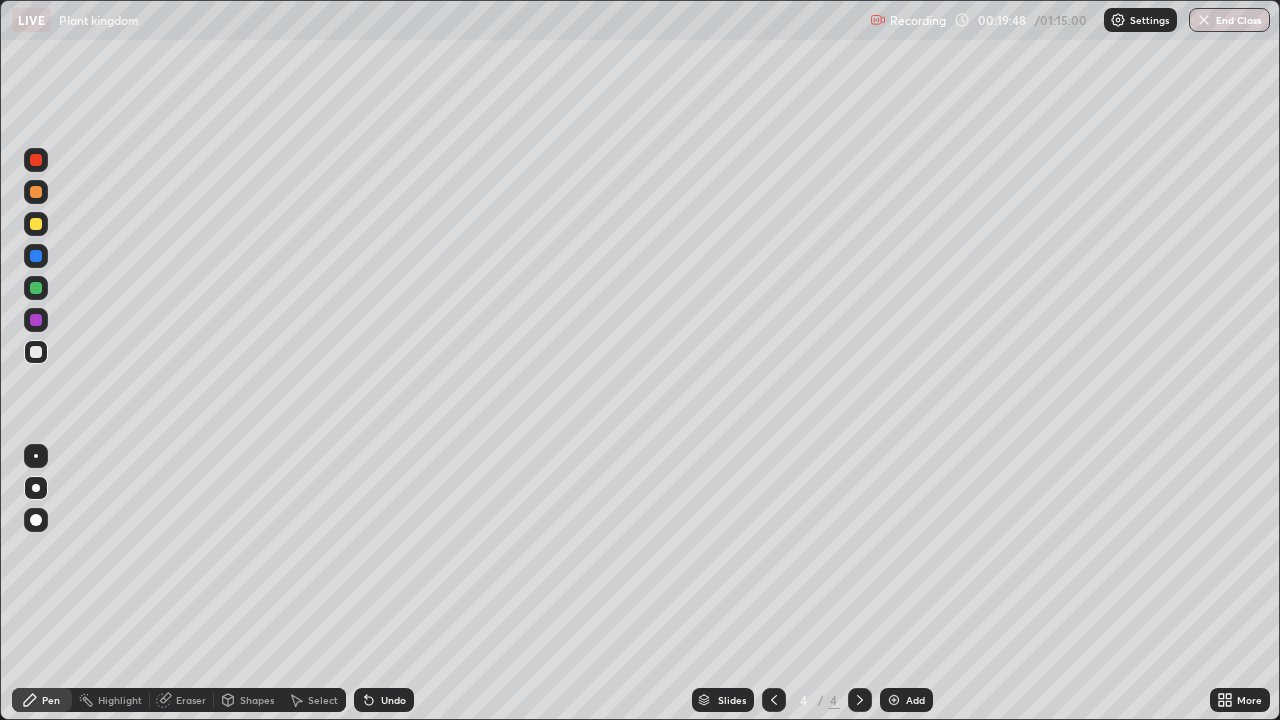 click at bounding box center (36, 224) 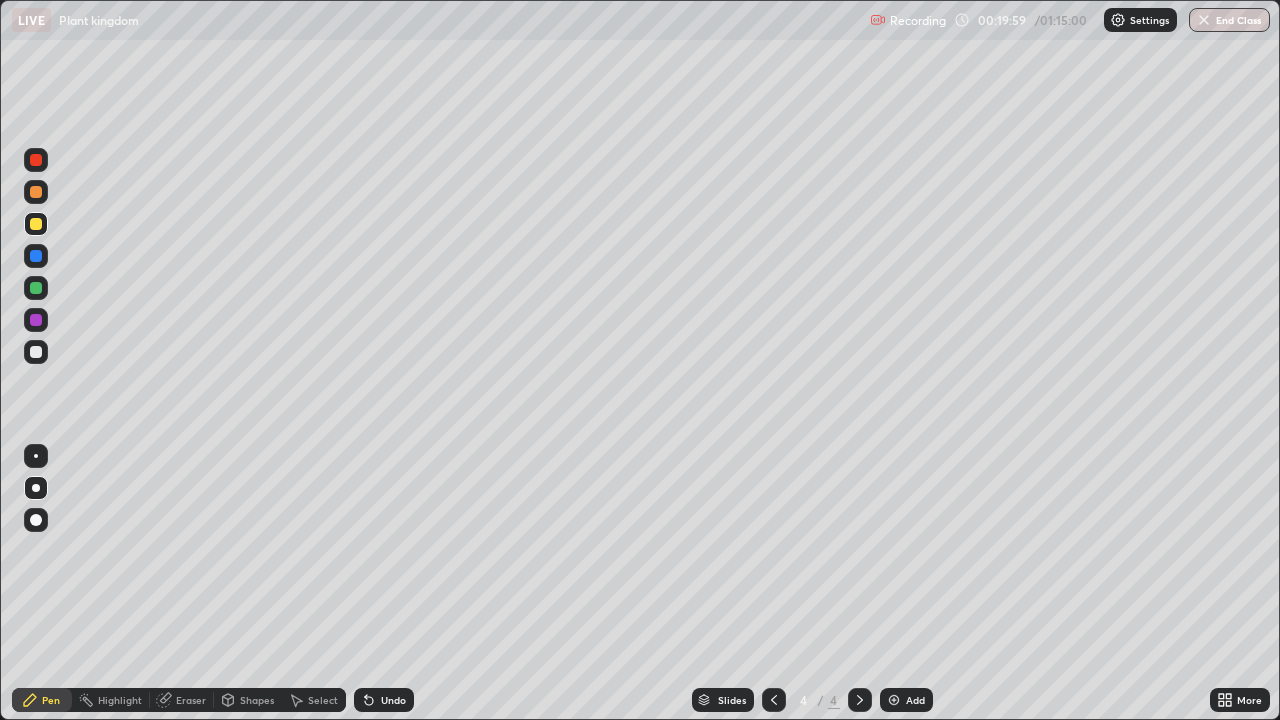 click at bounding box center [36, 352] 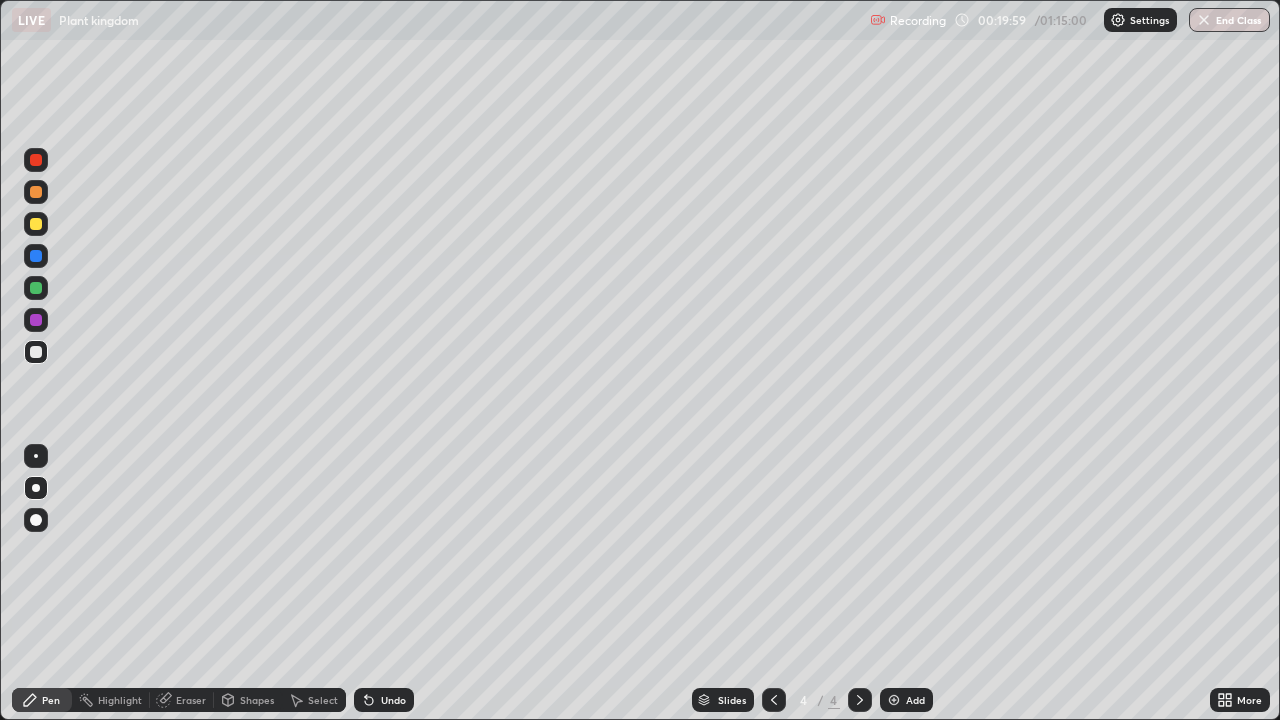 click at bounding box center (36, 352) 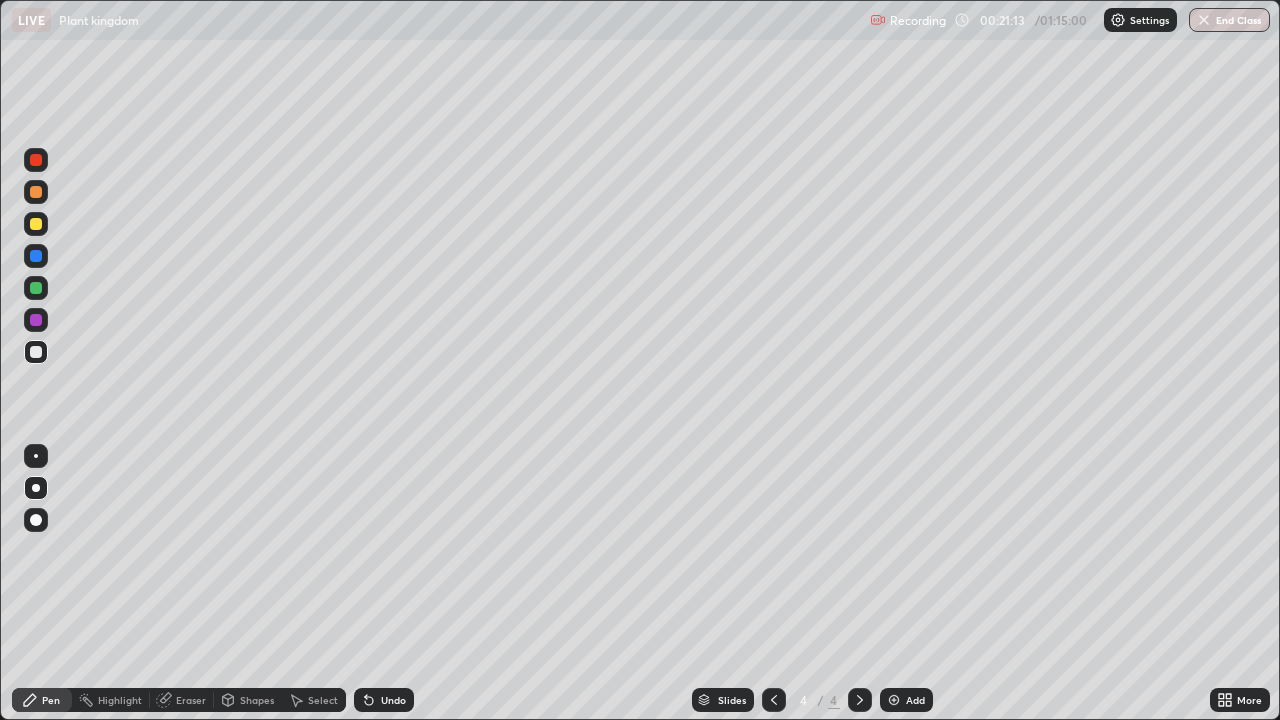 click at bounding box center (36, 256) 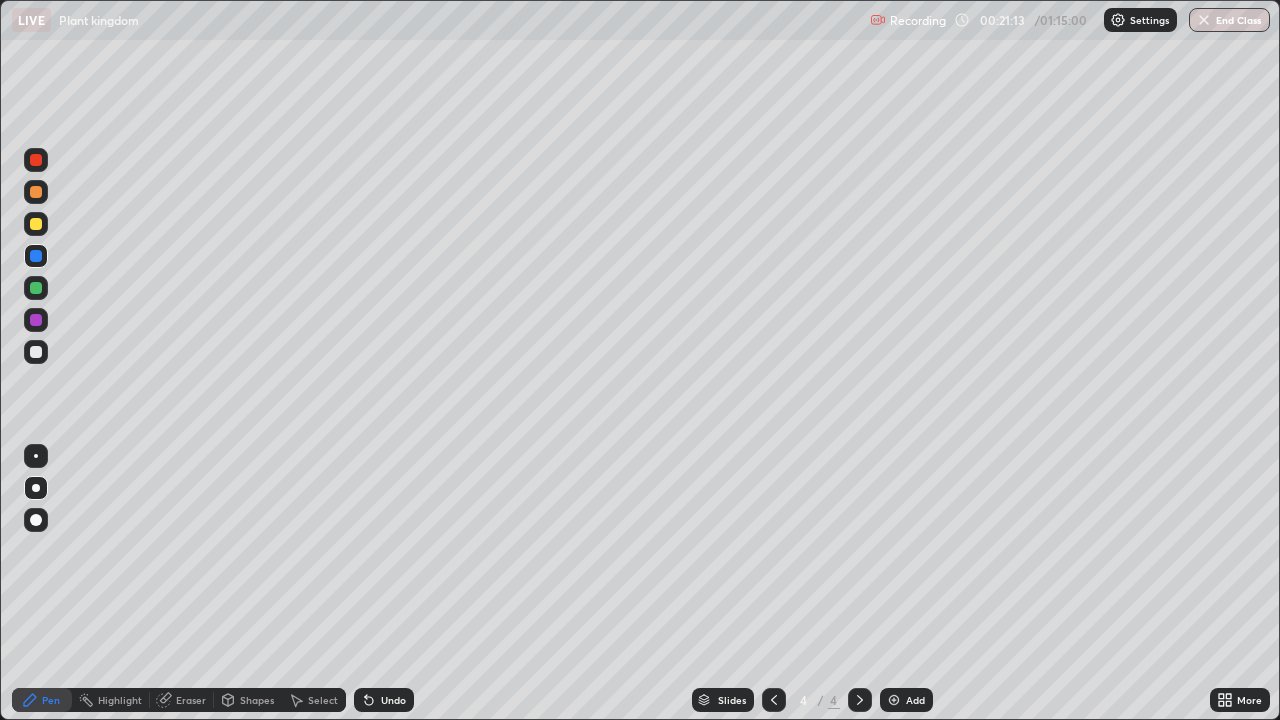 click at bounding box center [36, 256] 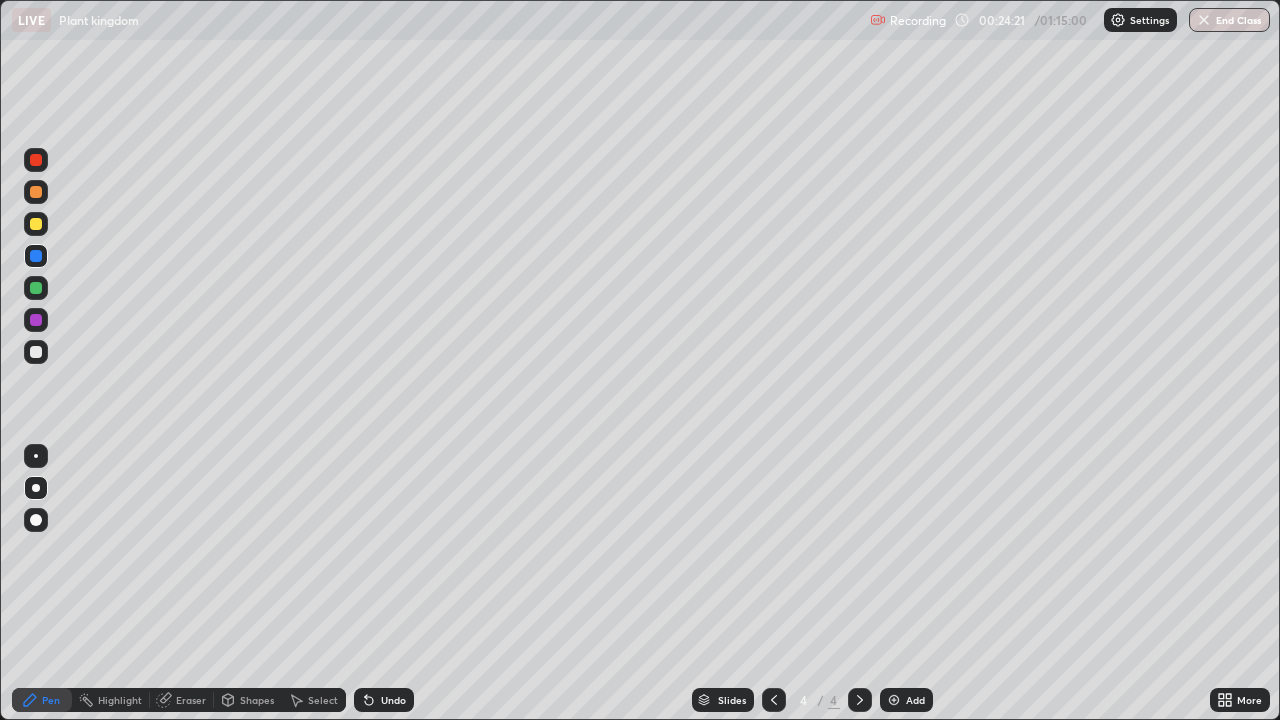 click at bounding box center [36, 352] 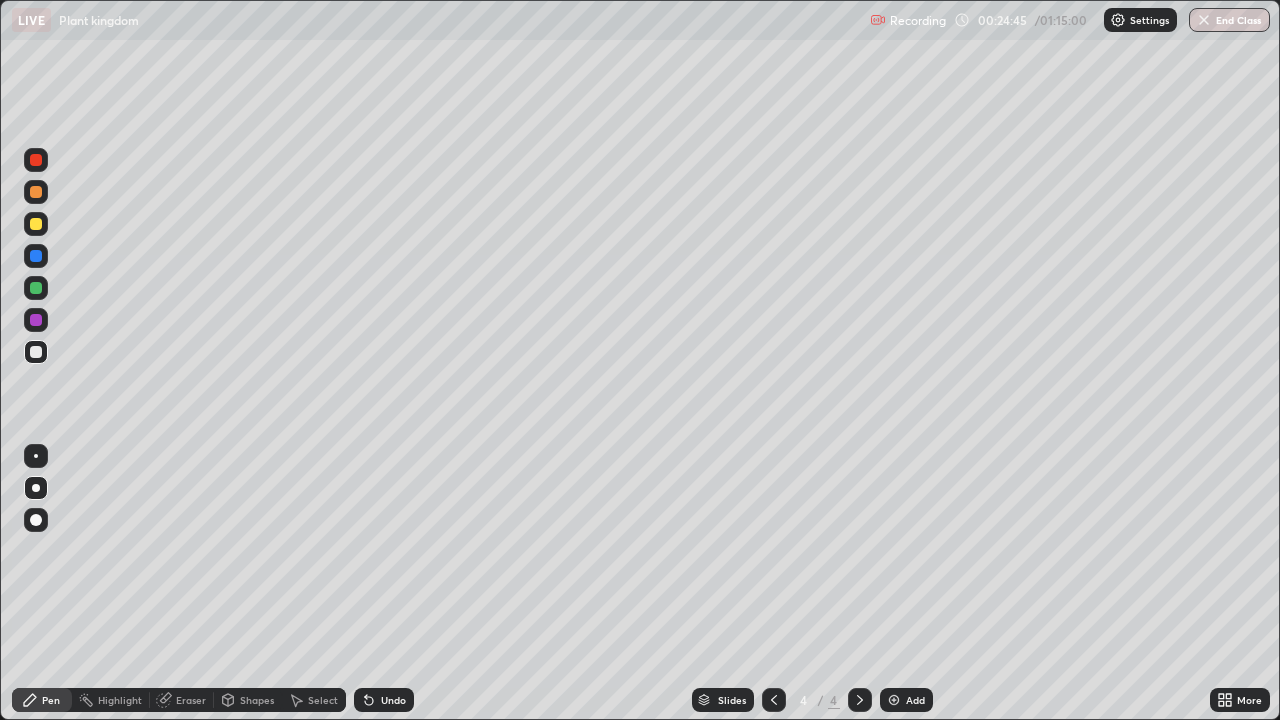 click on "Undo" at bounding box center [384, 700] 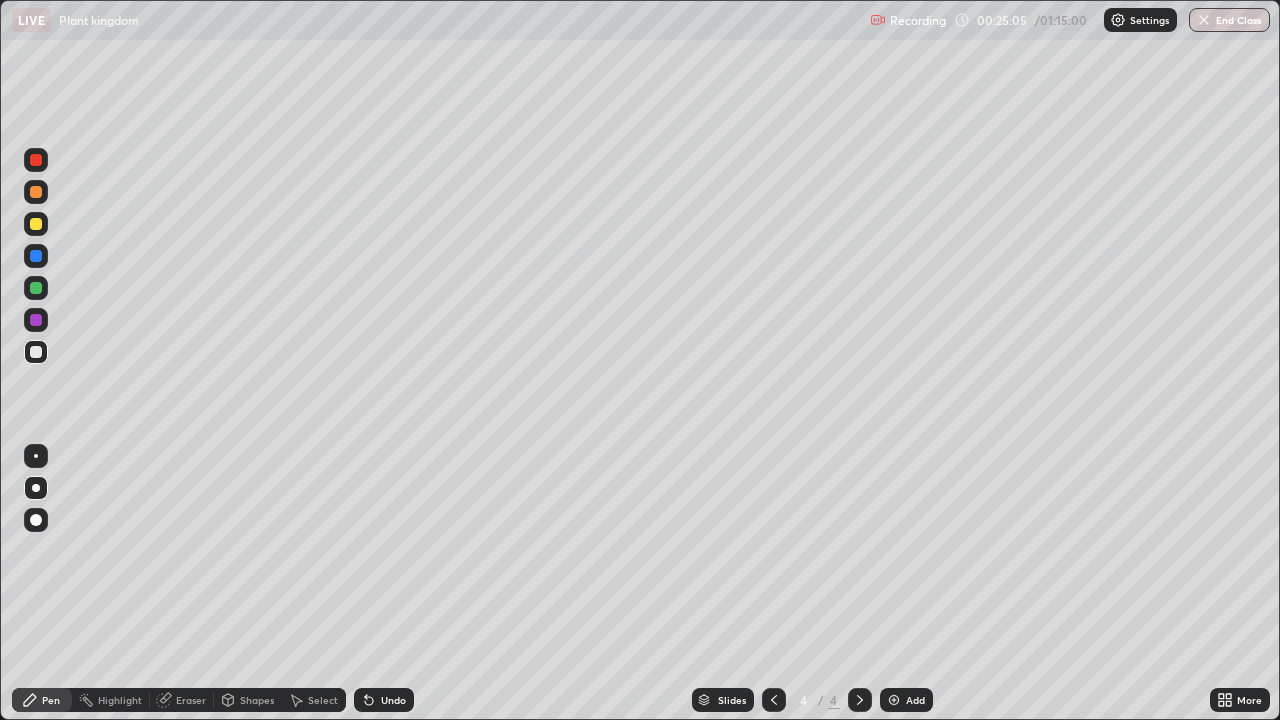 click on "Undo" at bounding box center [384, 700] 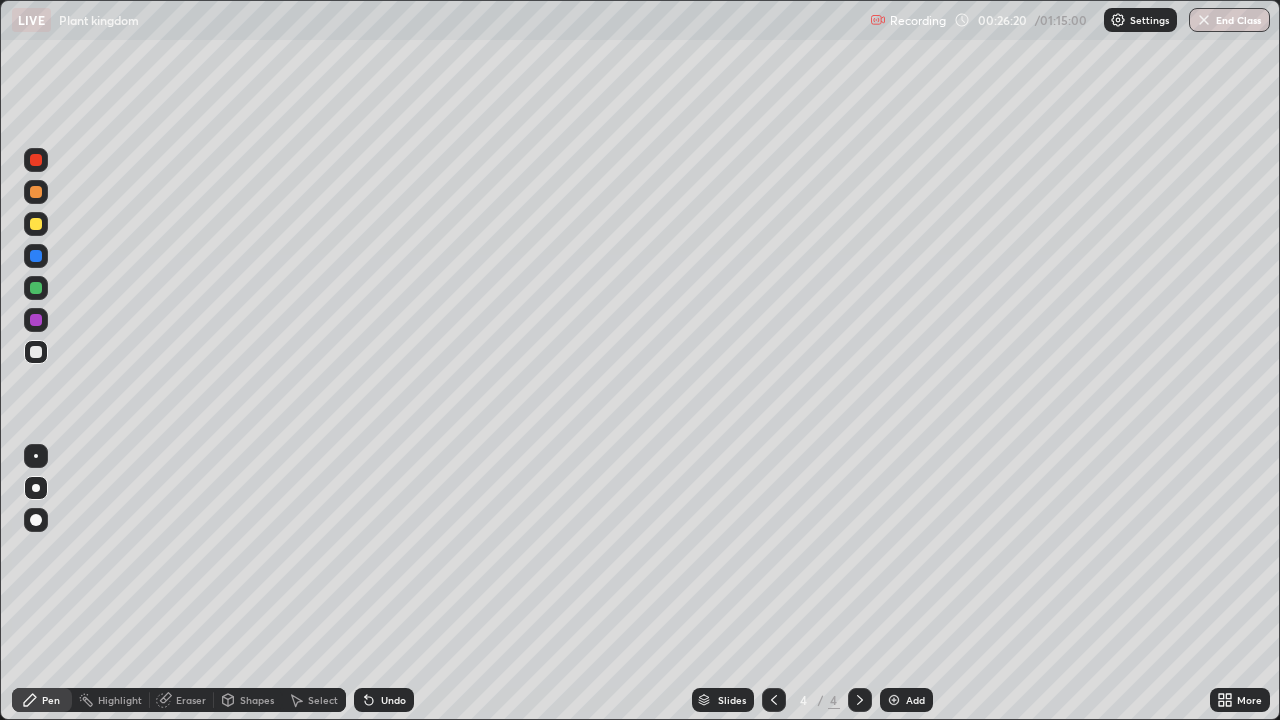 click on "Eraser" at bounding box center [191, 700] 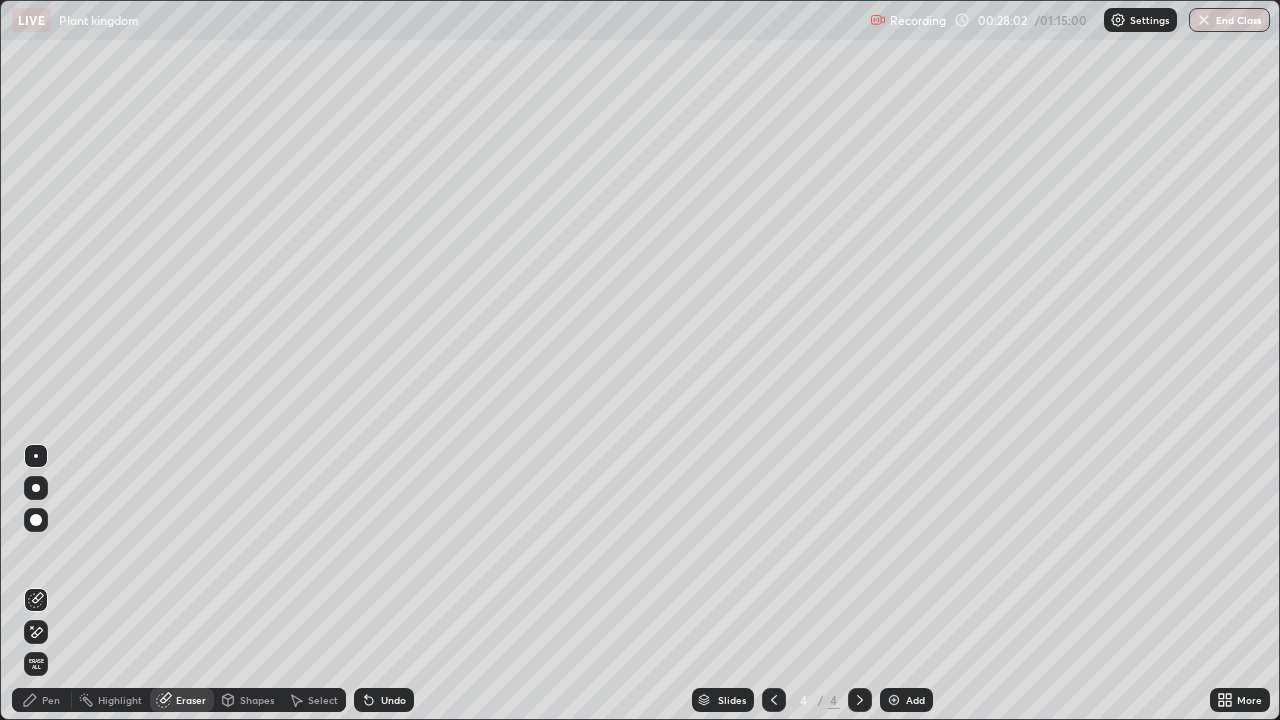 click 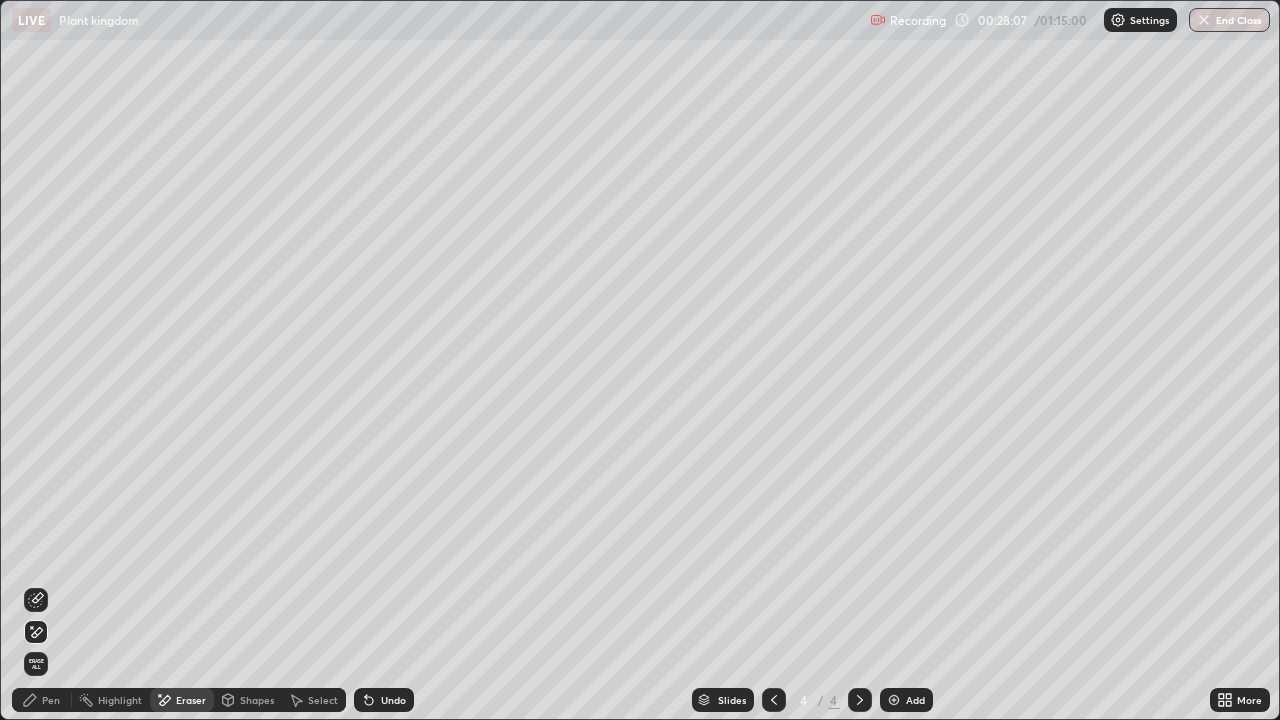 click on "Pen" at bounding box center (42, 700) 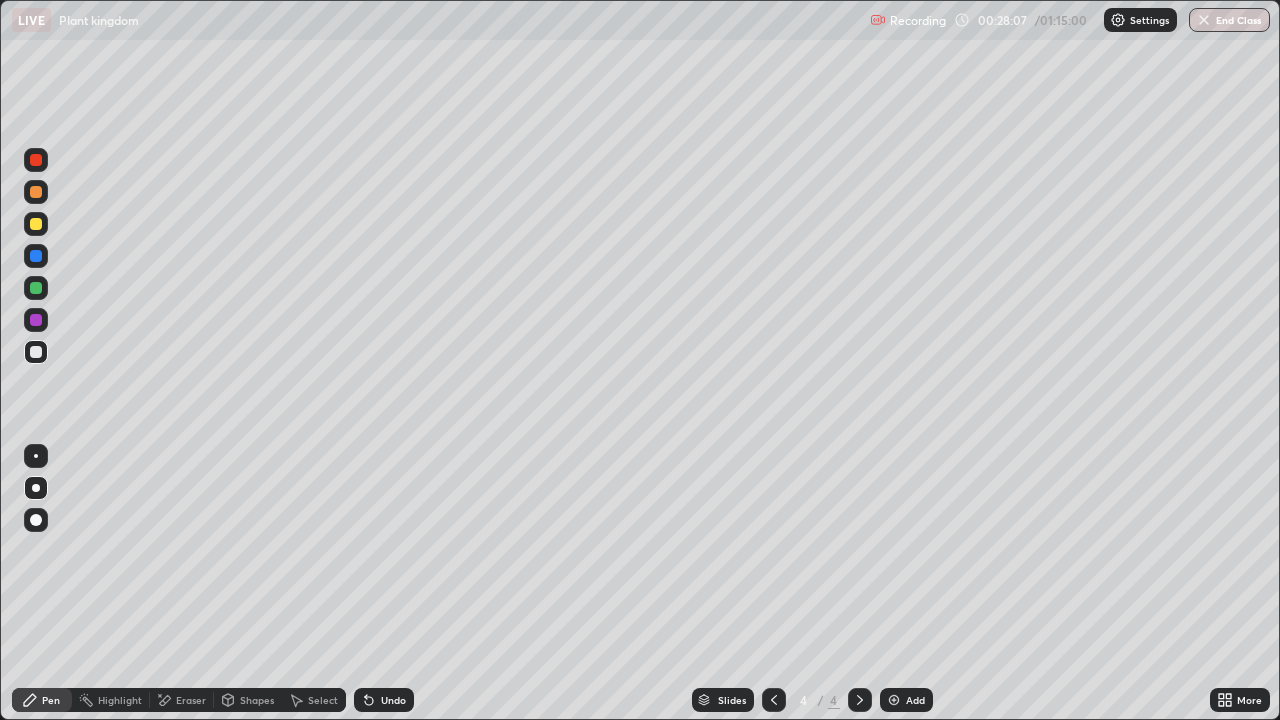 click at bounding box center [36, 352] 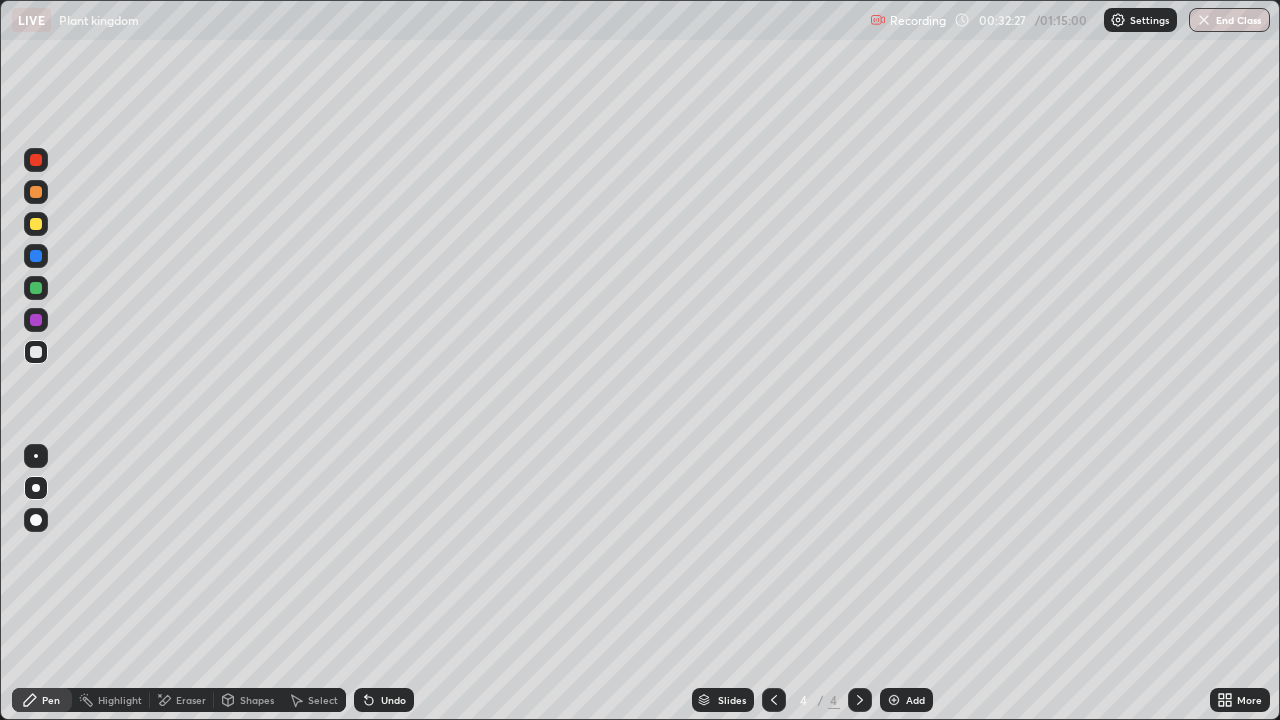 click at bounding box center [894, 700] 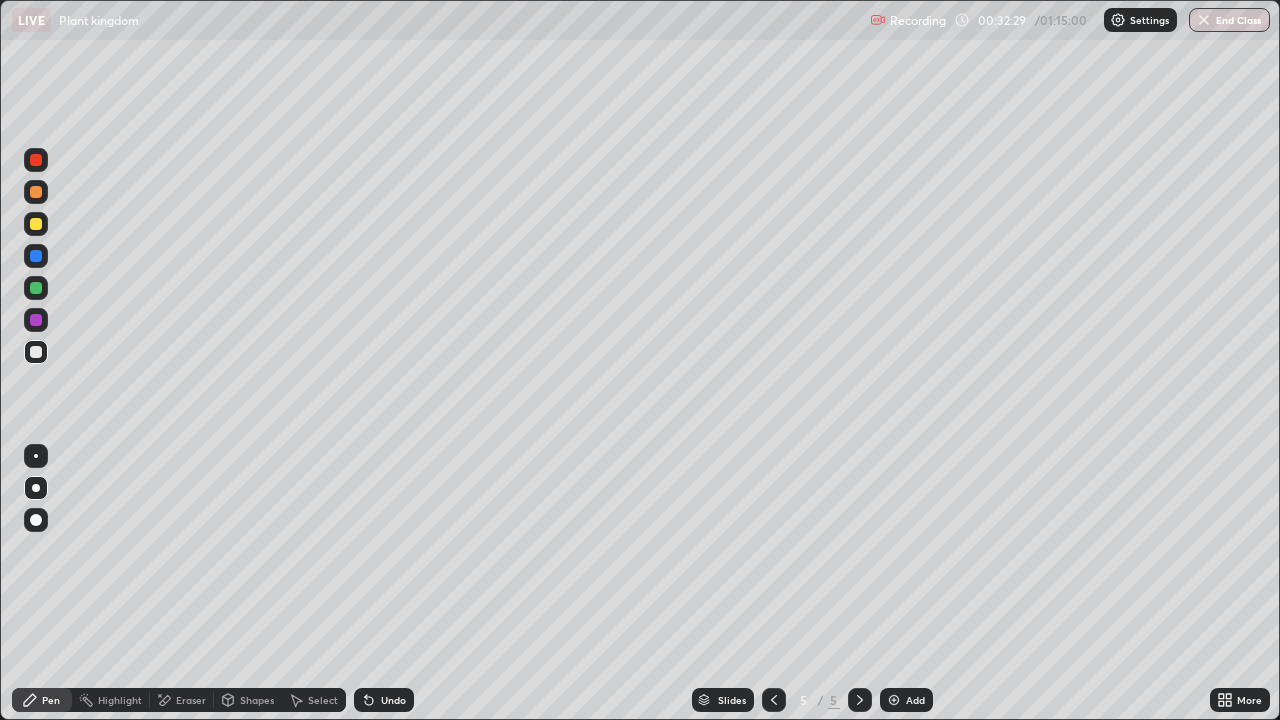 click at bounding box center (36, 224) 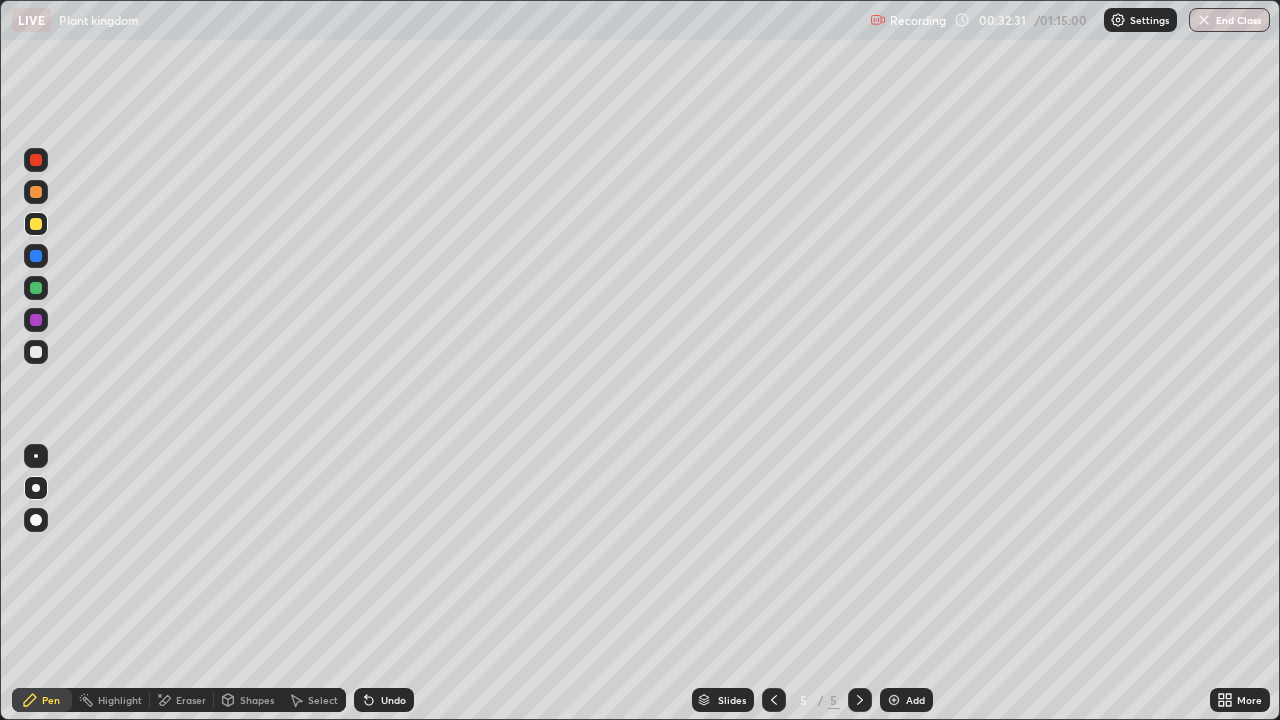 click at bounding box center (36, 352) 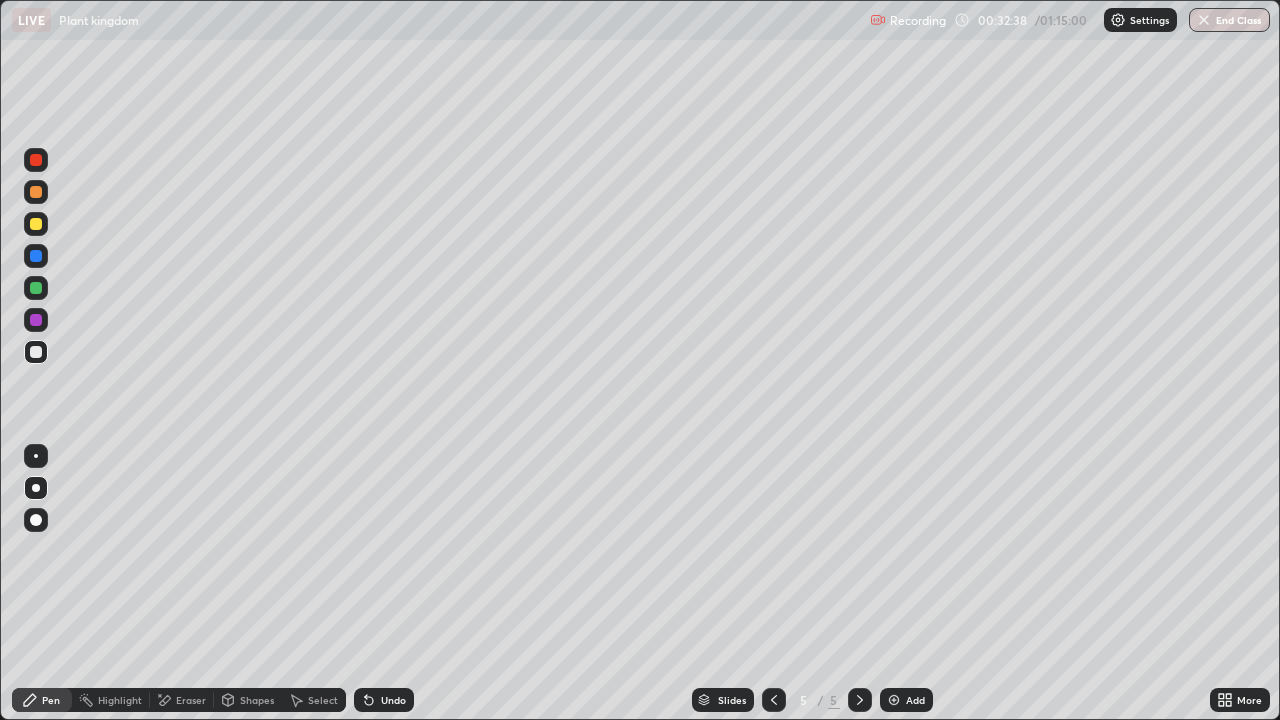 click on "Undo" at bounding box center (384, 700) 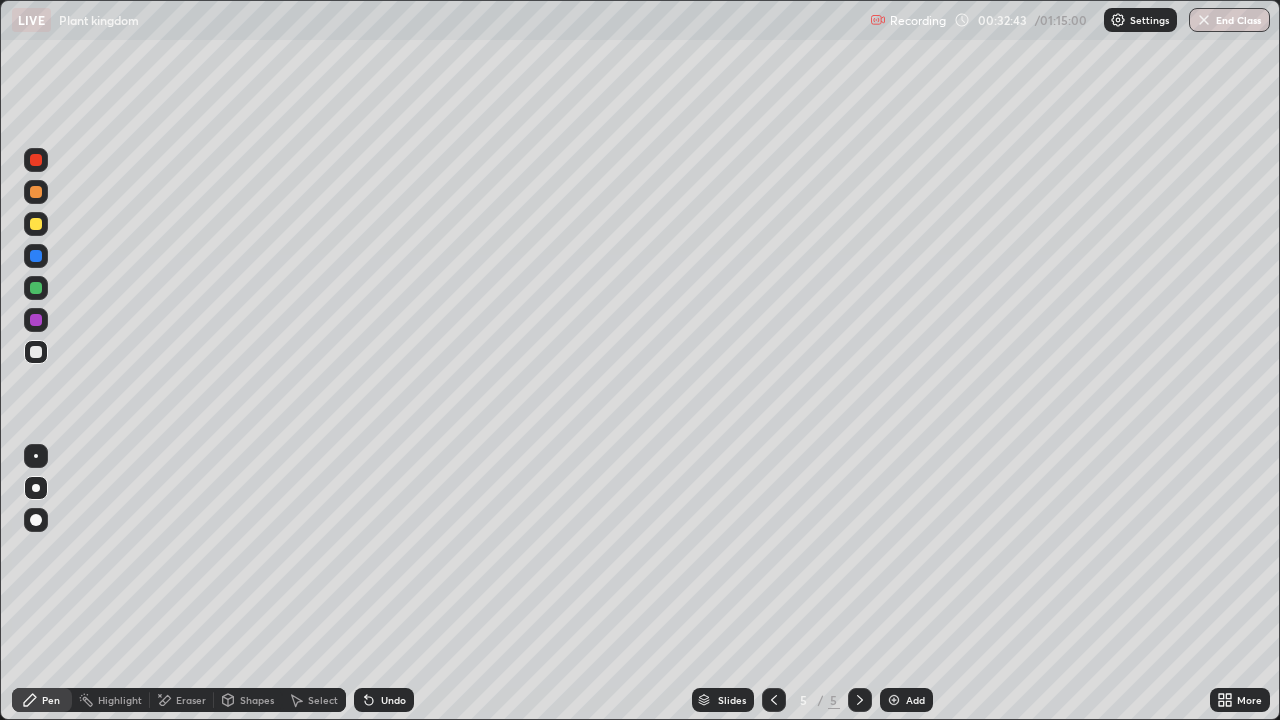 click on "Undo" at bounding box center (393, 700) 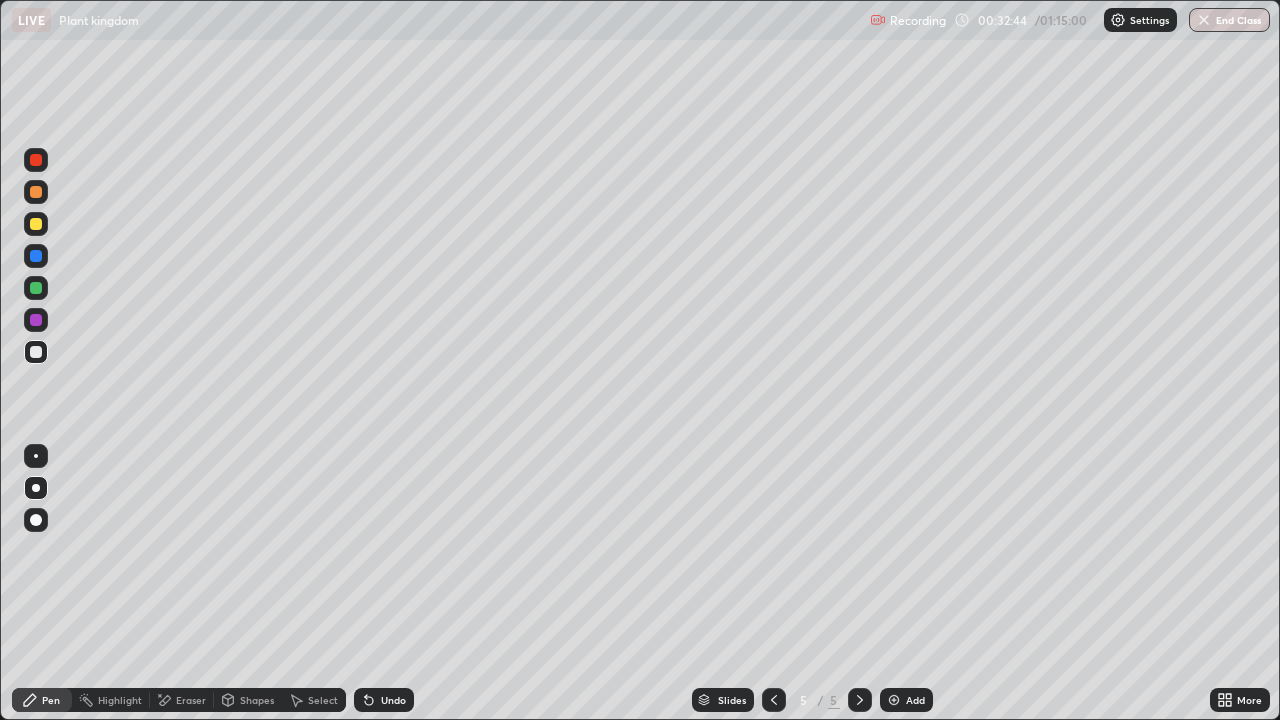 click on "Undo" at bounding box center [393, 700] 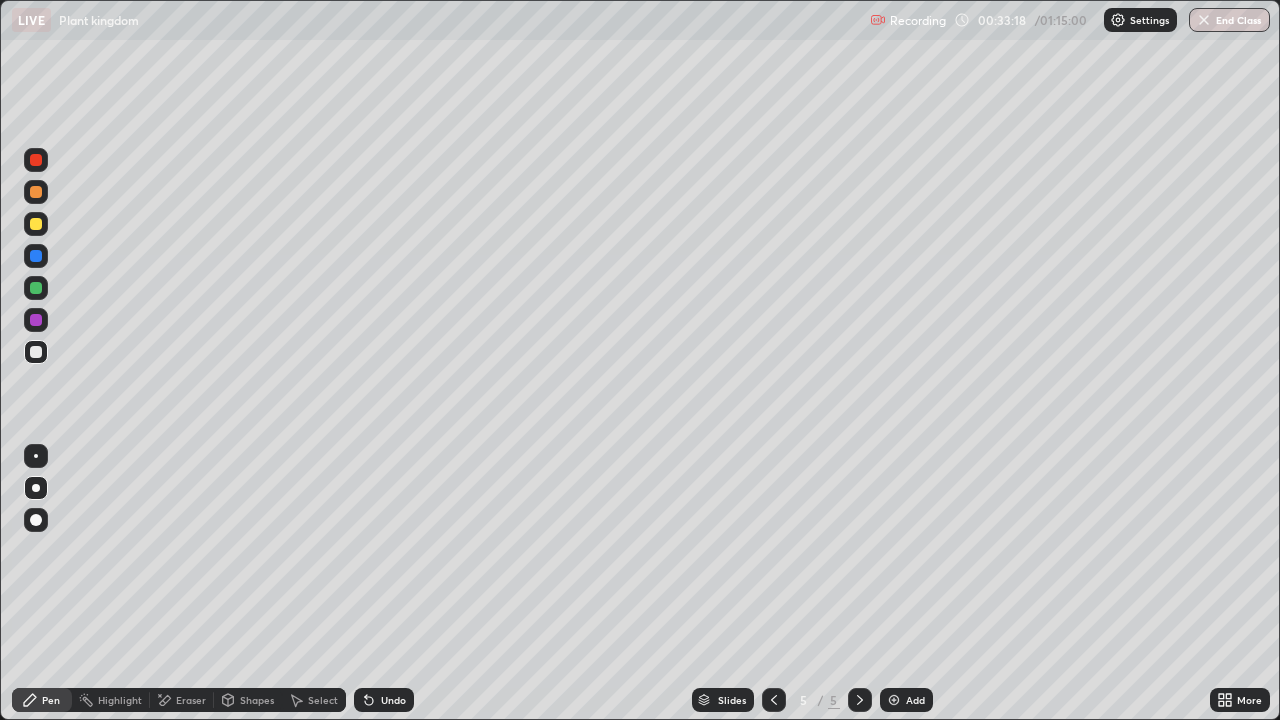 click at bounding box center [36, 224] 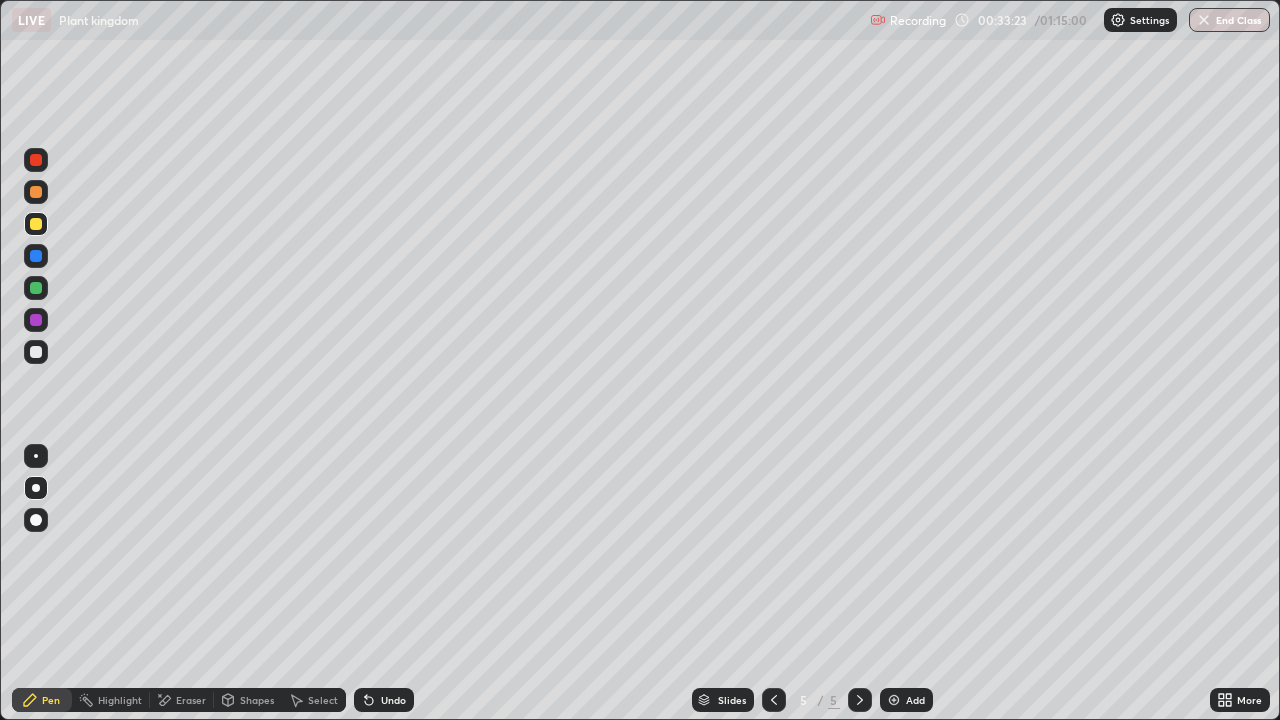 click at bounding box center (36, 352) 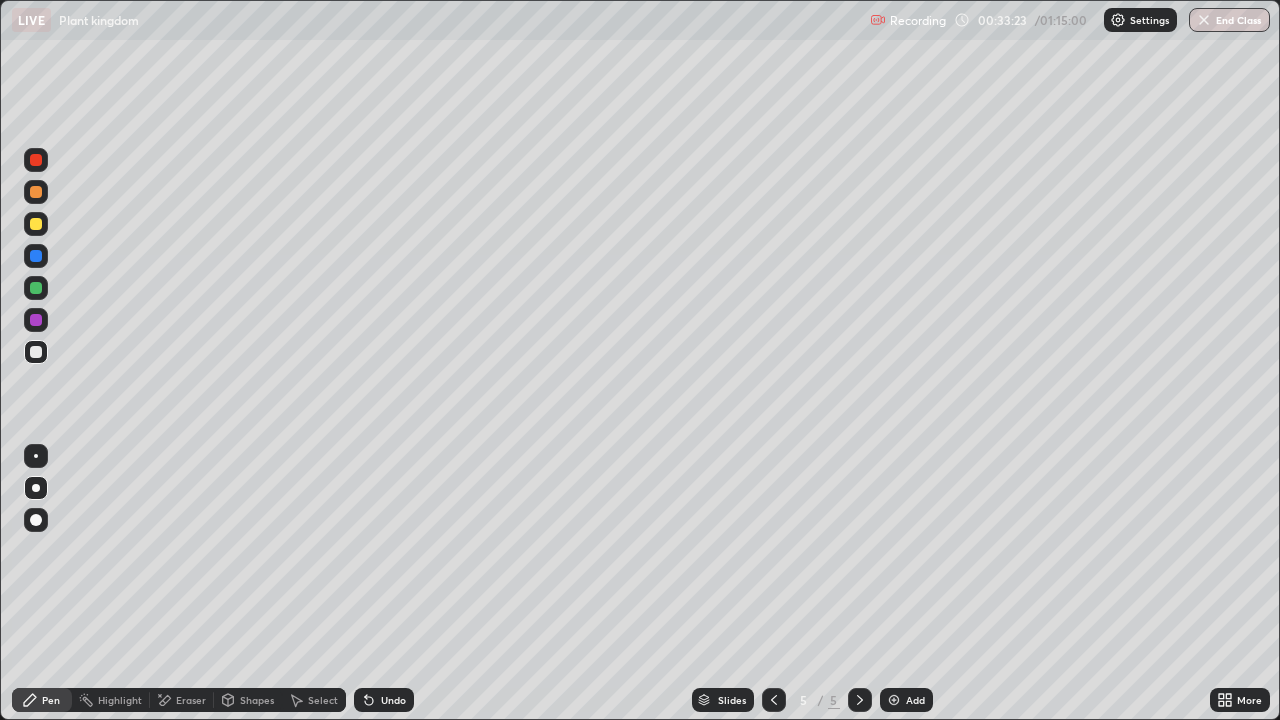 click at bounding box center [36, 352] 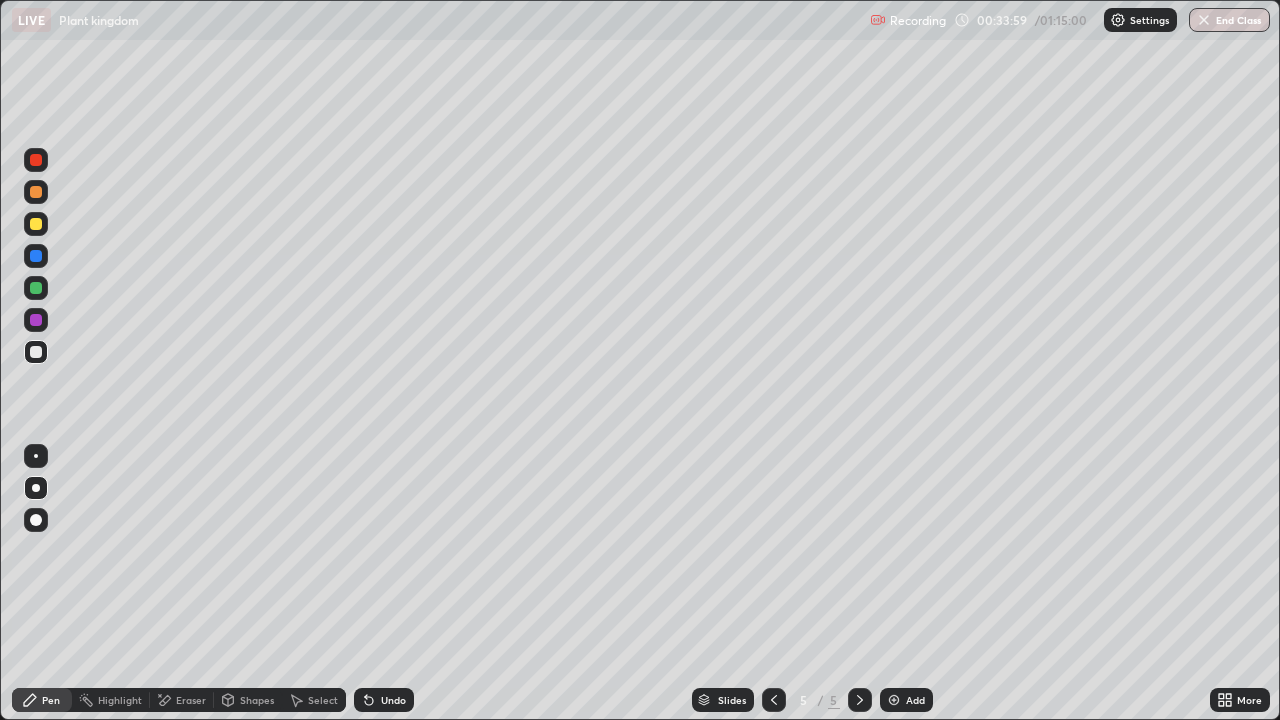 click at bounding box center [36, 352] 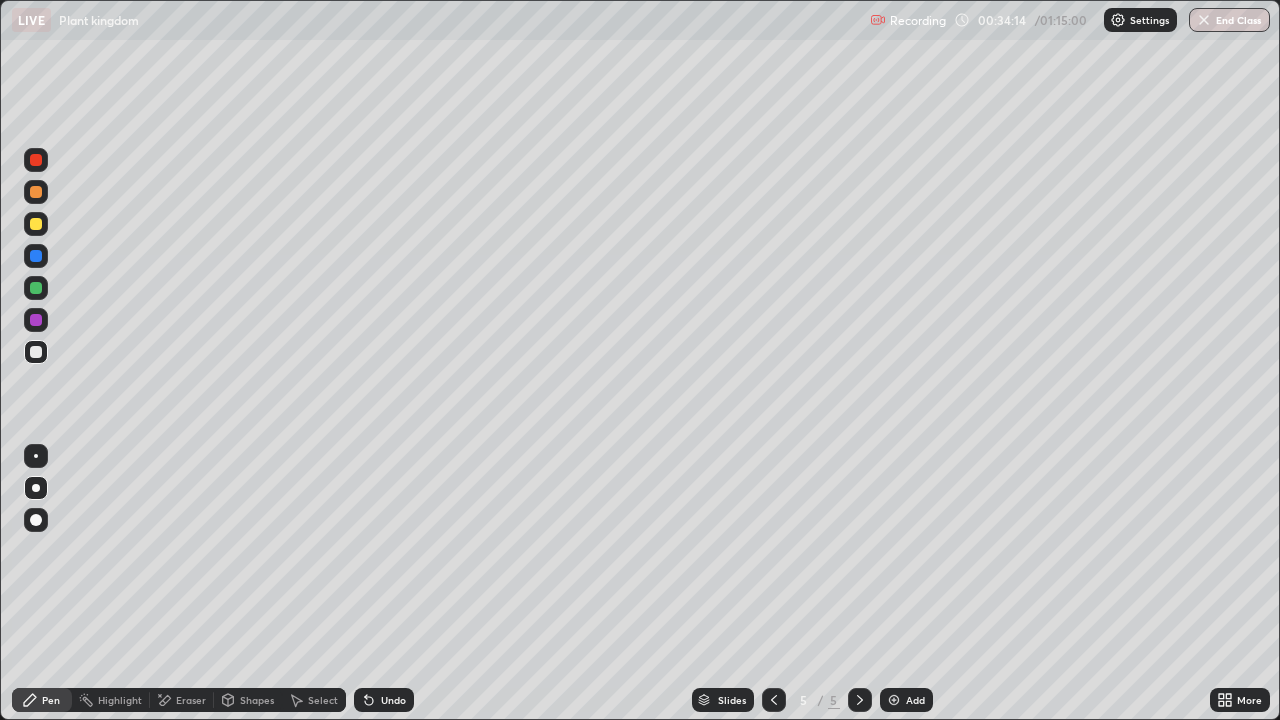 click at bounding box center (36, 224) 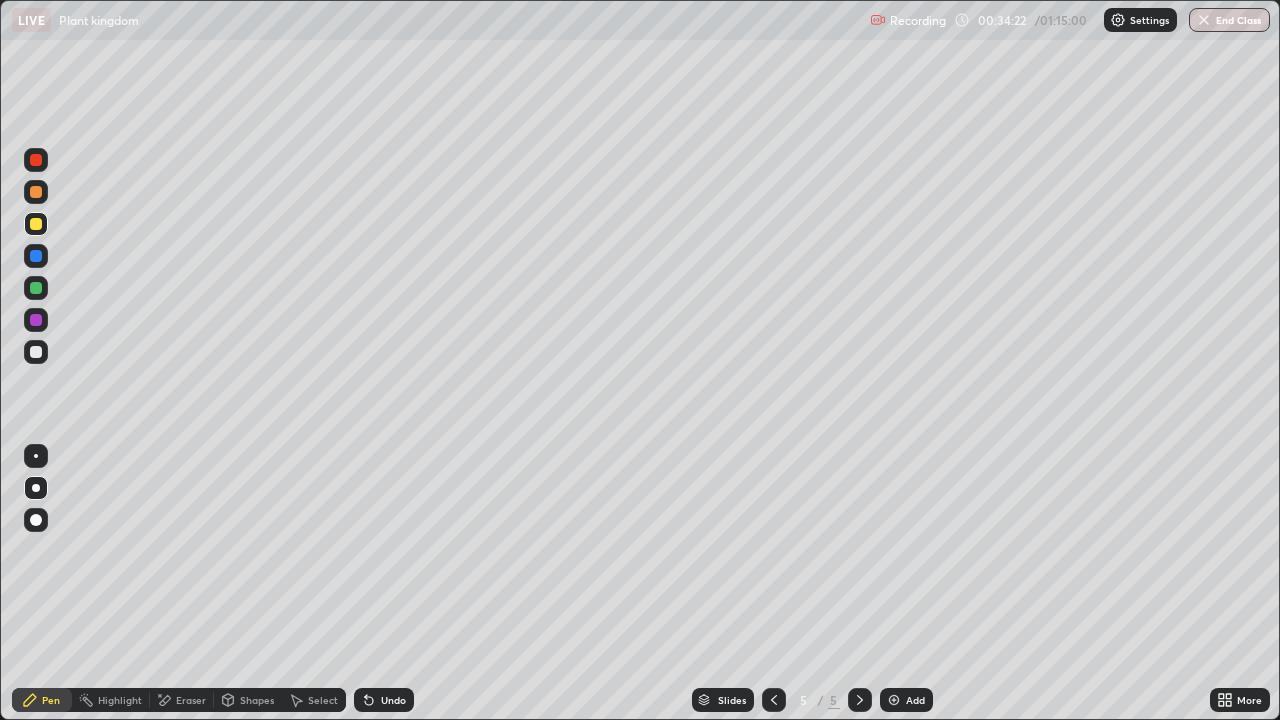 click at bounding box center (36, 256) 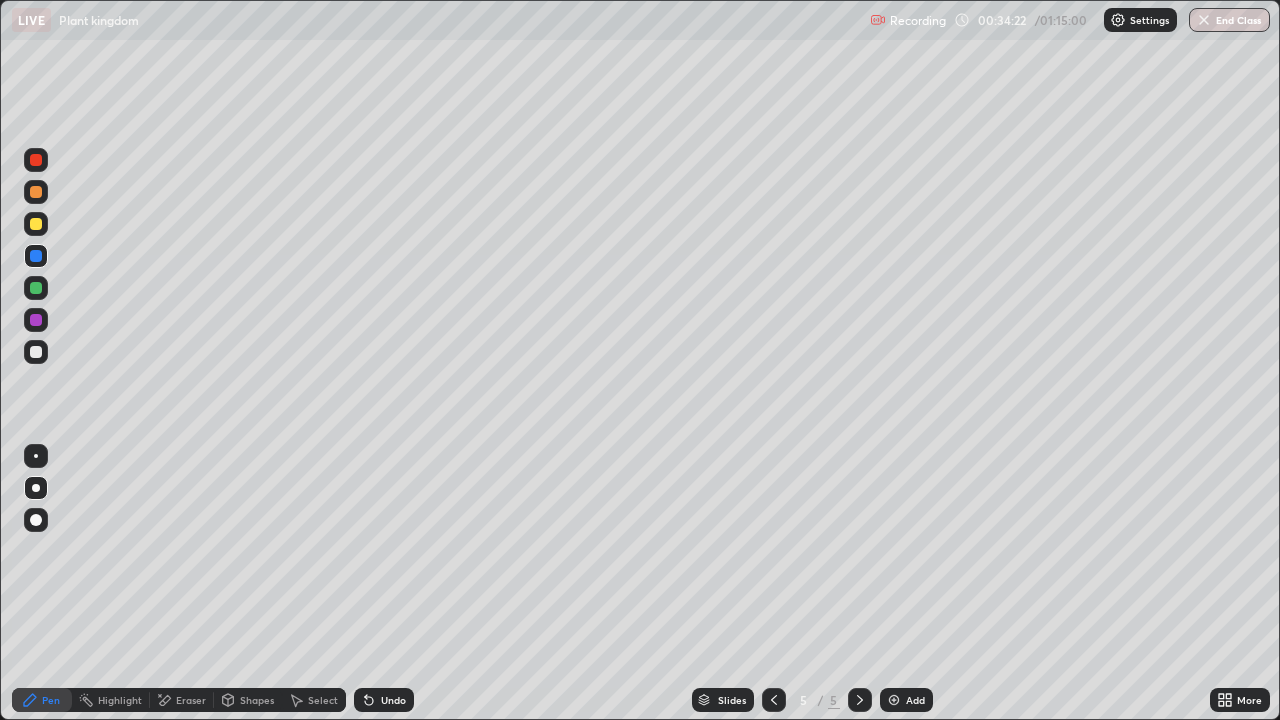 click at bounding box center [36, 256] 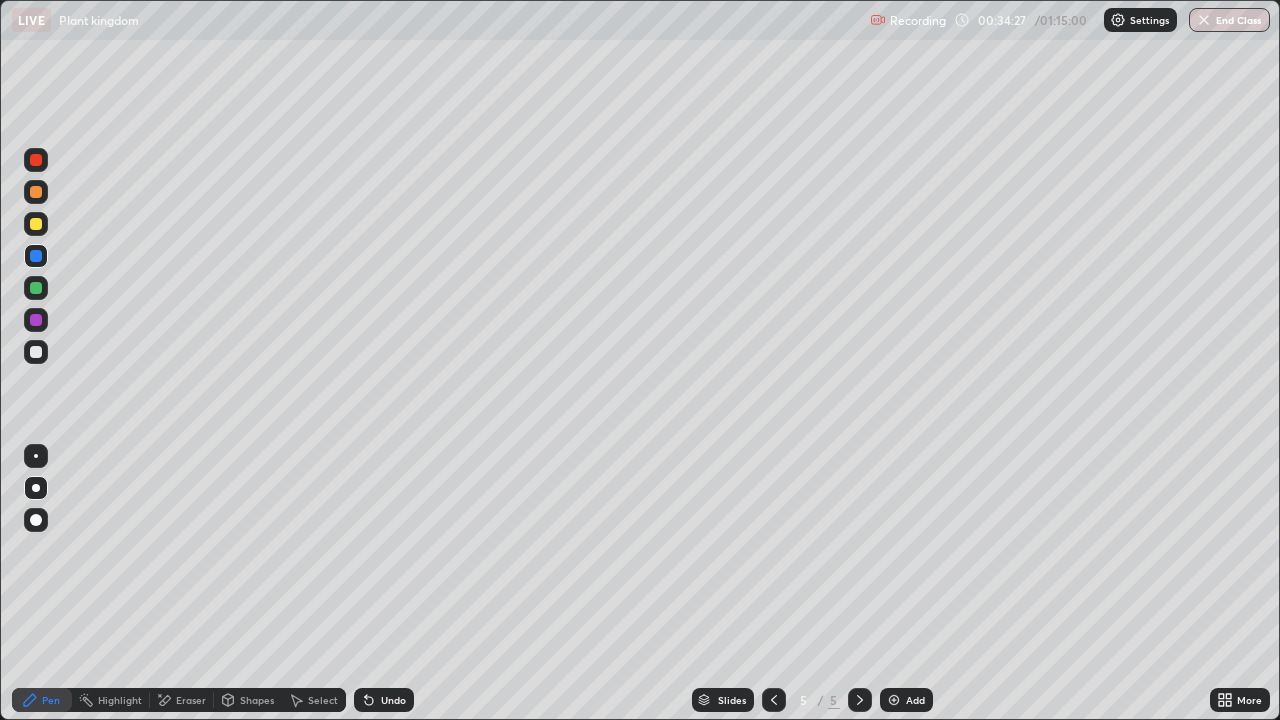 click at bounding box center [36, 352] 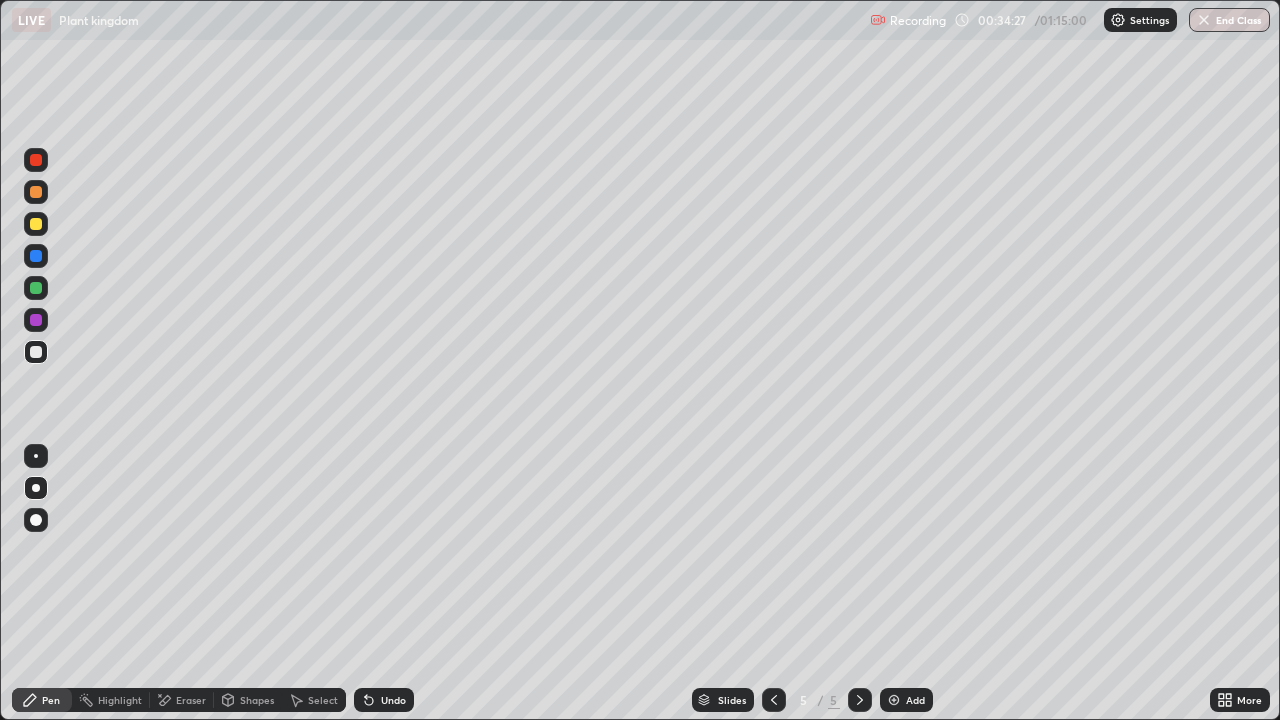 click at bounding box center [36, 352] 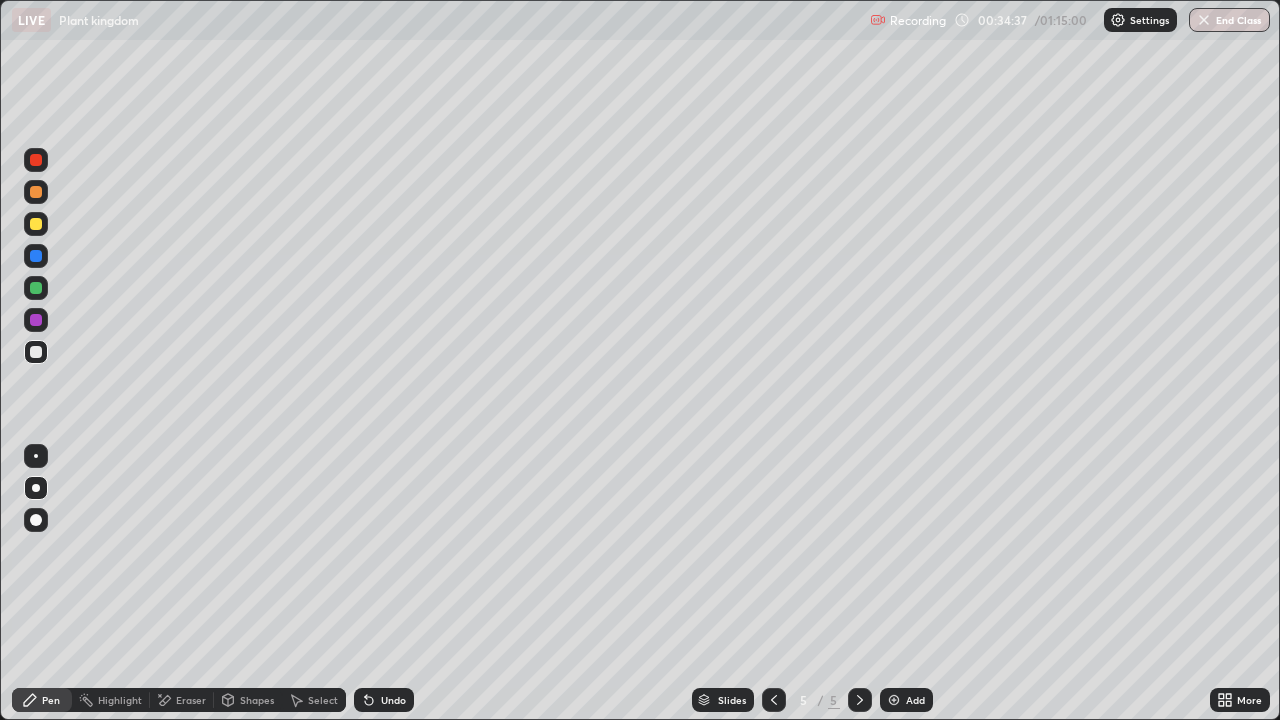 click at bounding box center (36, 224) 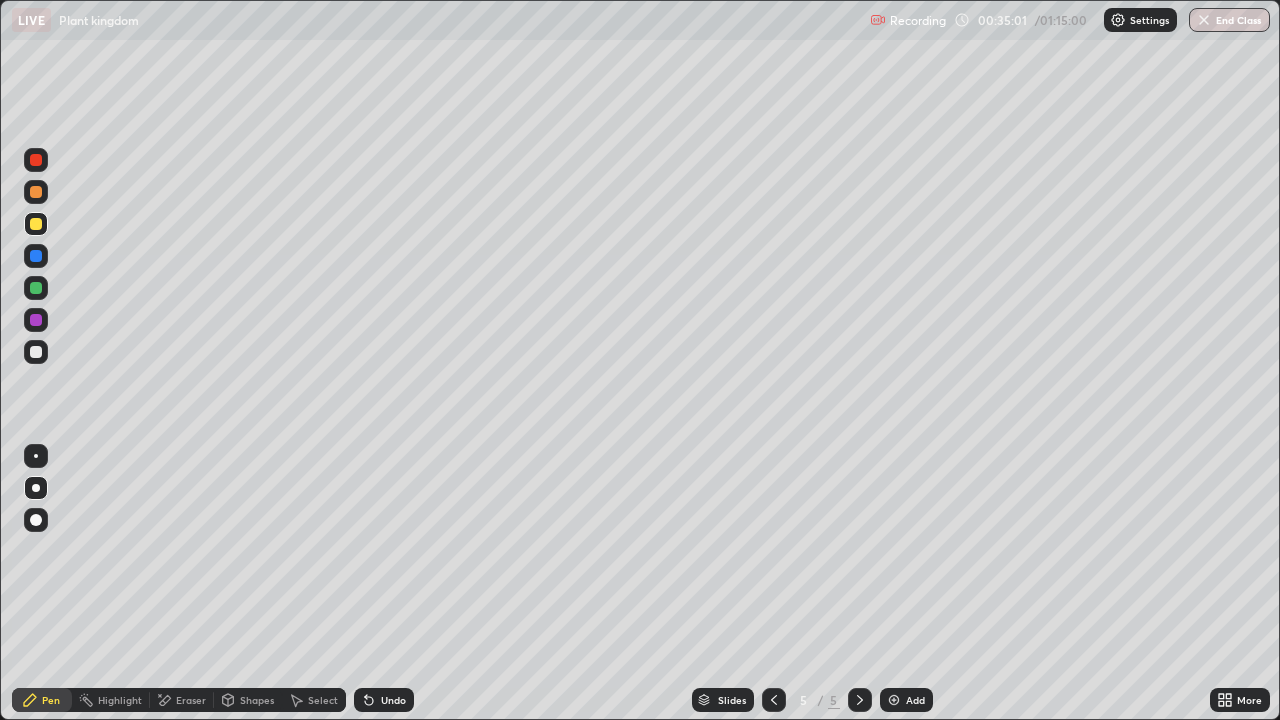 click 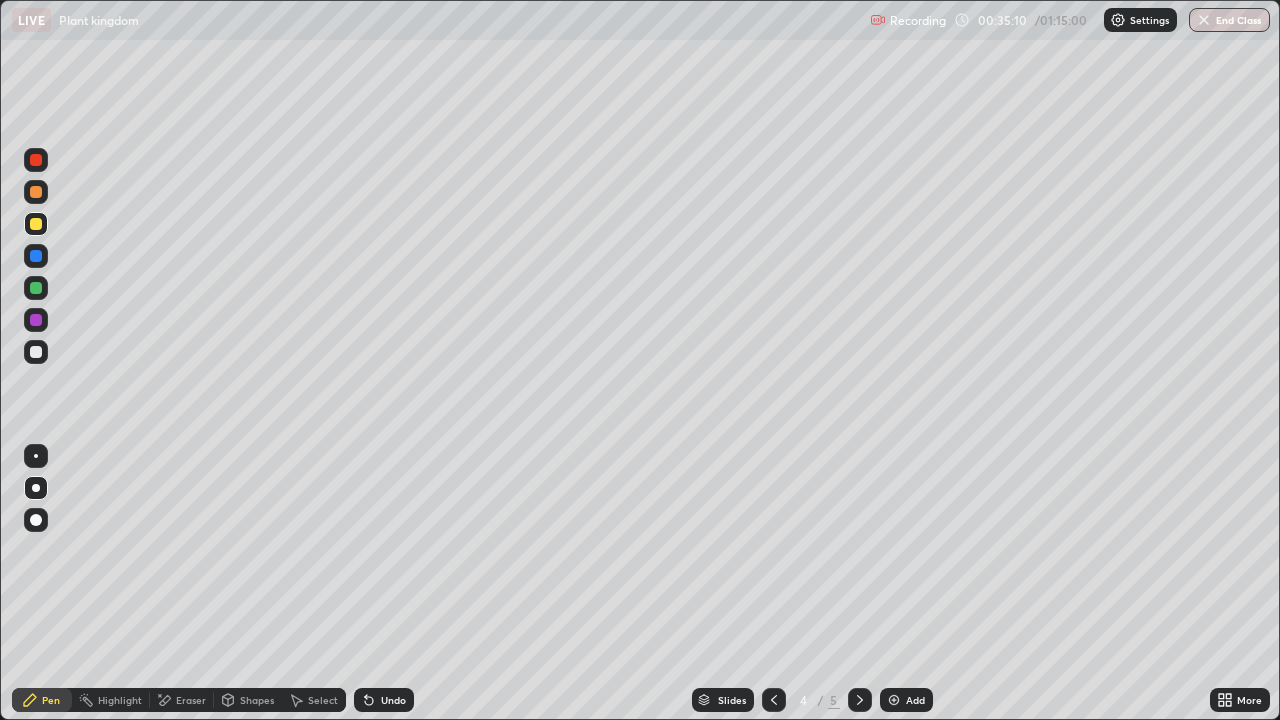 click 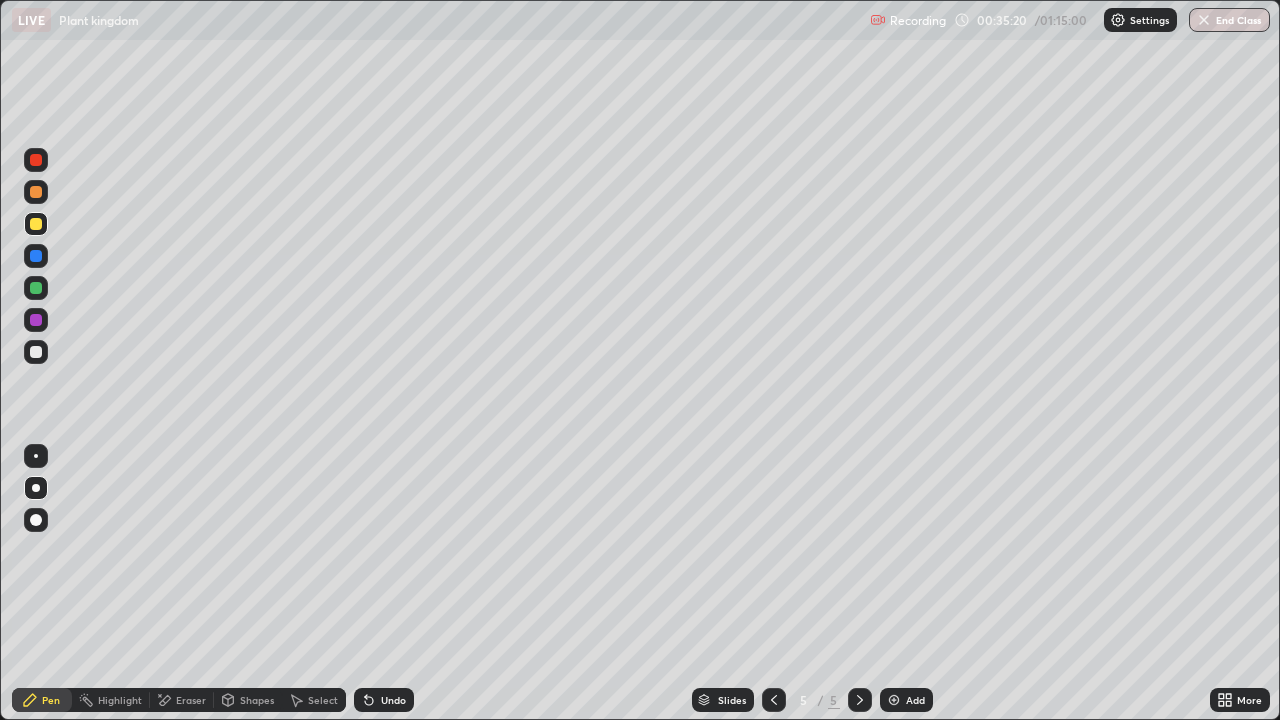 click at bounding box center (36, 352) 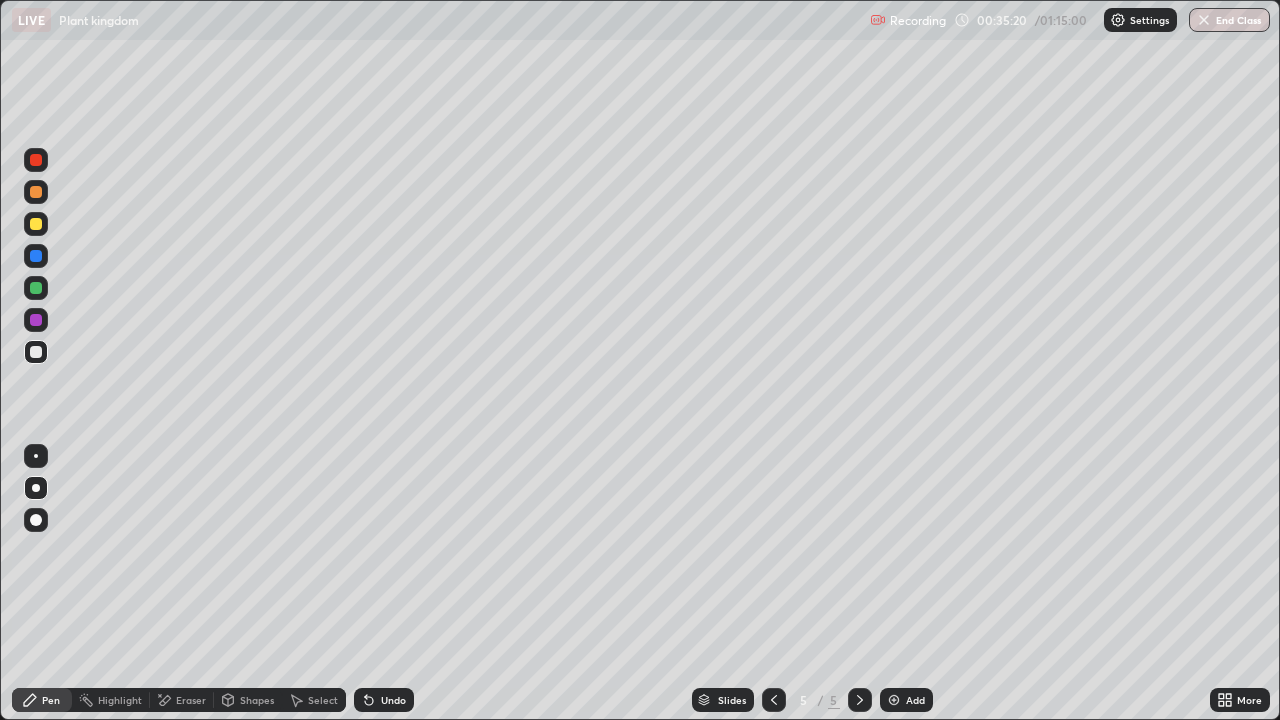 click at bounding box center [36, 352] 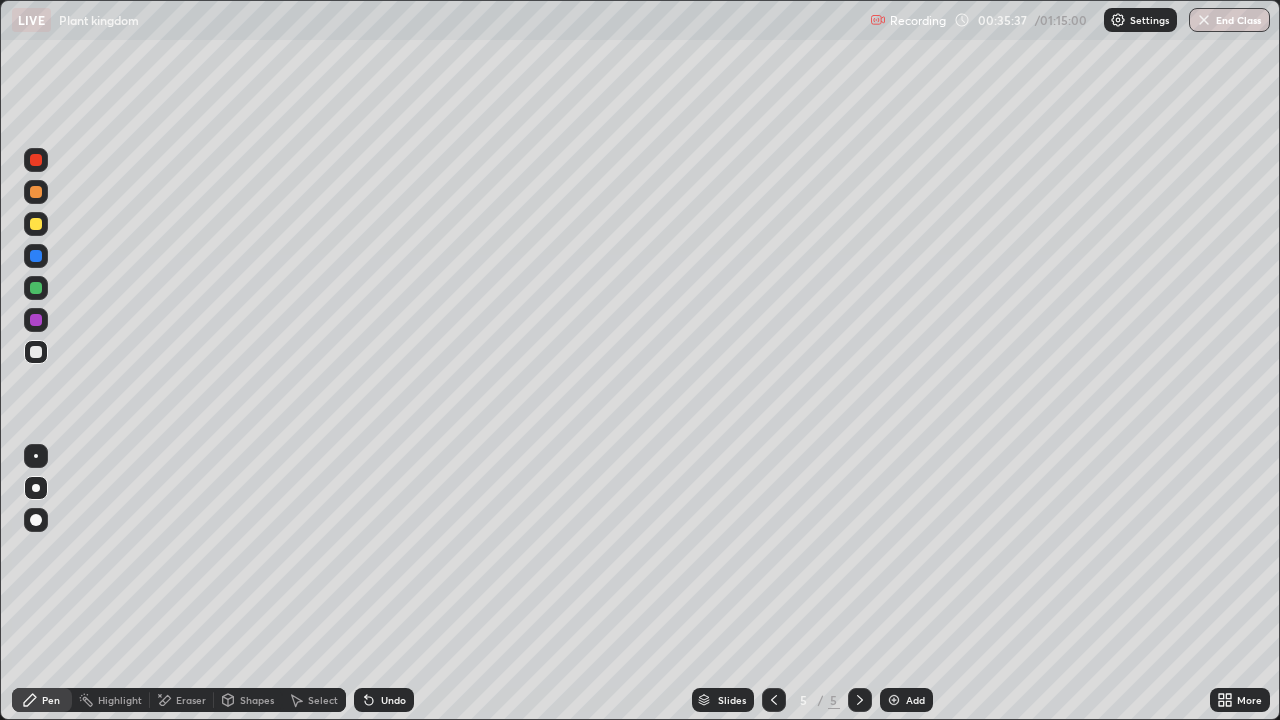 click on "Undo" at bounding box center [393, 700] 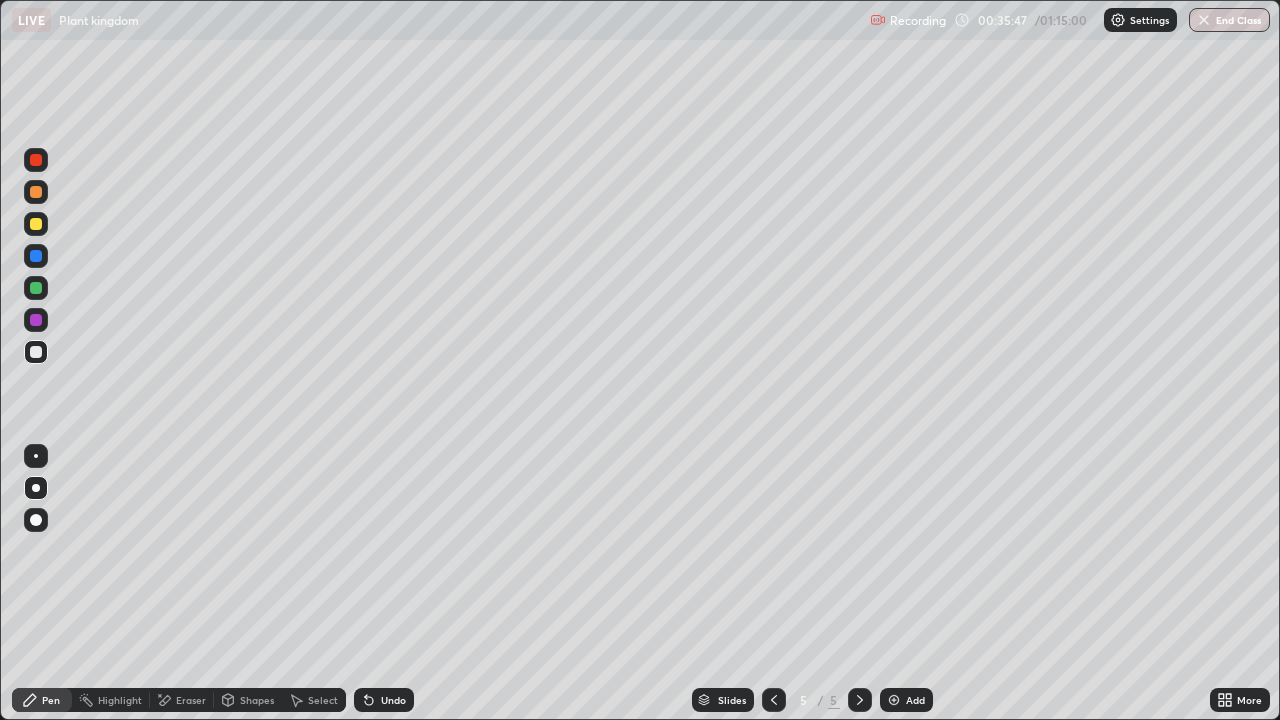 click at bounding box center (36, 224) 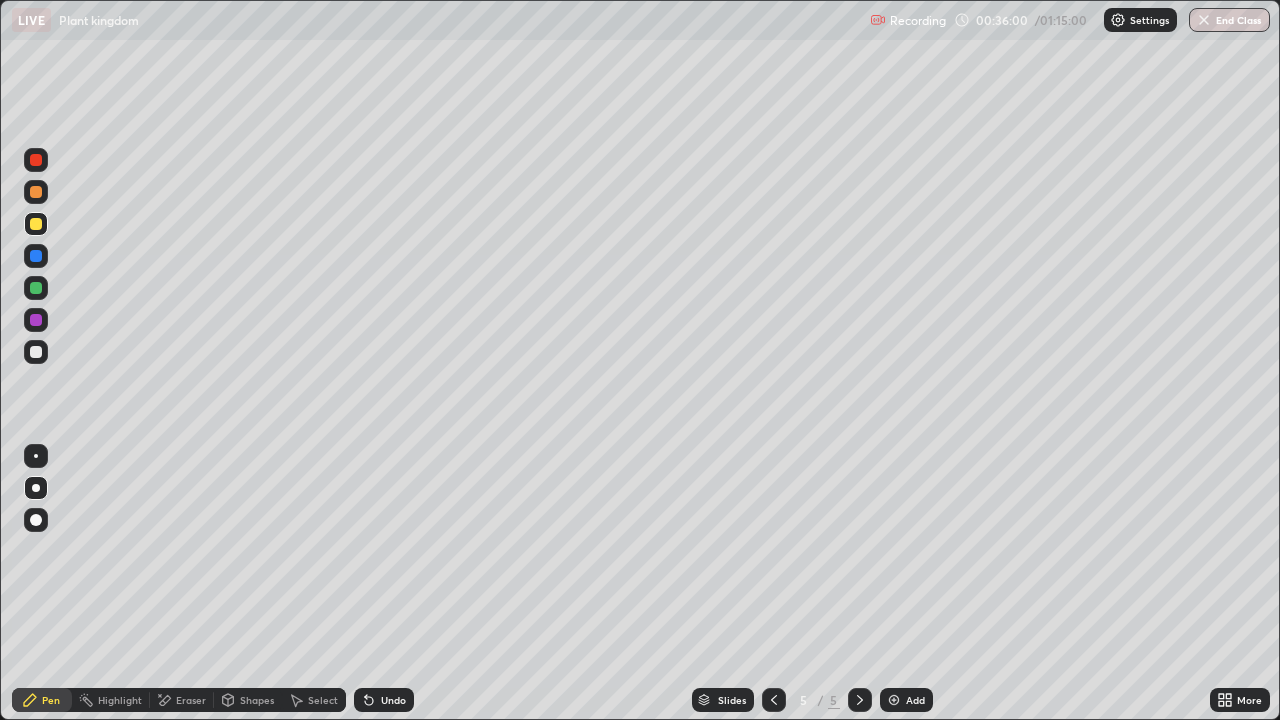 click at bounding box center [36, 352] 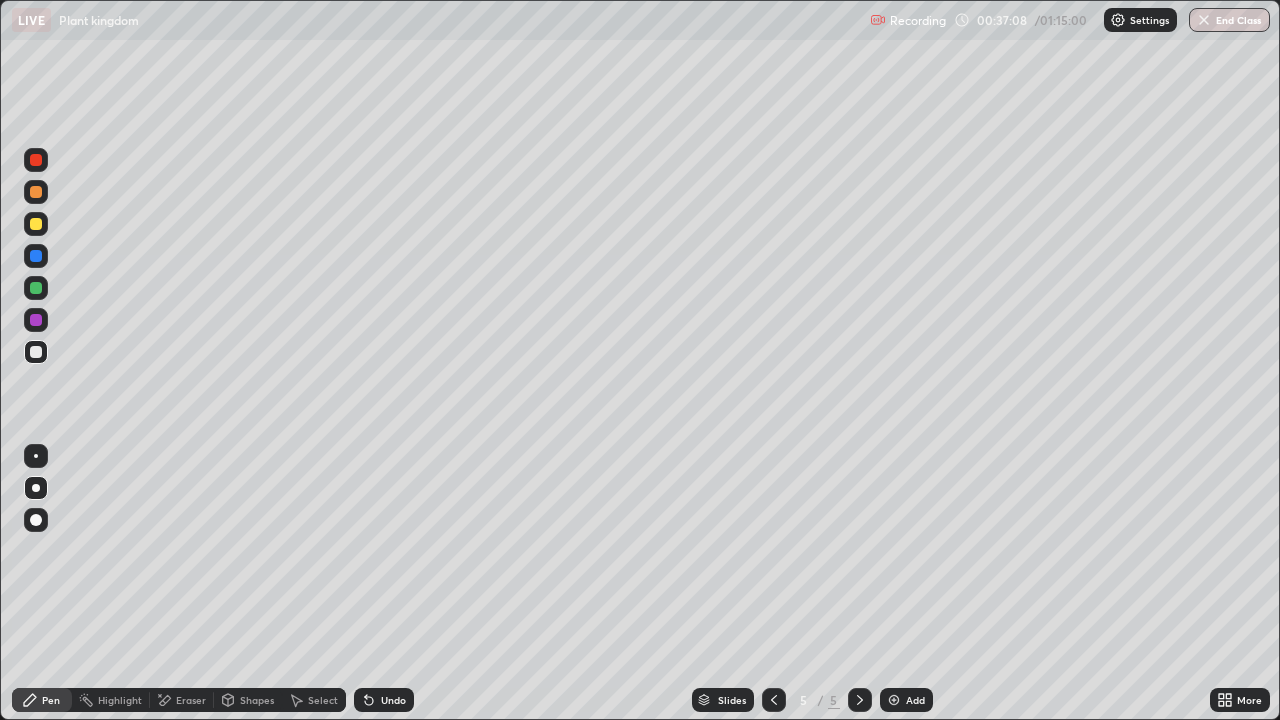 click at bounding box center (36, 256) 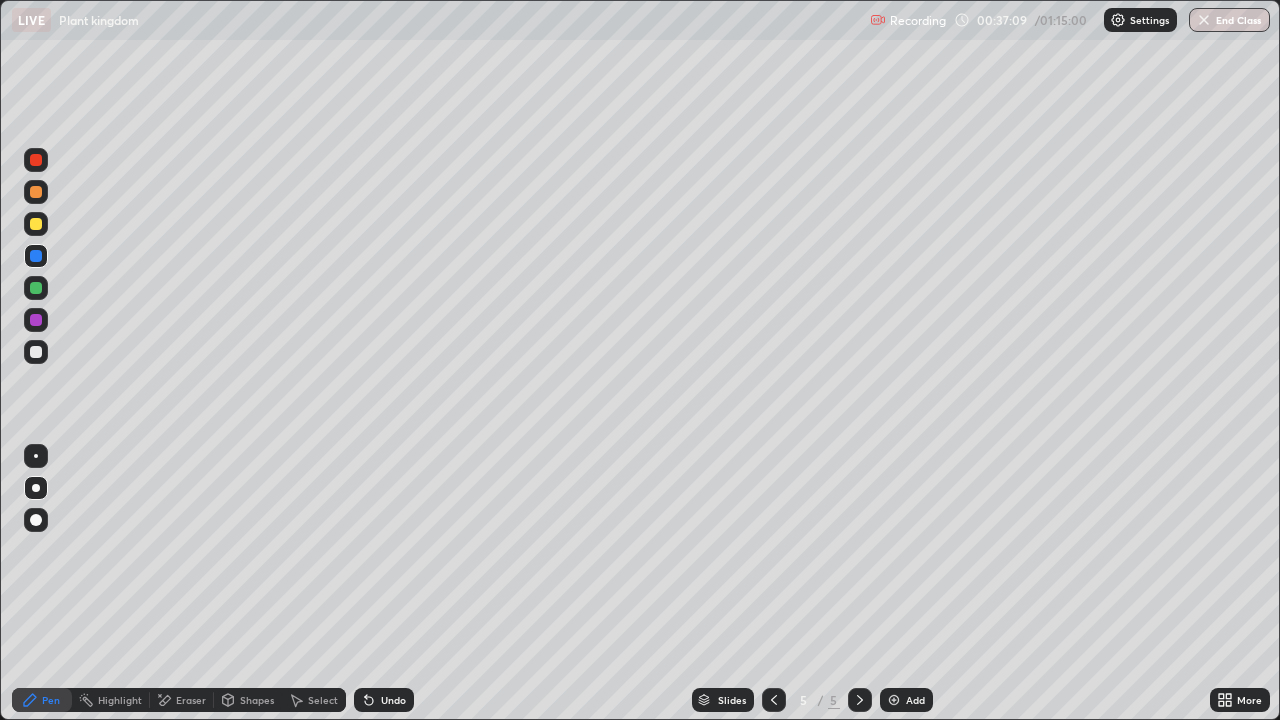 click at bounding box center [36, 256] 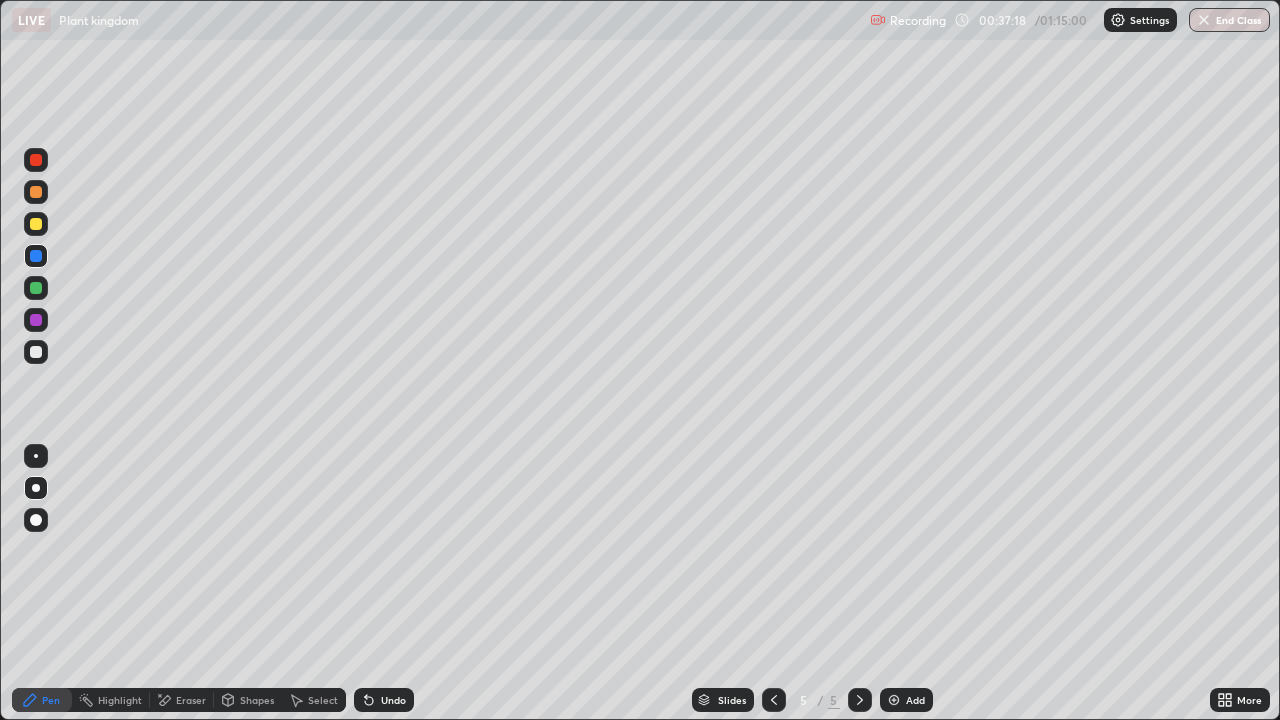 click at bounding box center (36, 352) 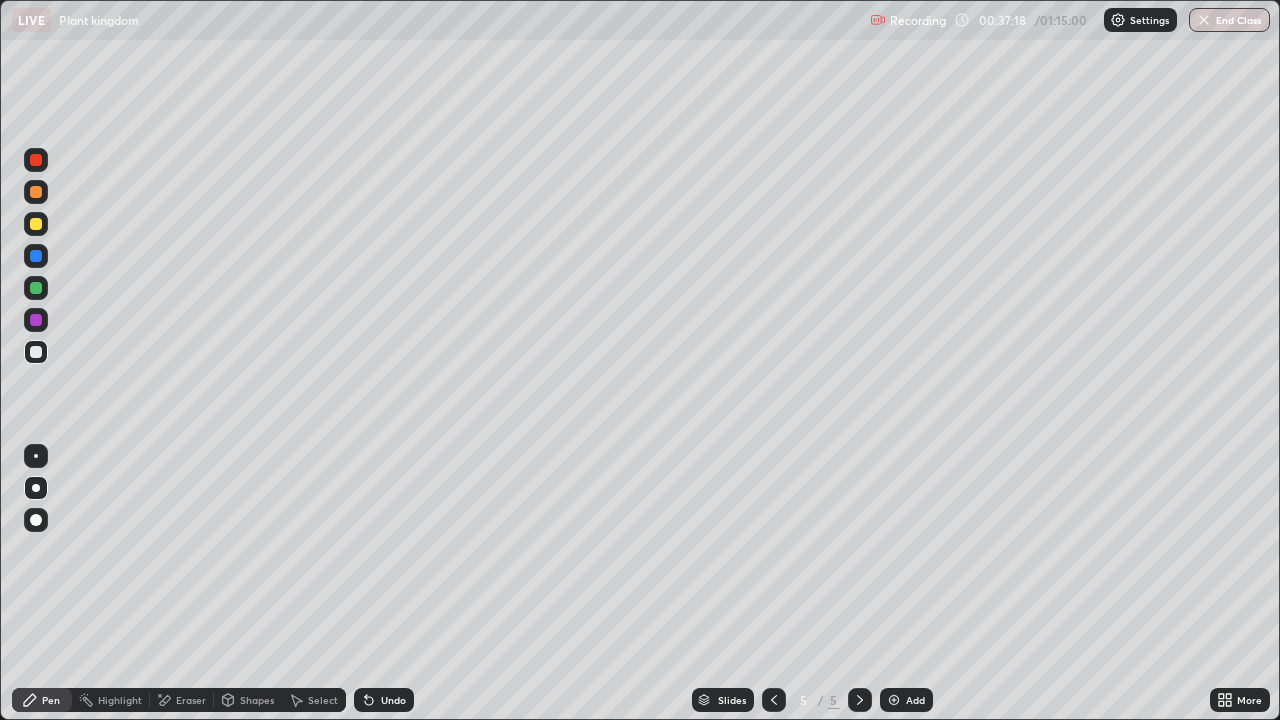 click at bounding box center (36, 352) 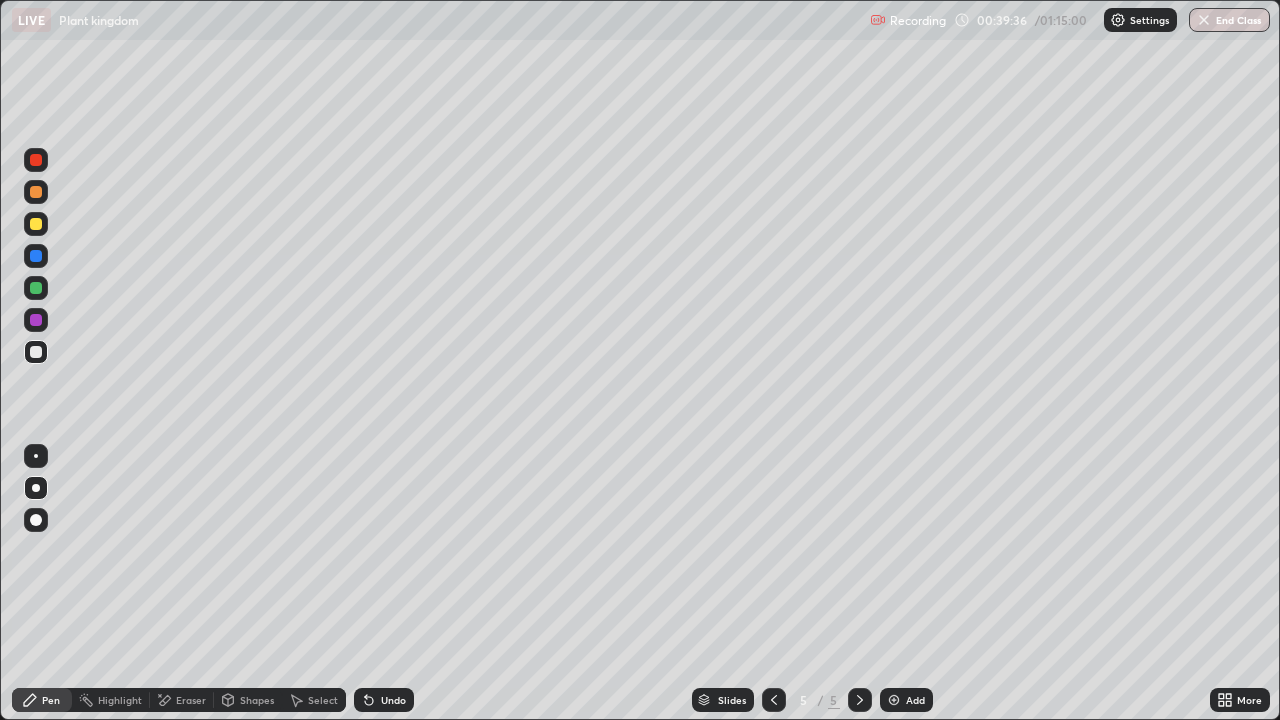 click on "Eraser" at bounding box center [191, 700] 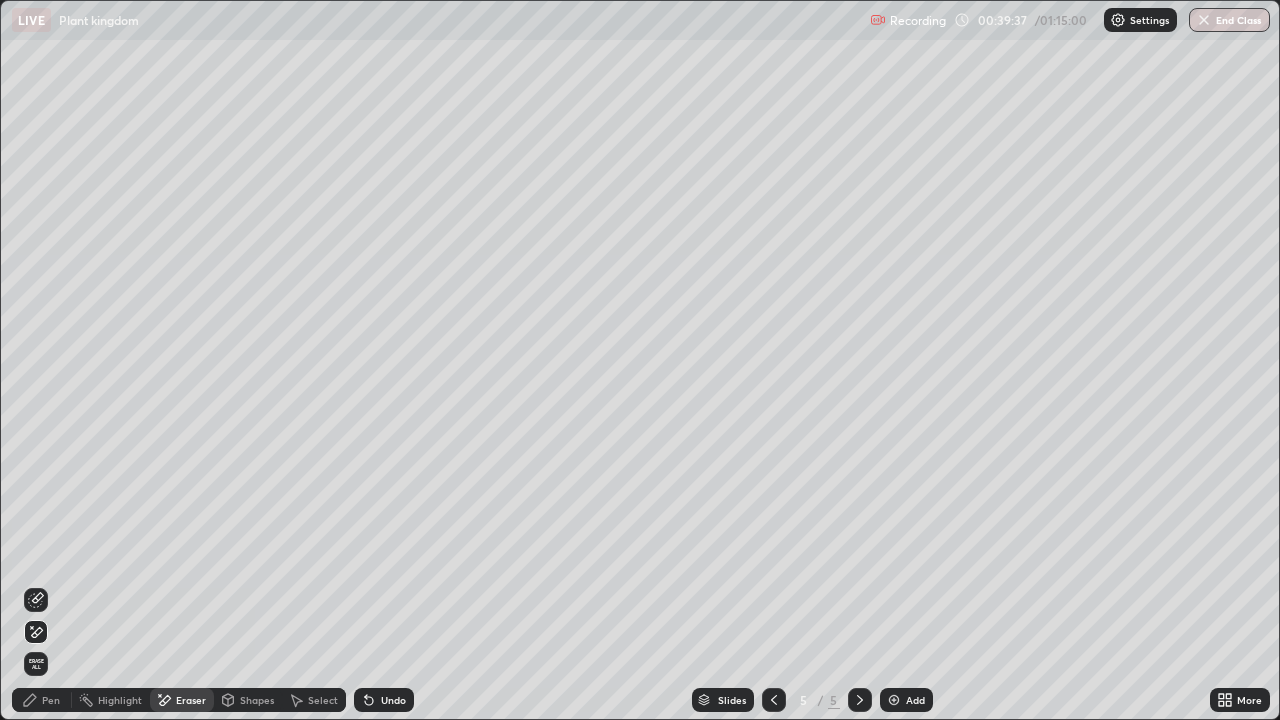 click 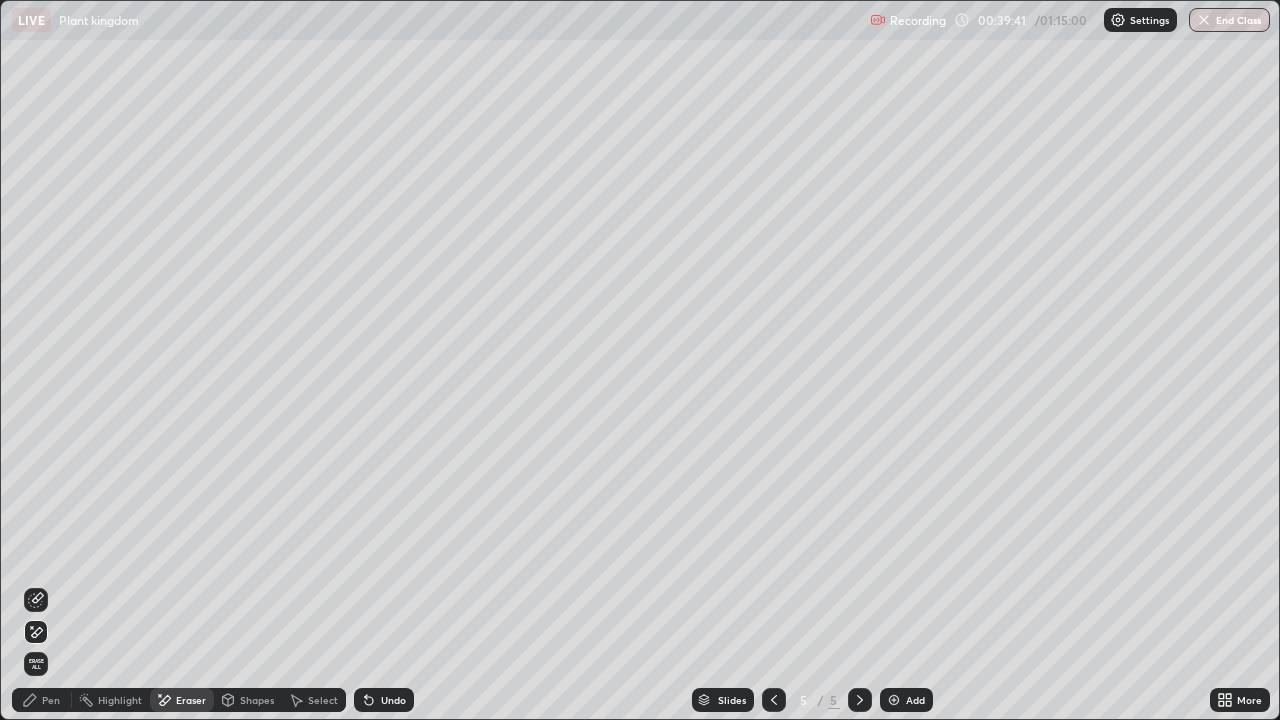 click on "Pen" at bounding box center (42, 700) 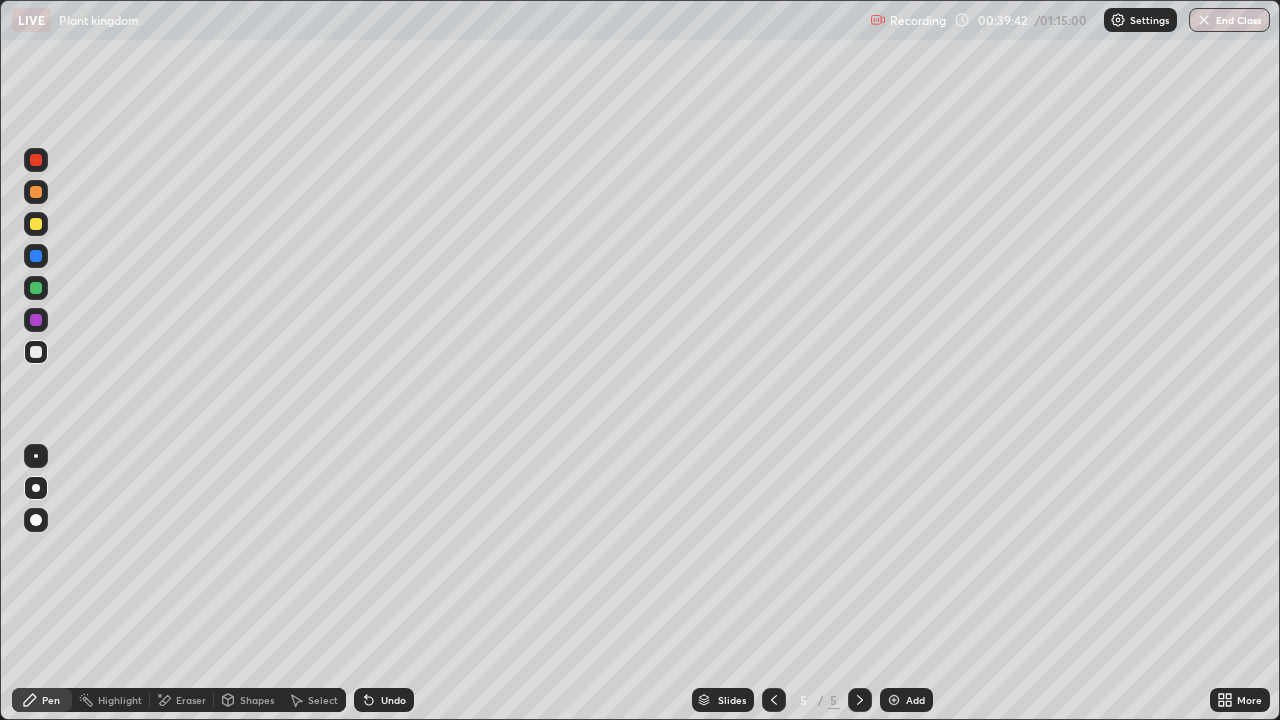 click at bounding box center [36, 352] 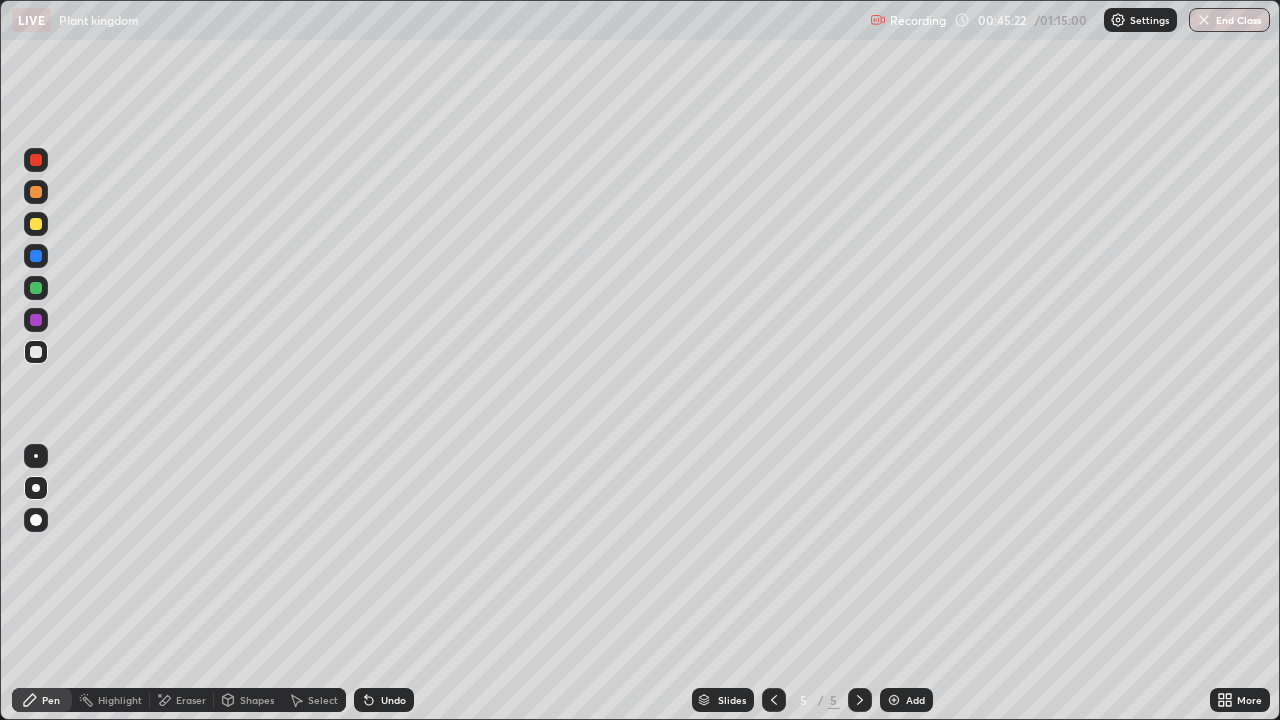 click at bounding box center (894, 700) 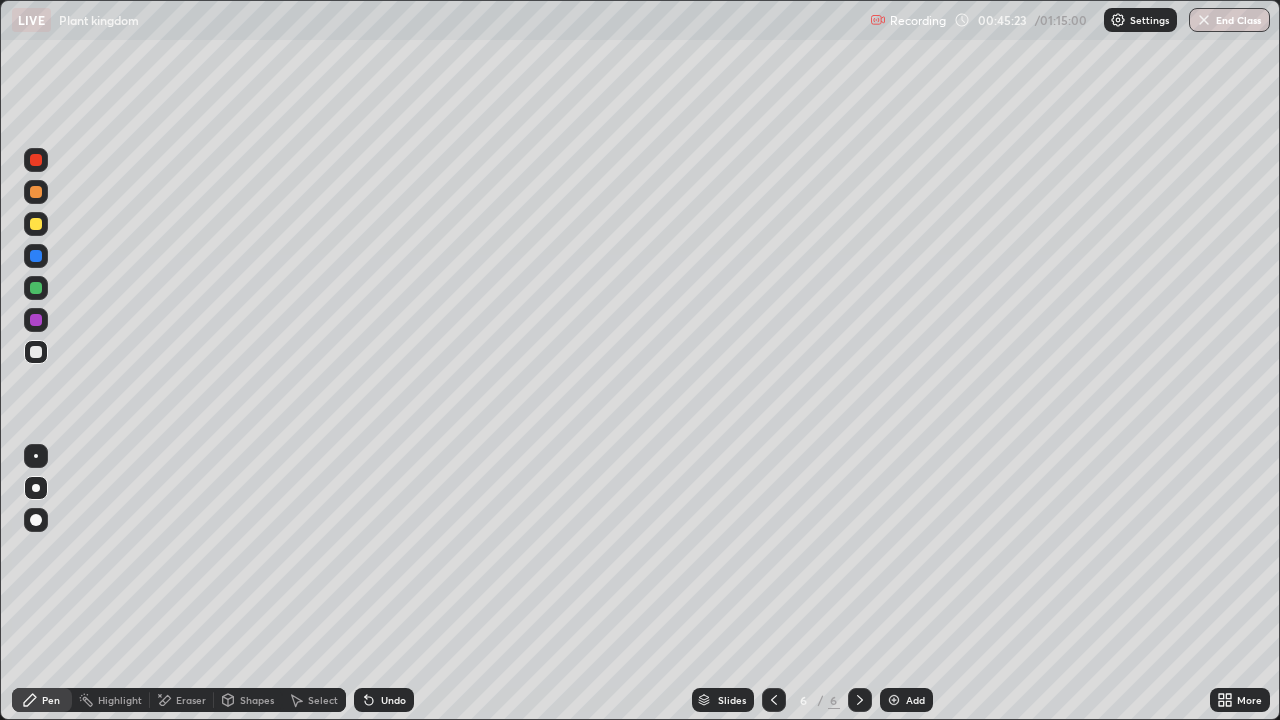 click at bounding box center [36, 352] 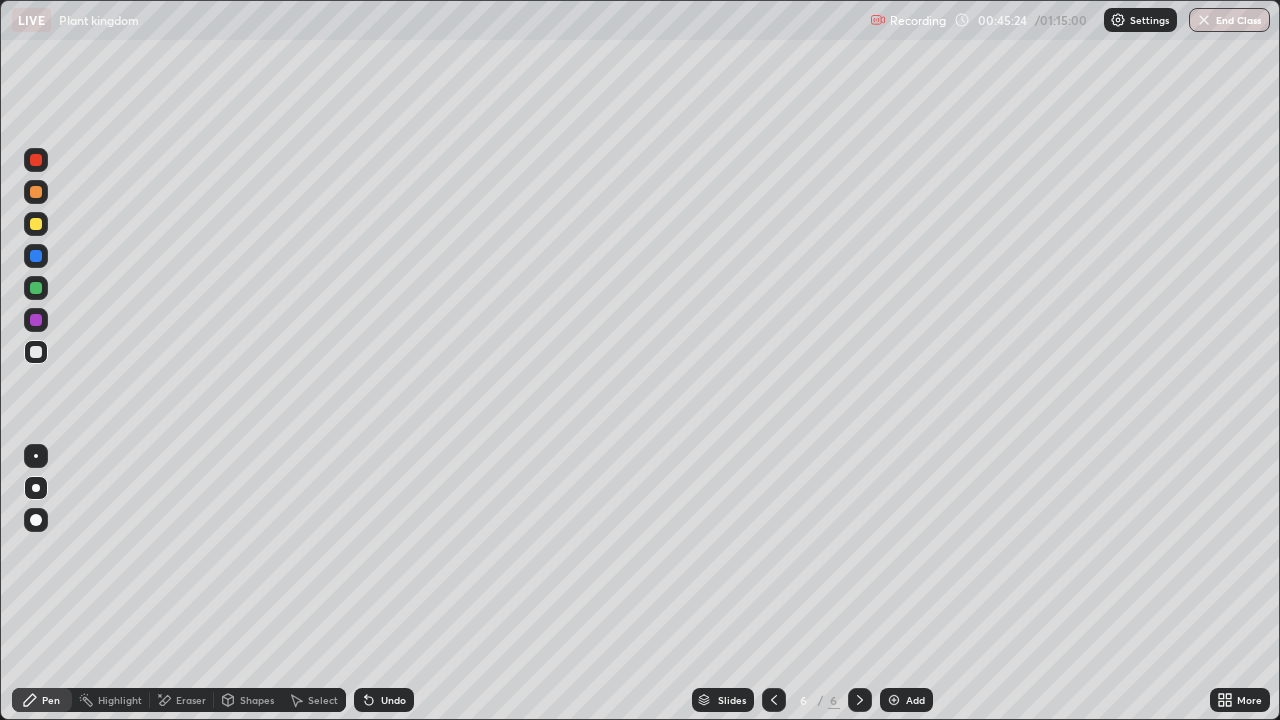 click at bounding box center (36, 352) 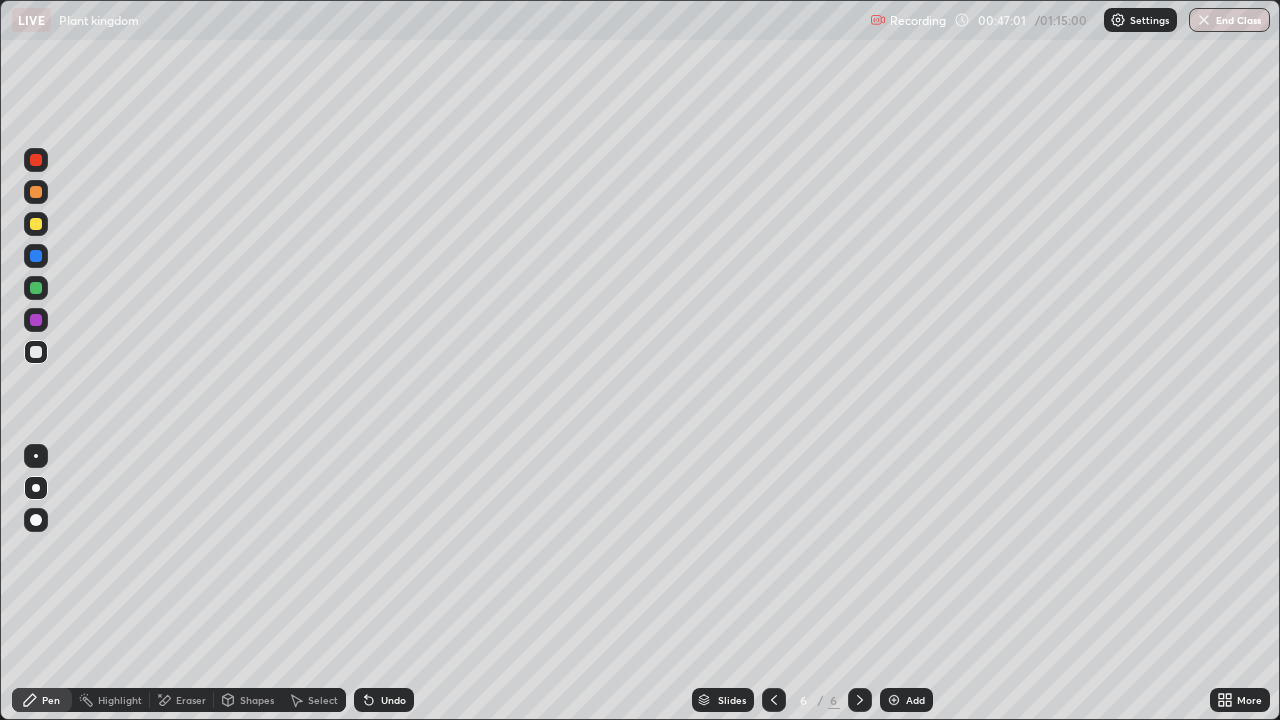 click at bounding box center [894, 700] 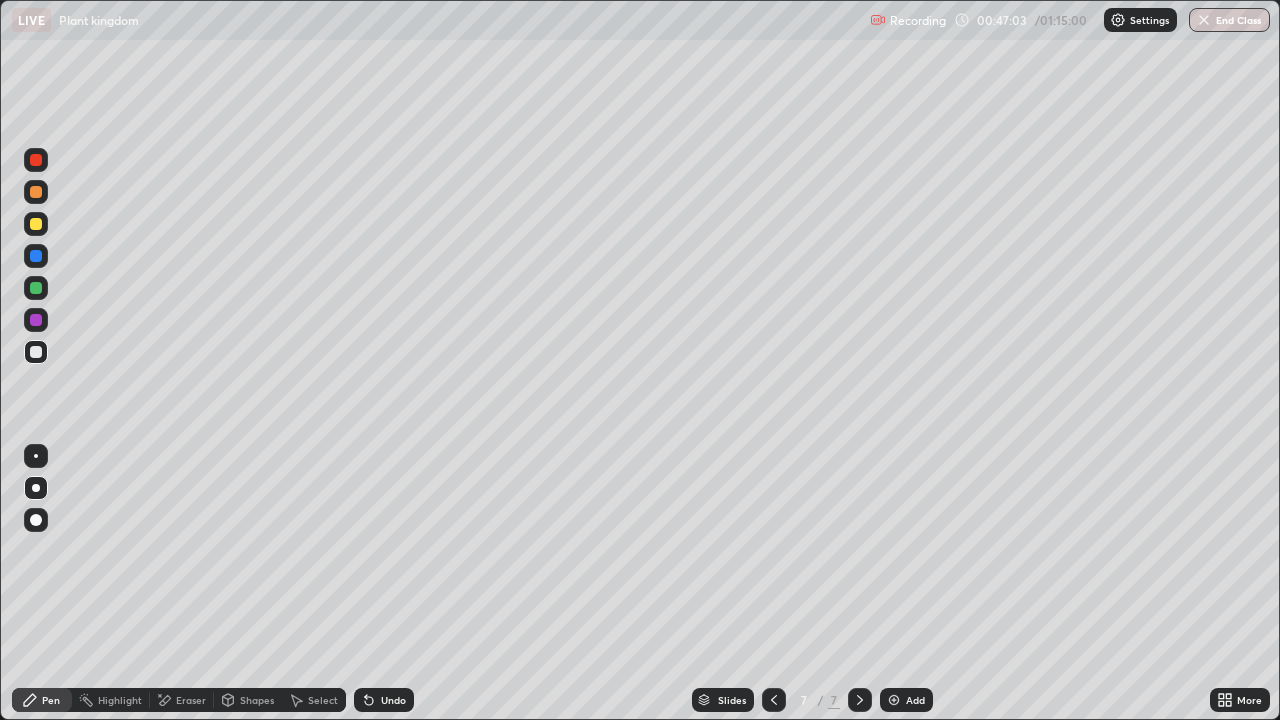 click at bounding box center [36, 352] 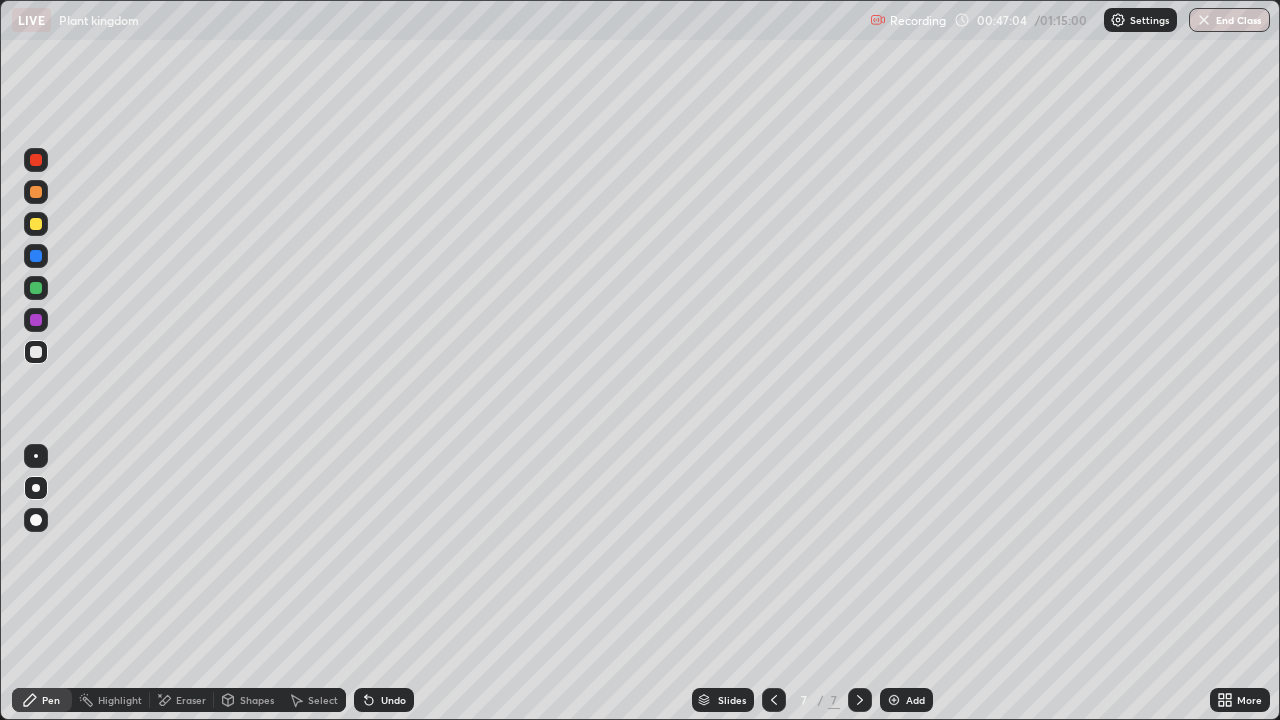 click at bounding box center [36, 224] 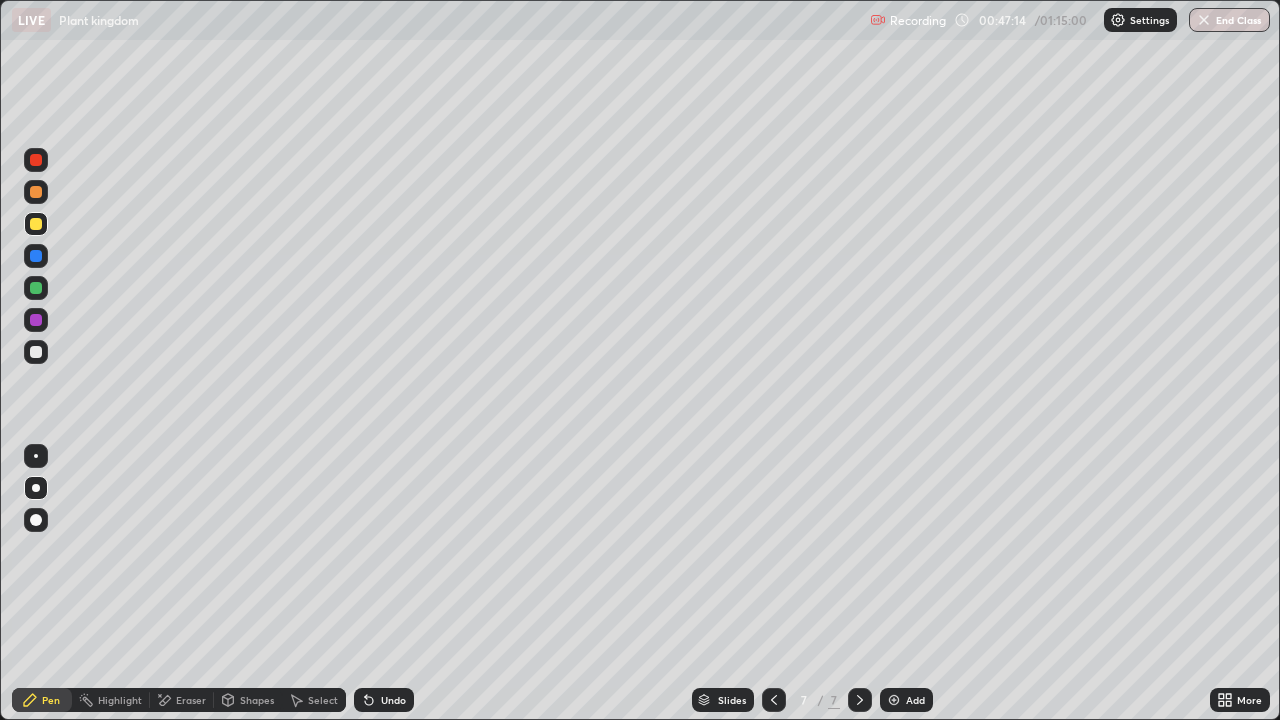 click at bounding box center [36, 352] 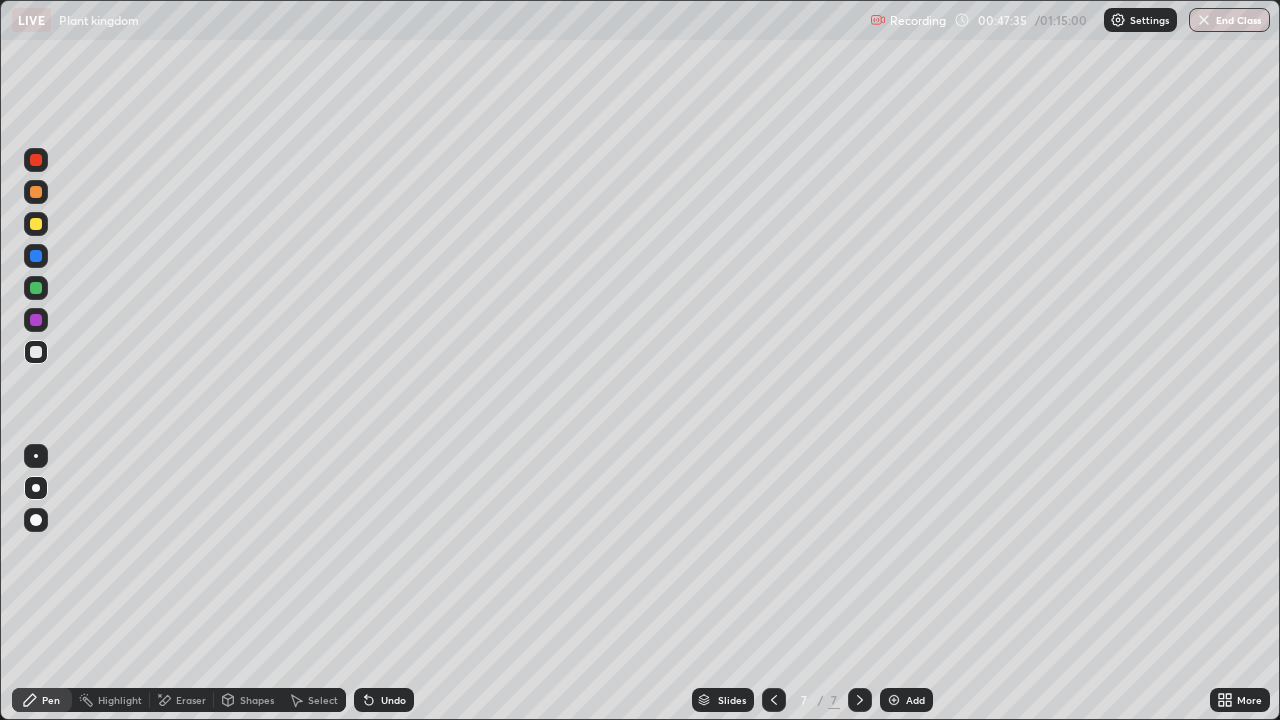 click 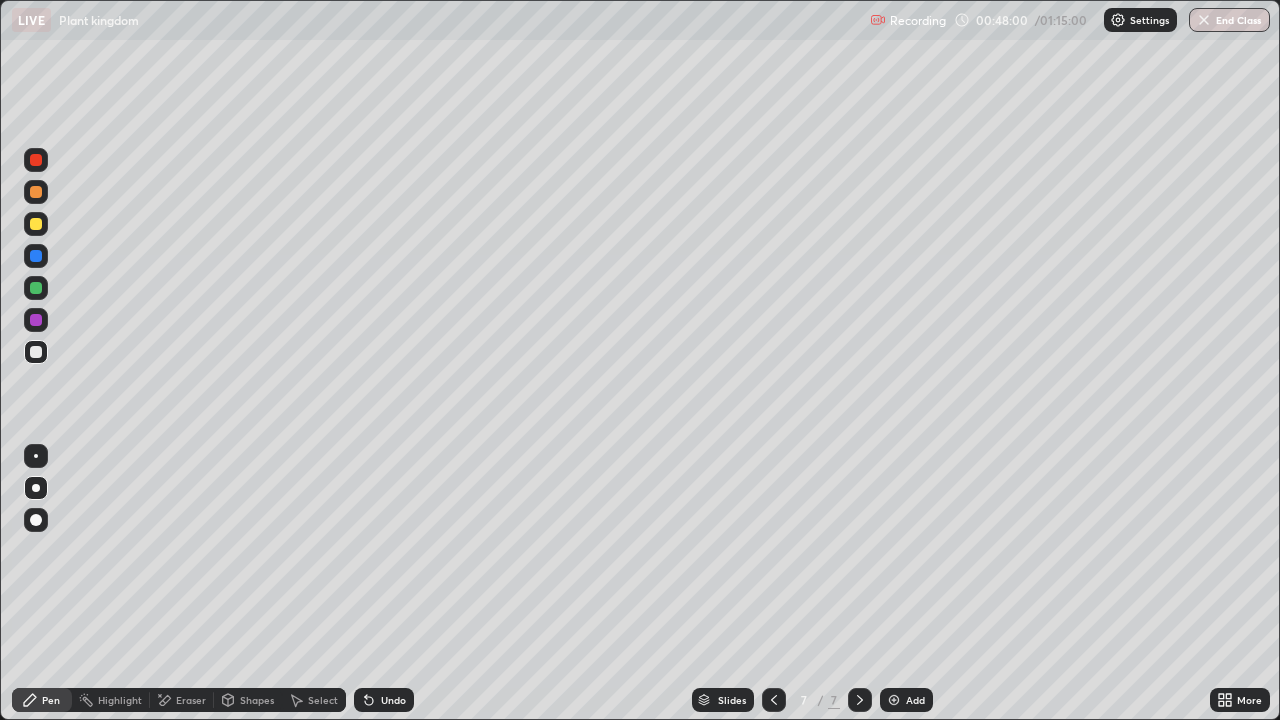 click at bounding box center (36, 224) 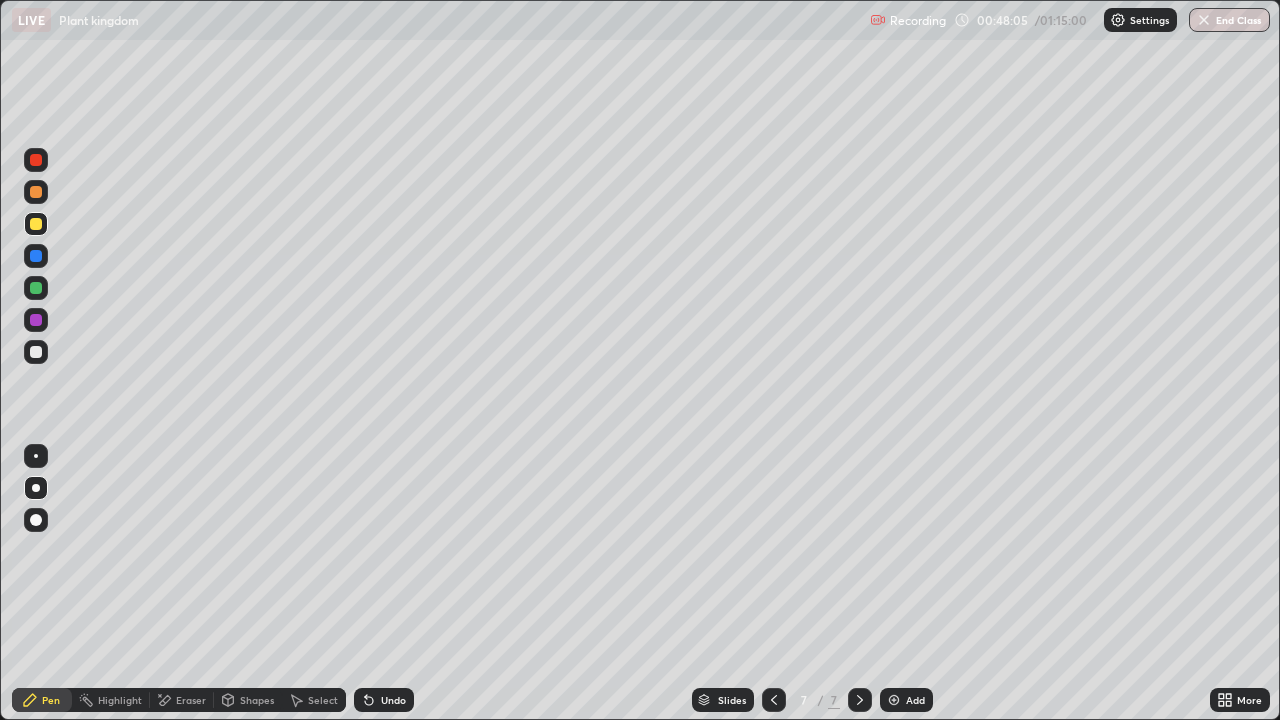 click at bounding box center (36, 352) 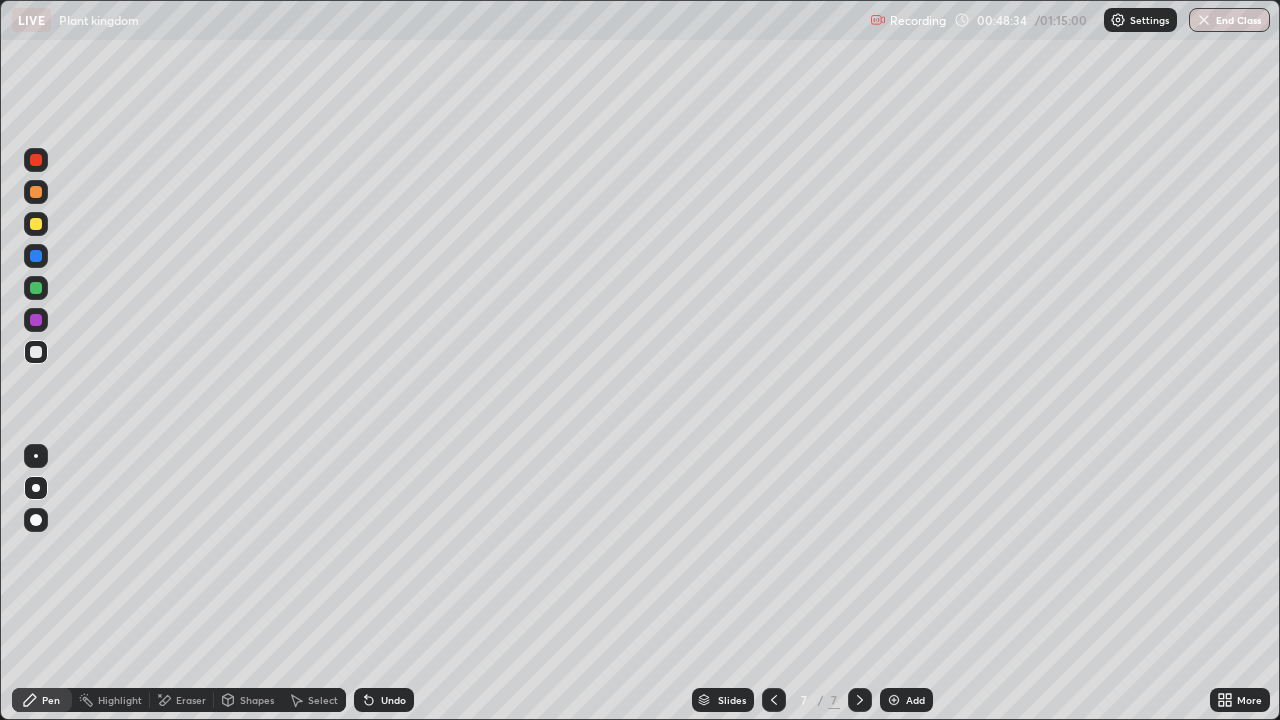 click 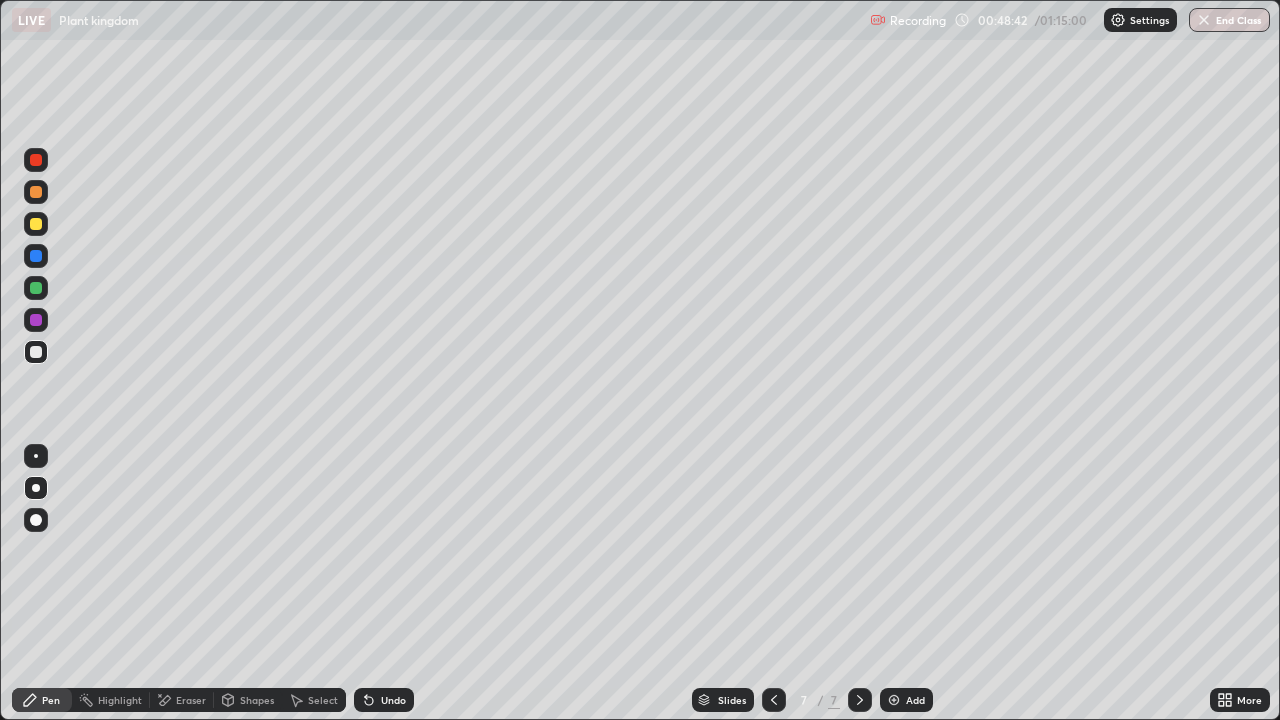 click on "Add" at bounding box center (906, 700) 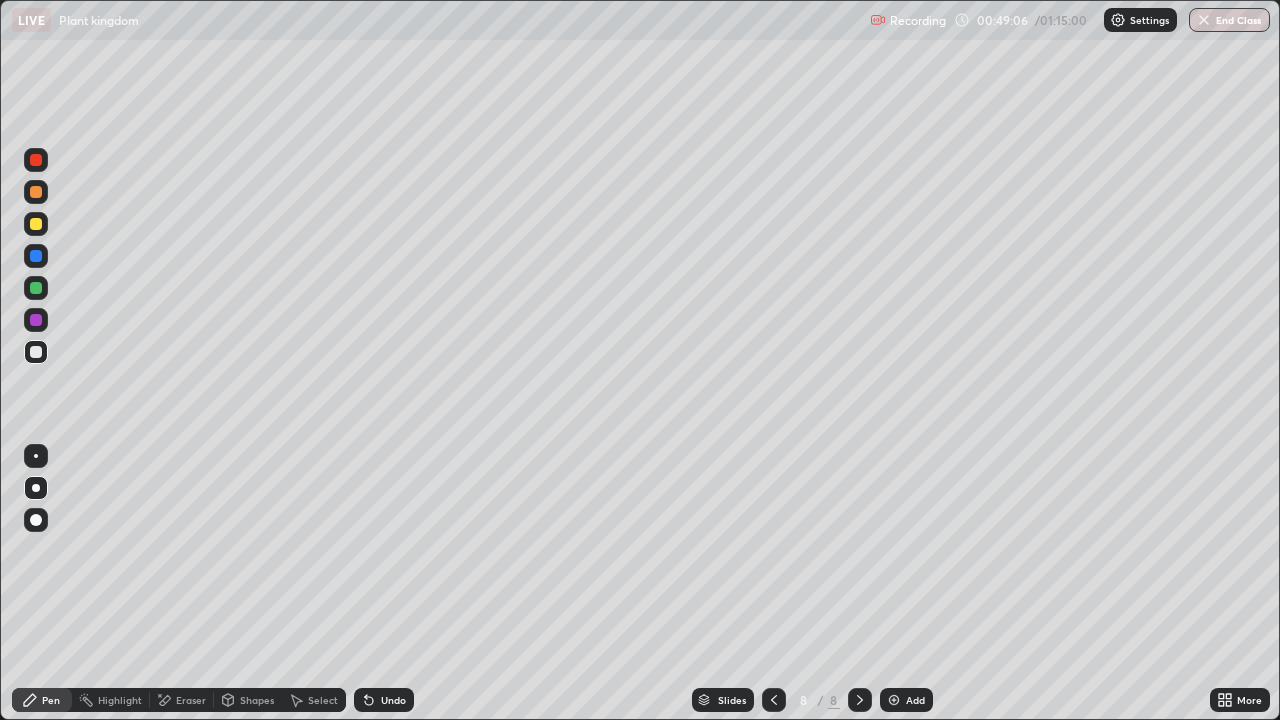click 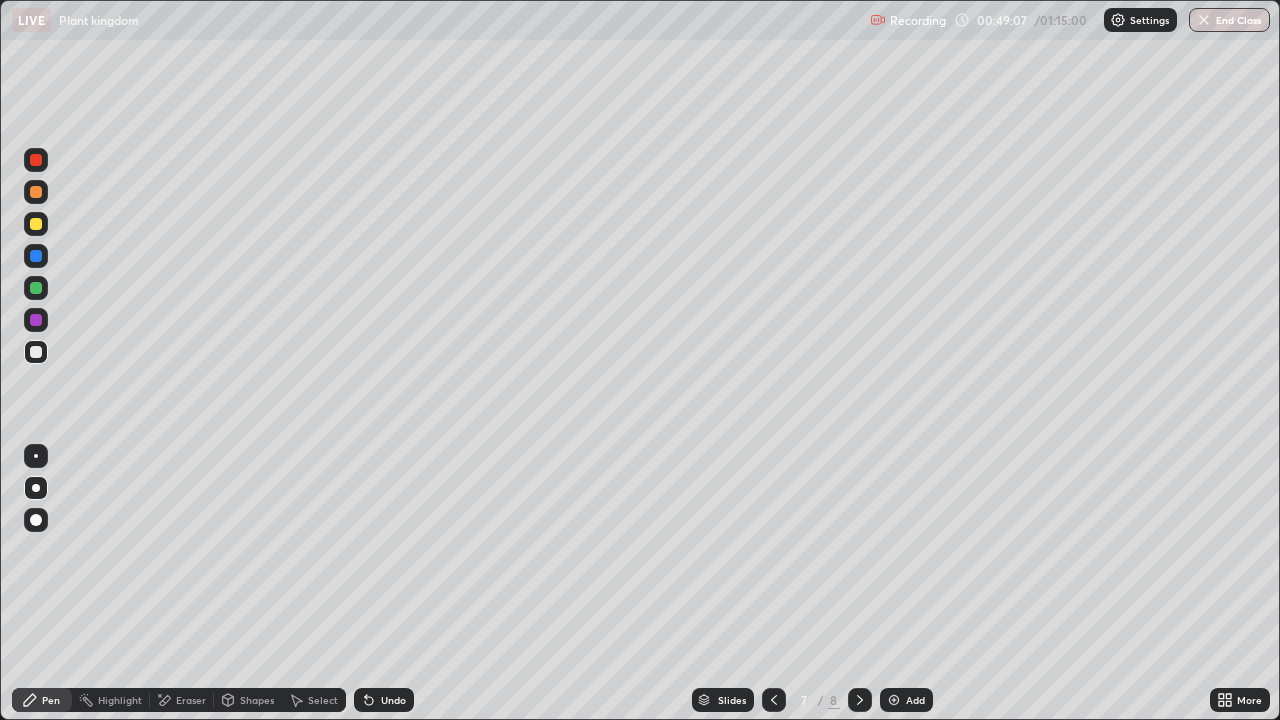 click at bounding box center [36, 224] 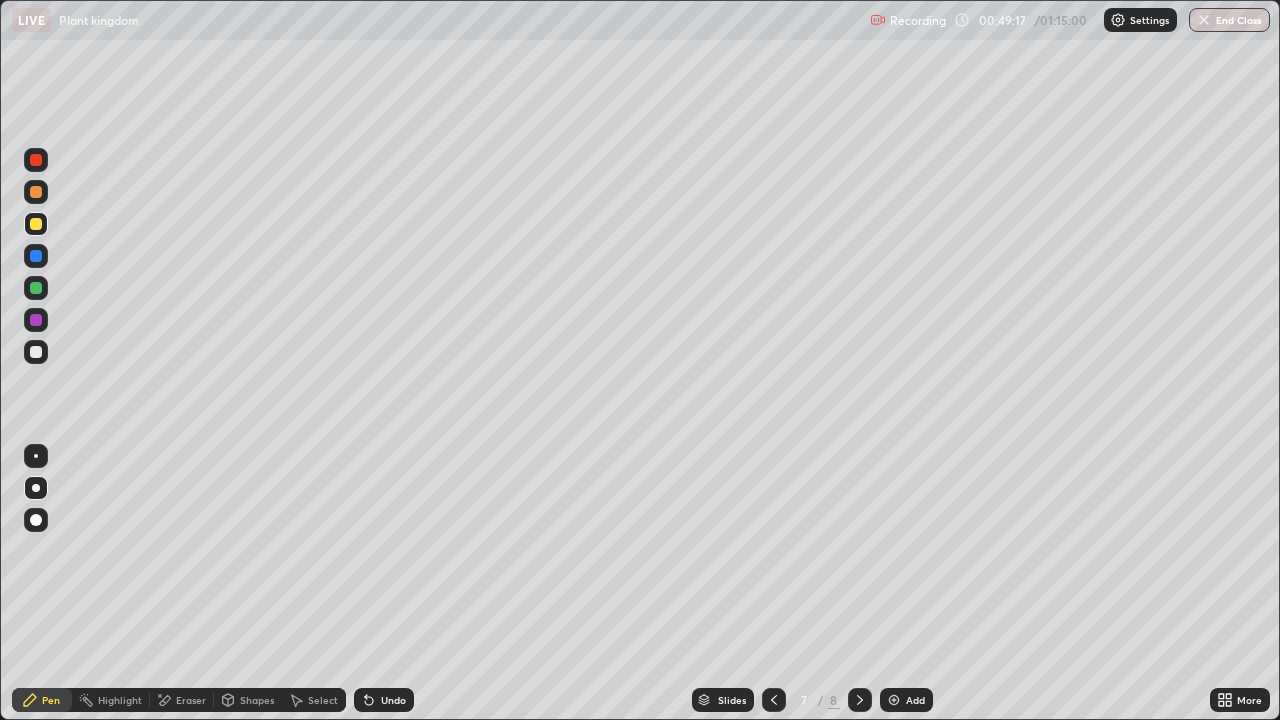 click at bounding box center [36, 352] 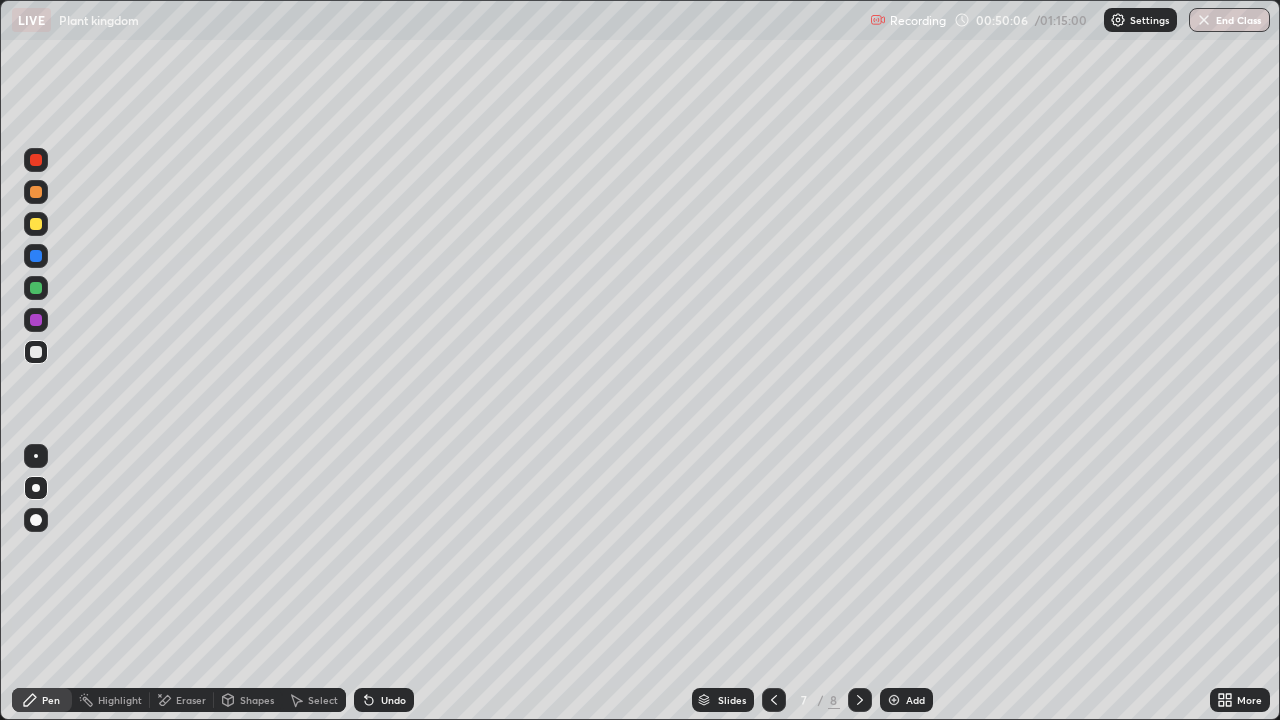 click 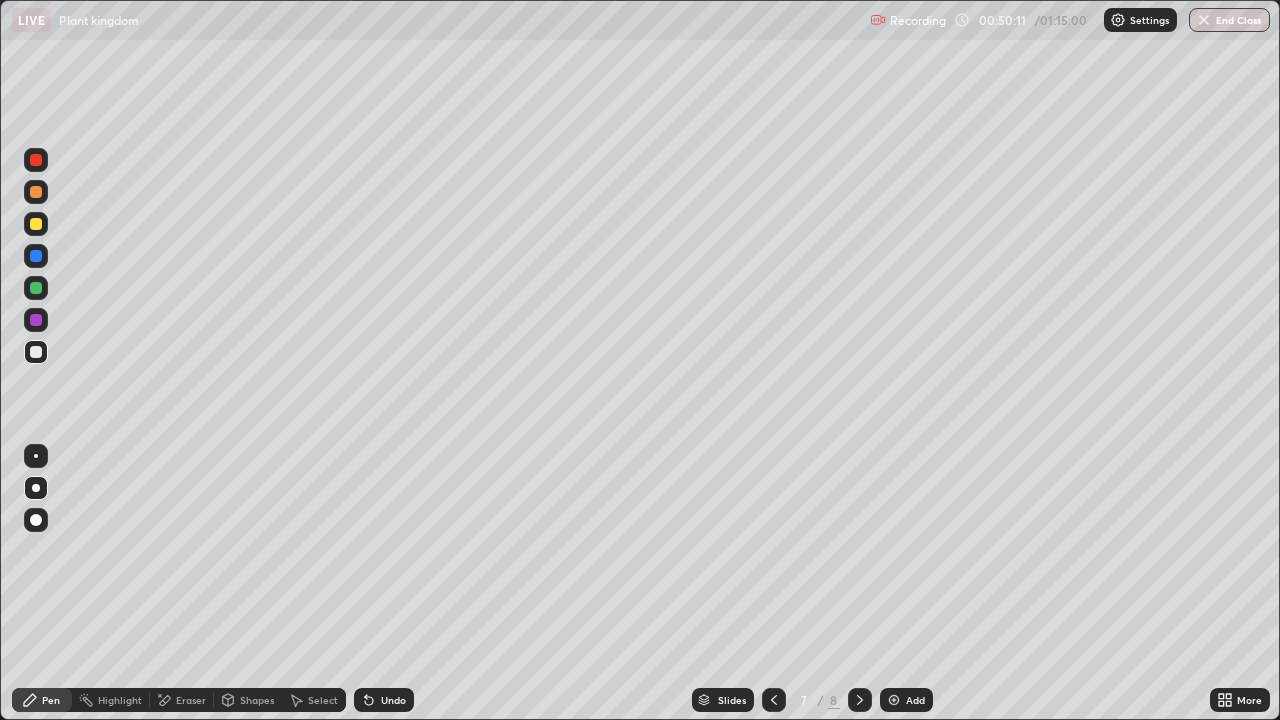 click at bounding box center [36, 224] 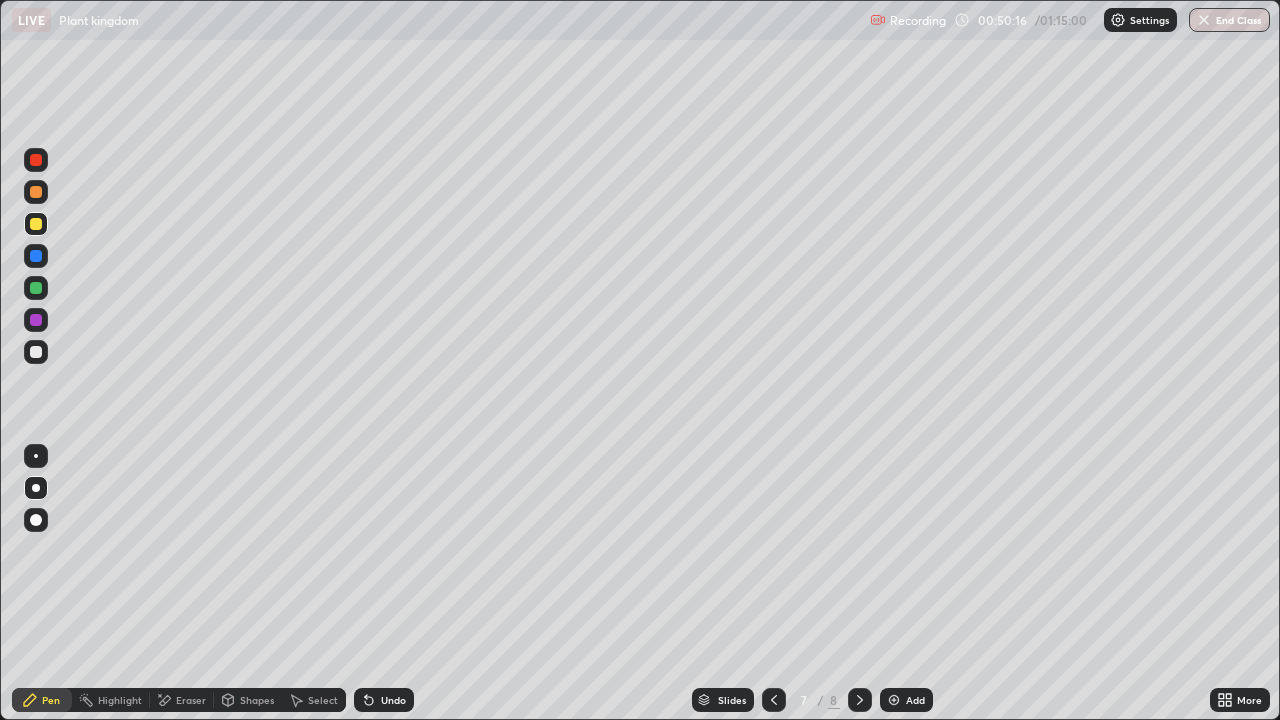 click at bounding box center [36, 352] 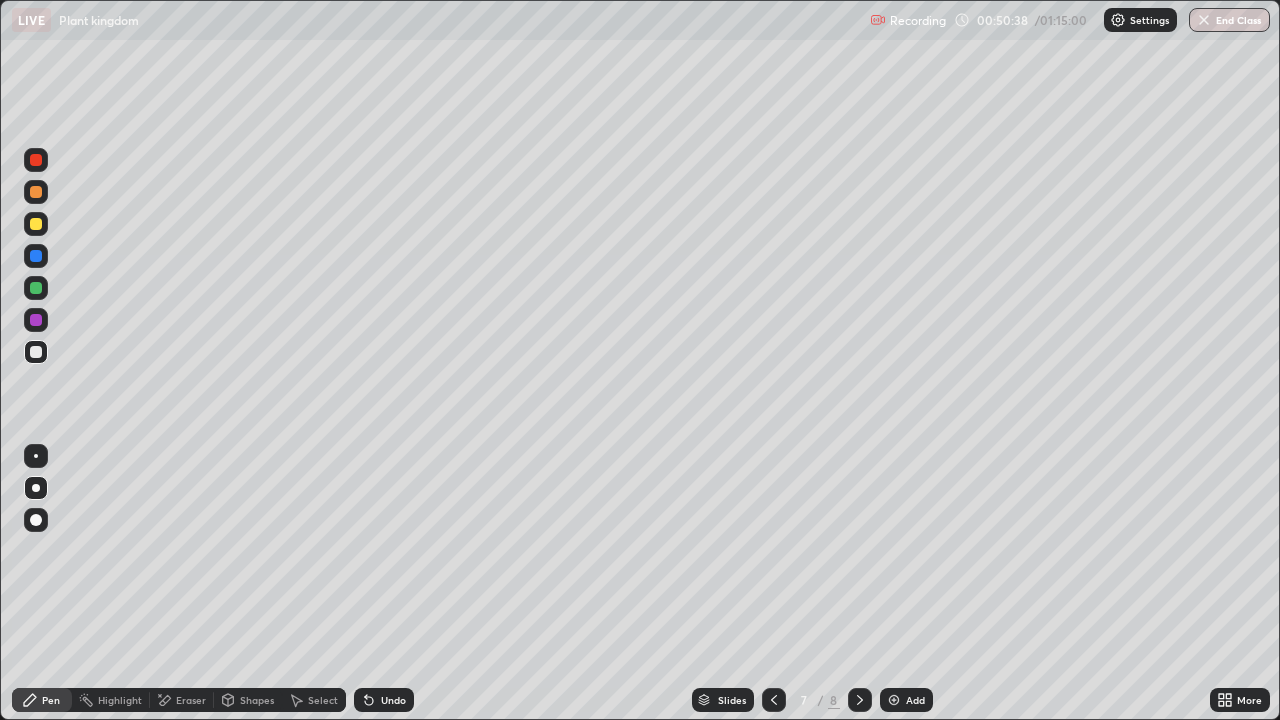 click at bounding box center [36, 224] 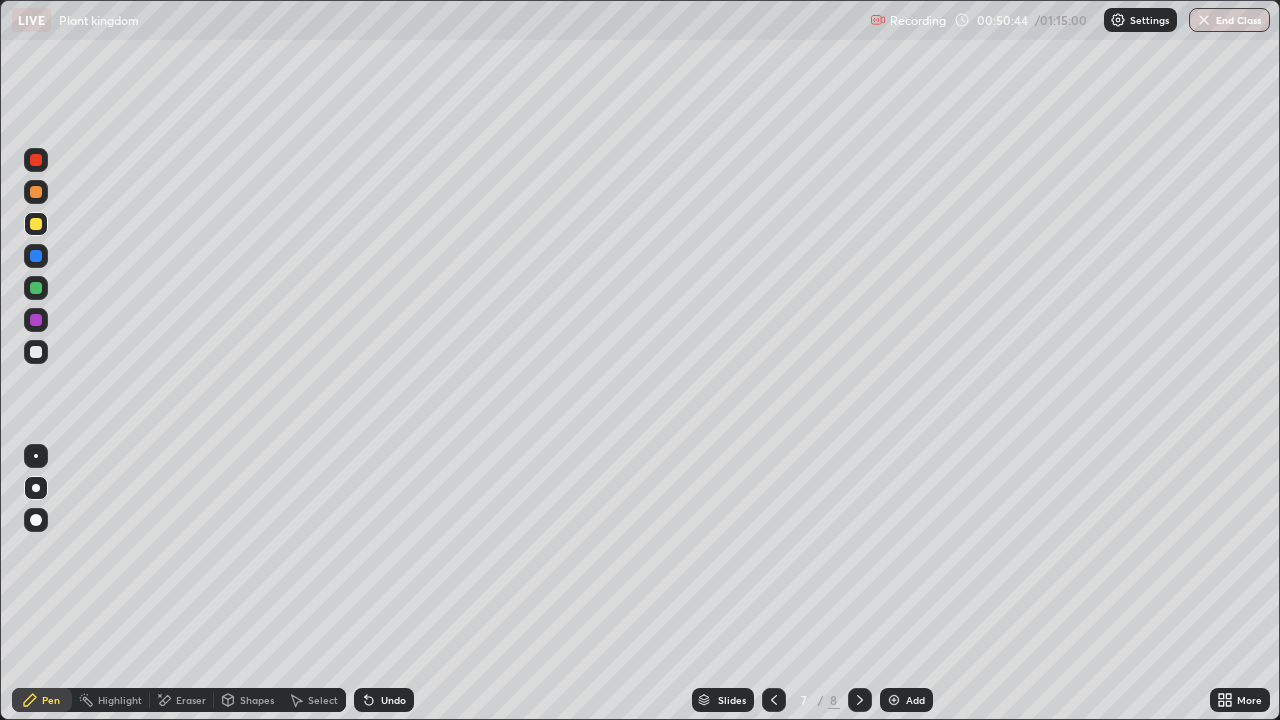 click at bounding box center (36, 352) 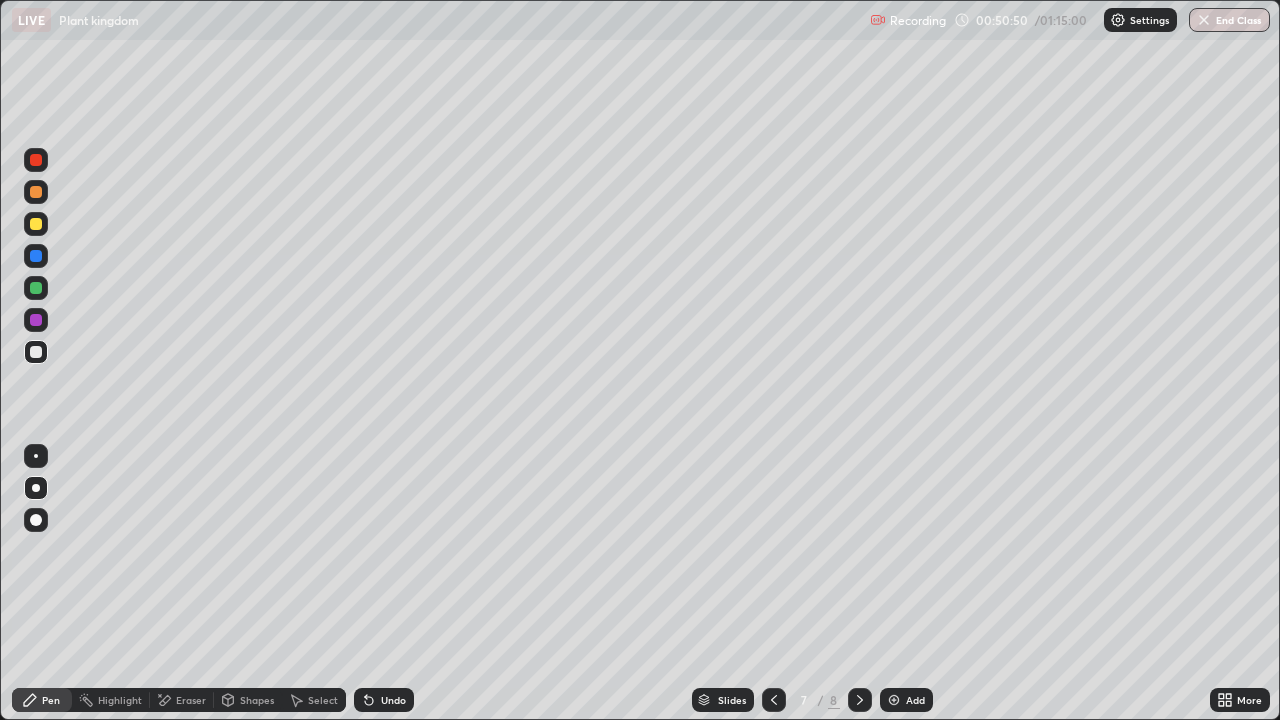 click on "Eraser" at bounding box center (191, 700) 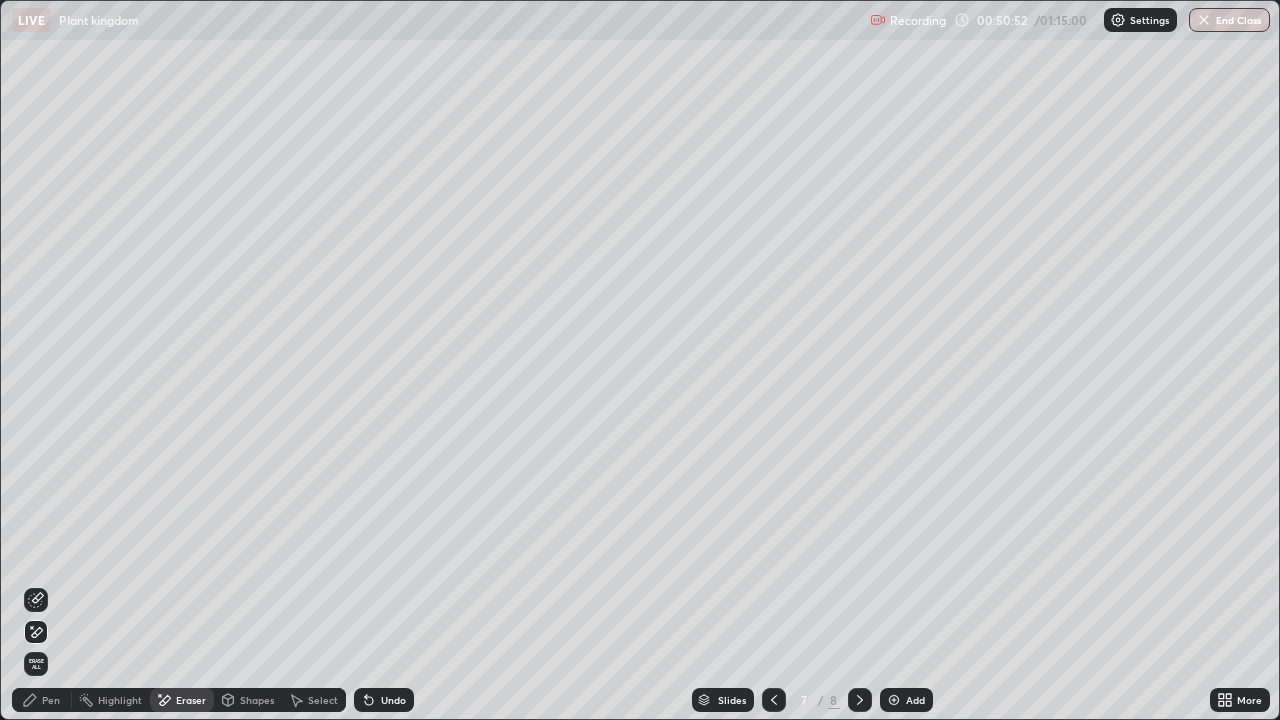 click on "Pen" at bounding box center [51, 700] 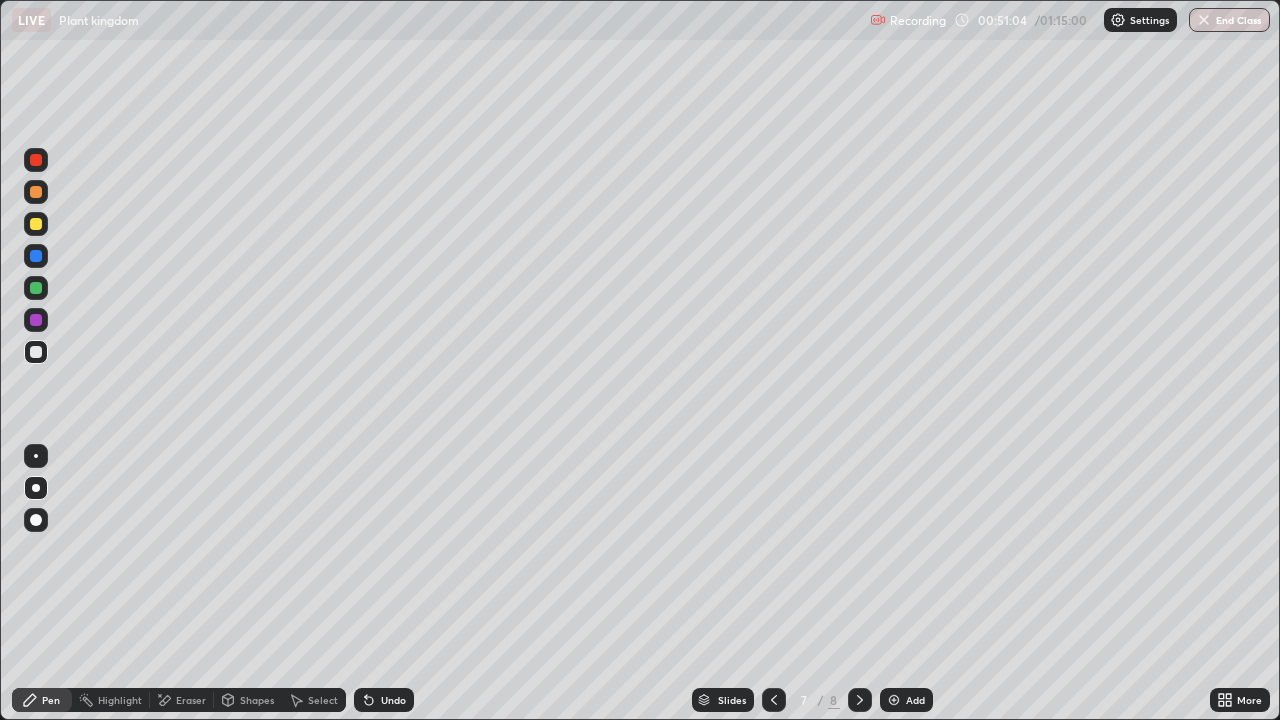 click at bounding box center [36, 224] 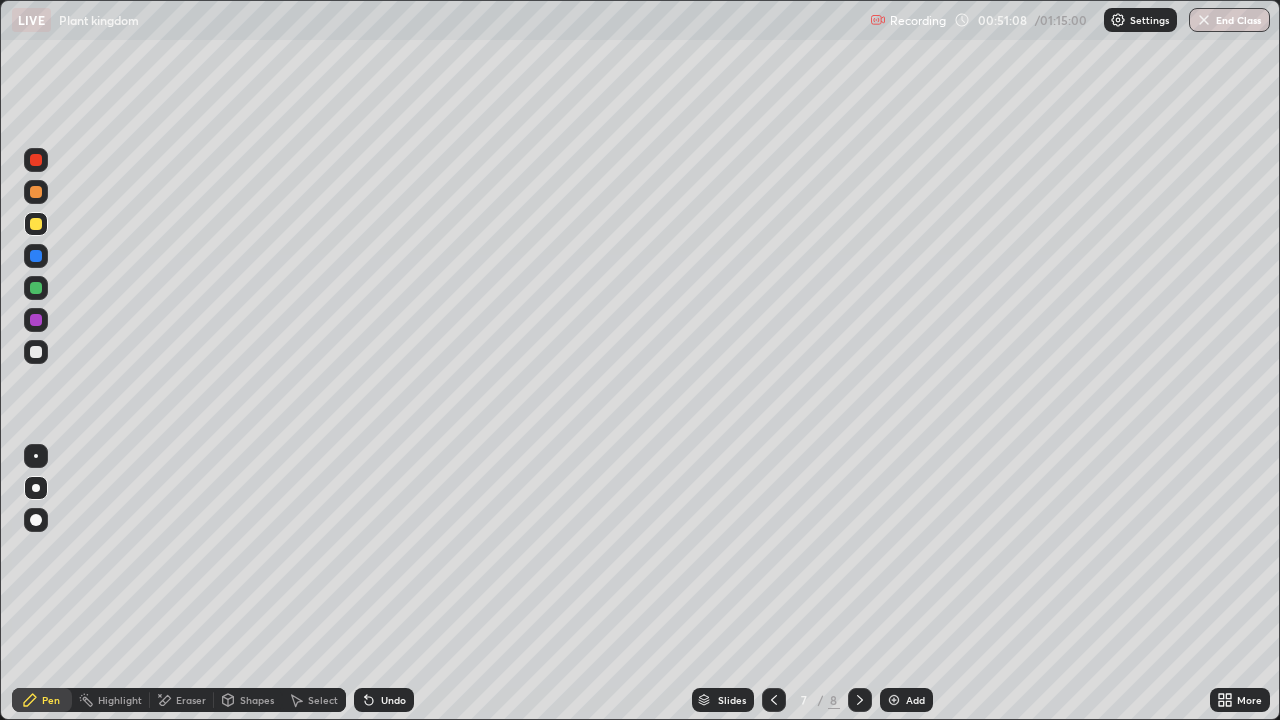 click at bounding box center (36, 352) 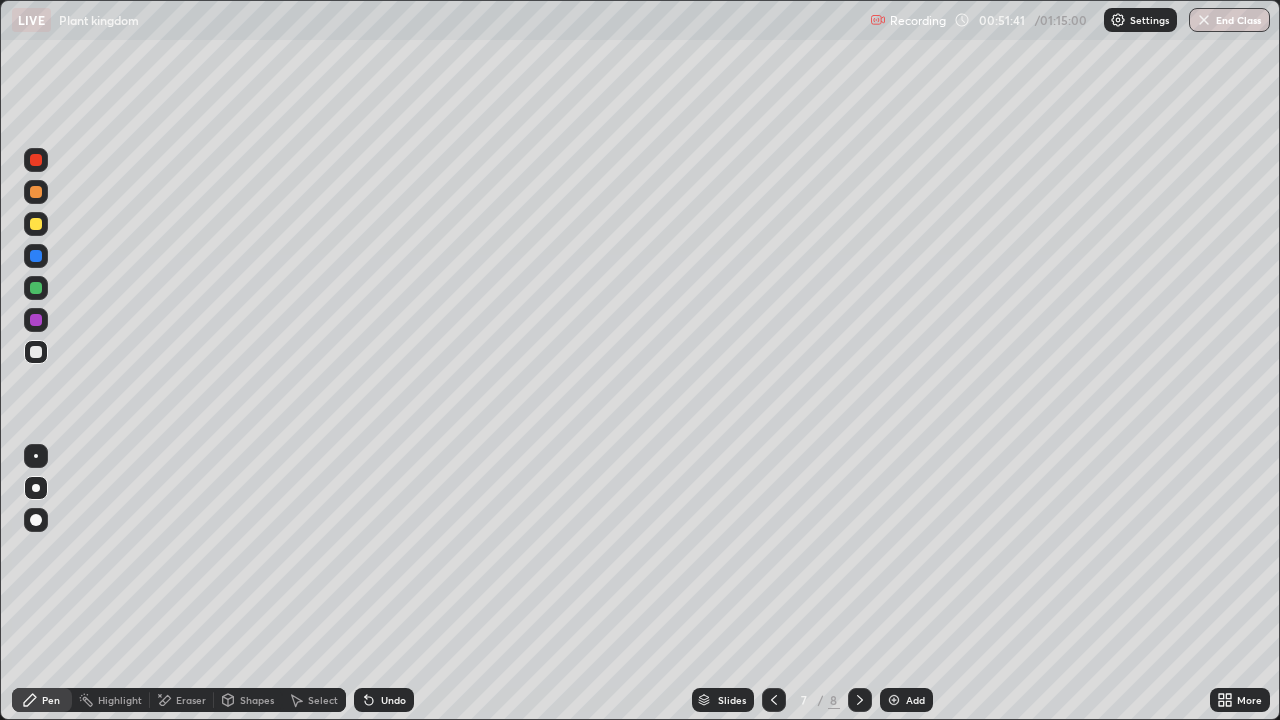 click at bounding box center [36, 160] 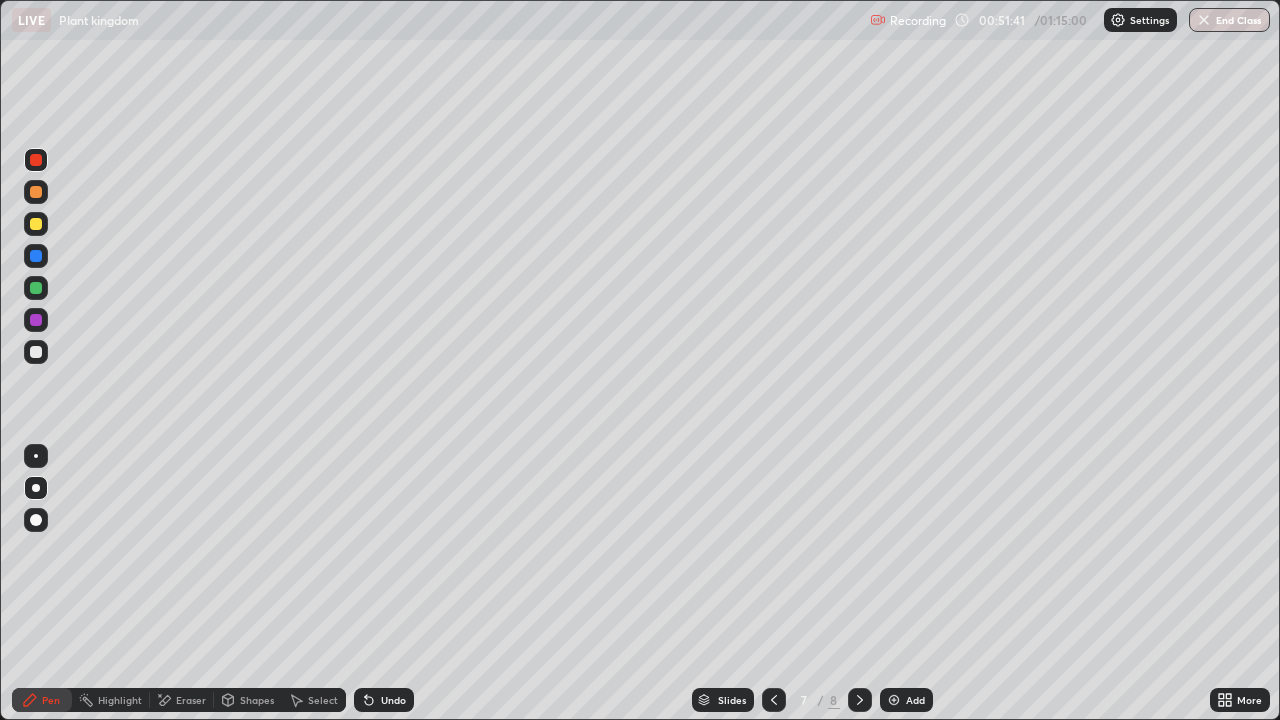 click at bounding box center (36, 160) 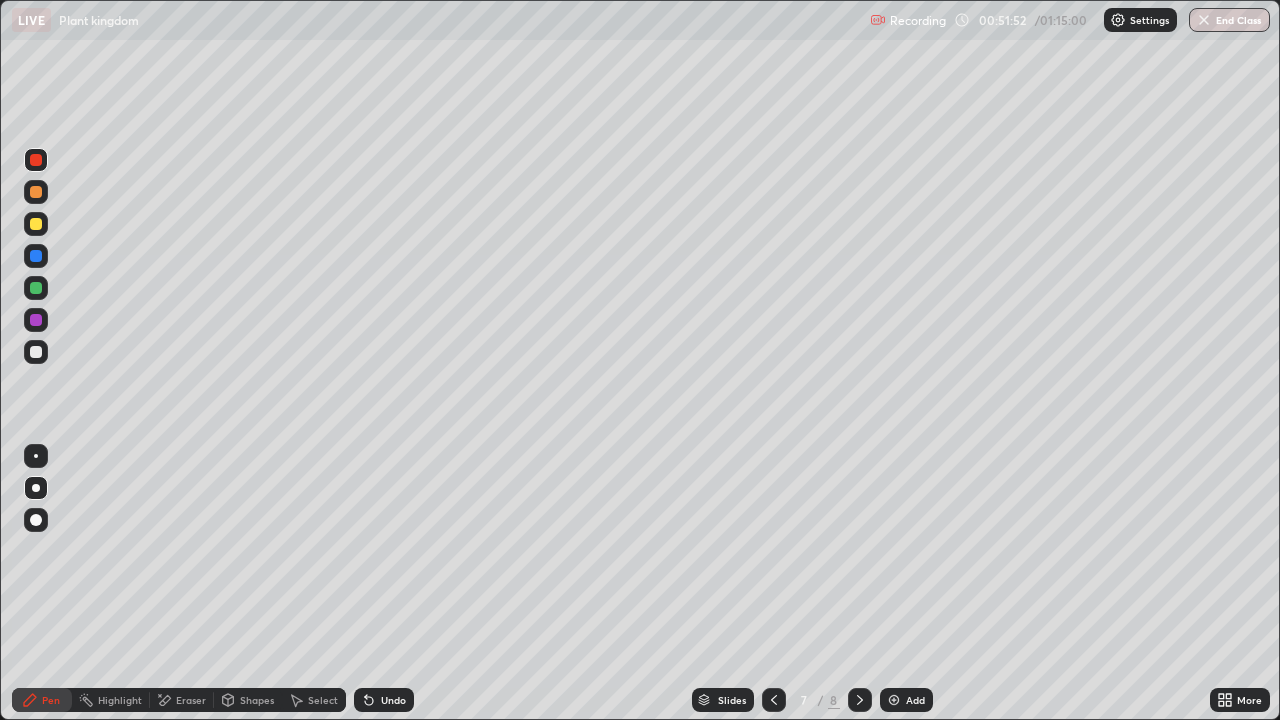 click on "Undo" at bounding box center [384, 700] 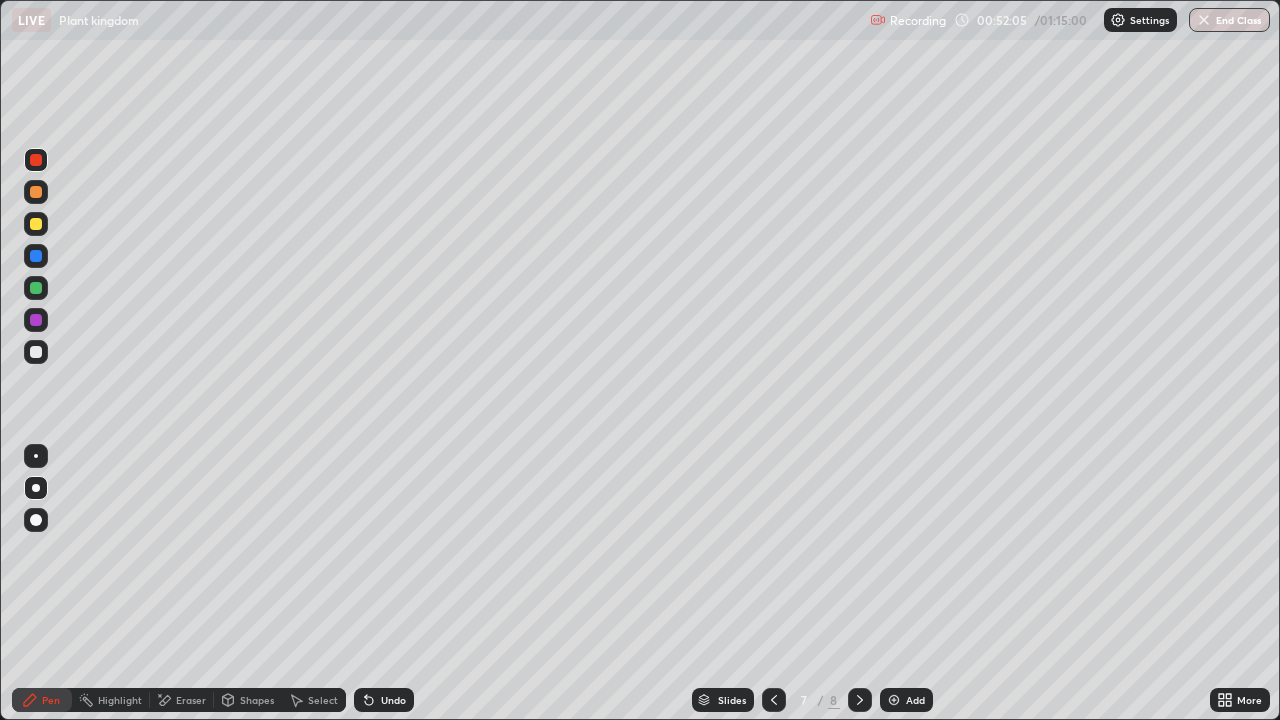 click at bounding box center (860, 700) 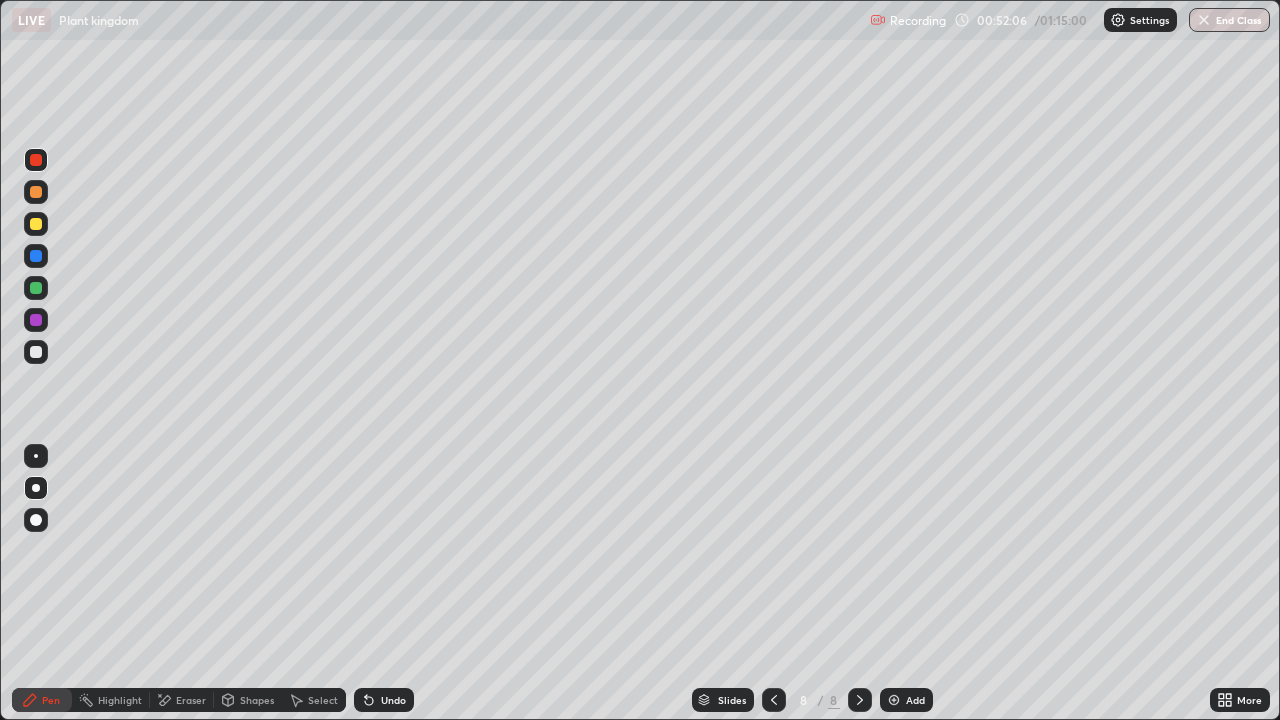 click at bounding box center (36, 352) 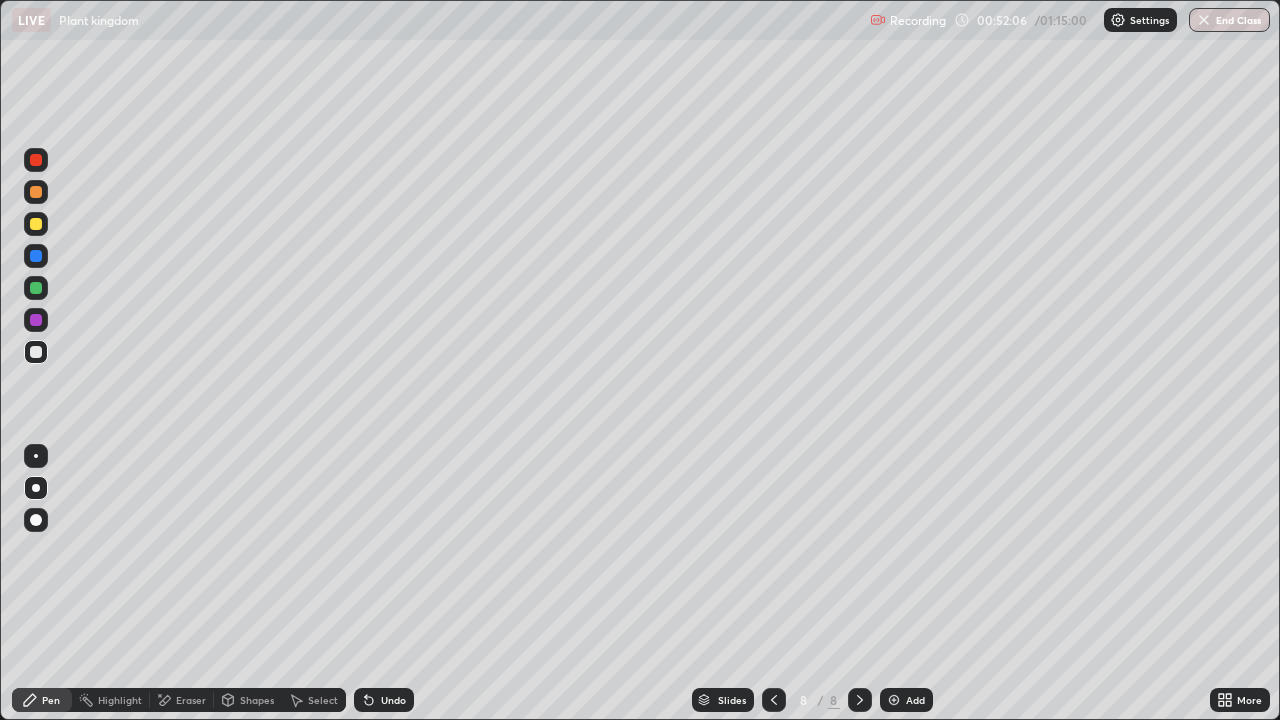 click at bounding box center [36, 352] 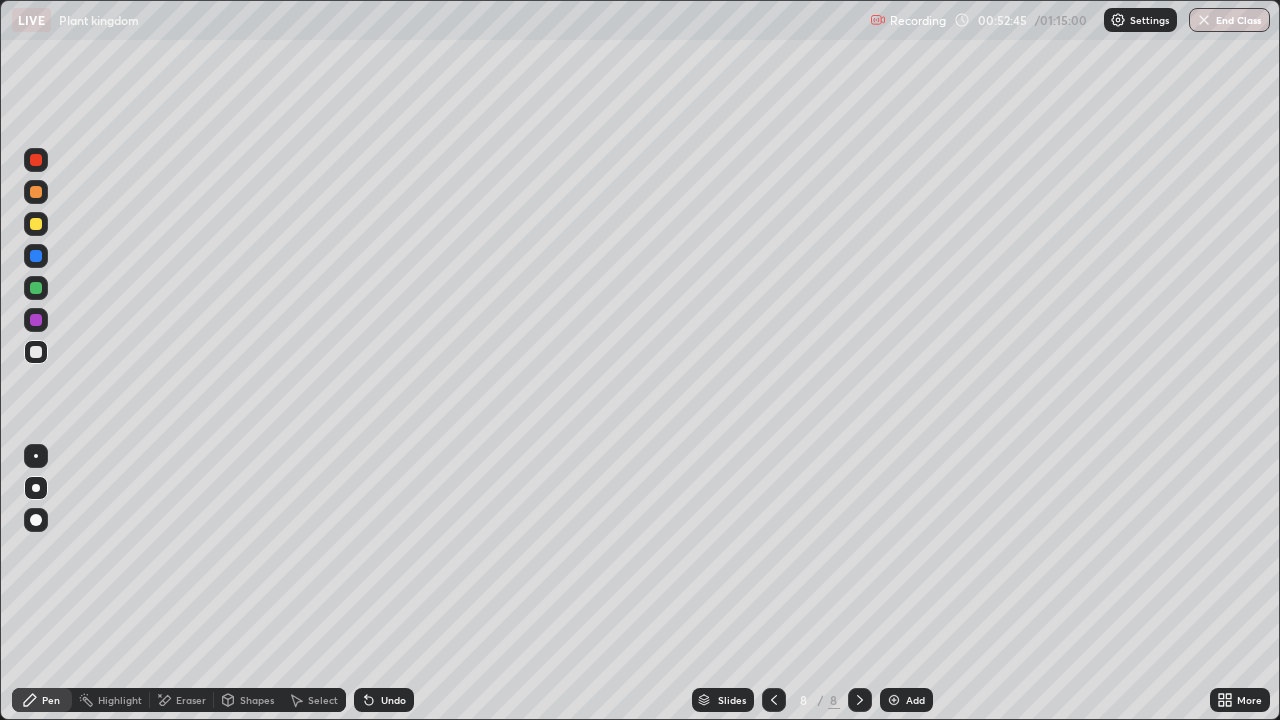 click 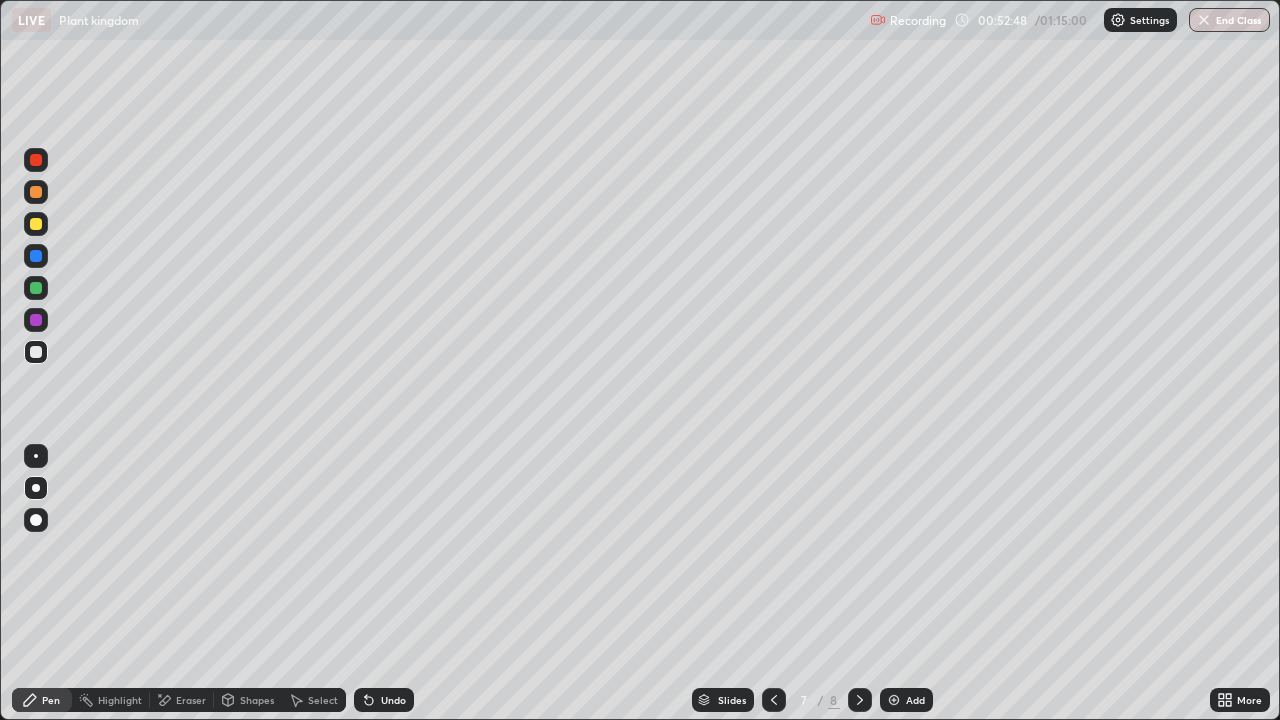 click at bounding box center (36, 192) 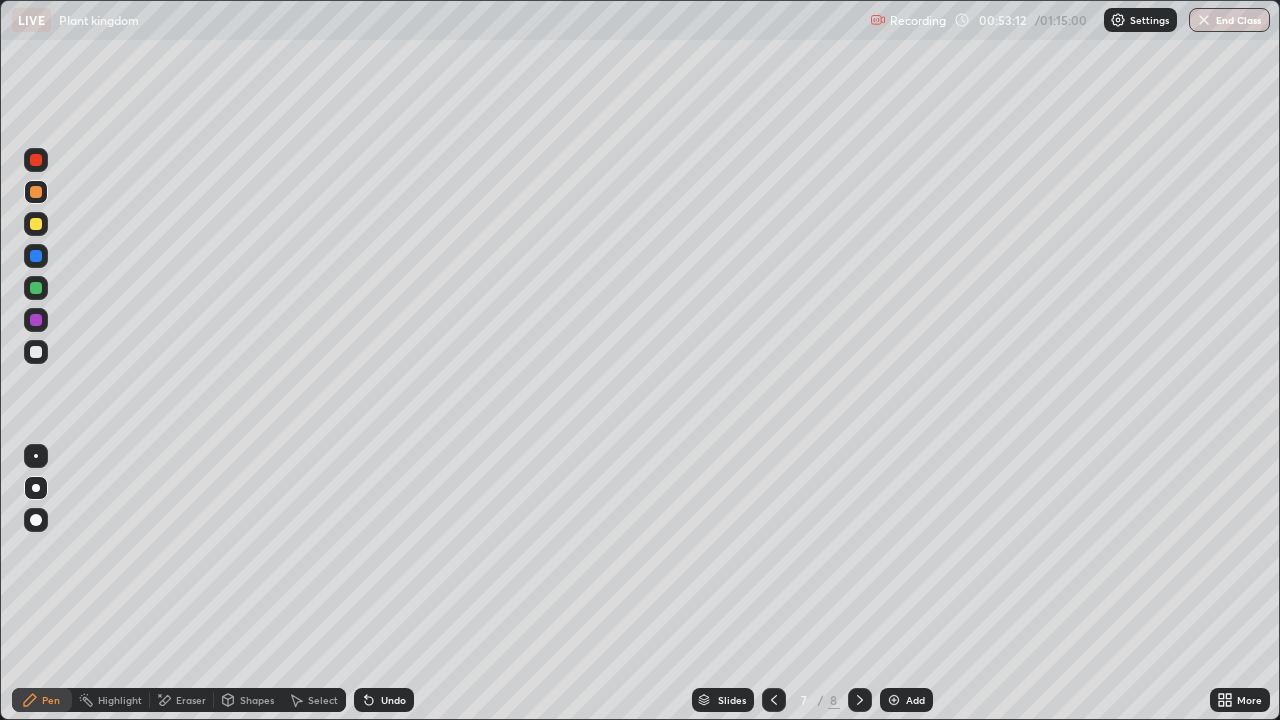 click at bounding box center [36, 160] 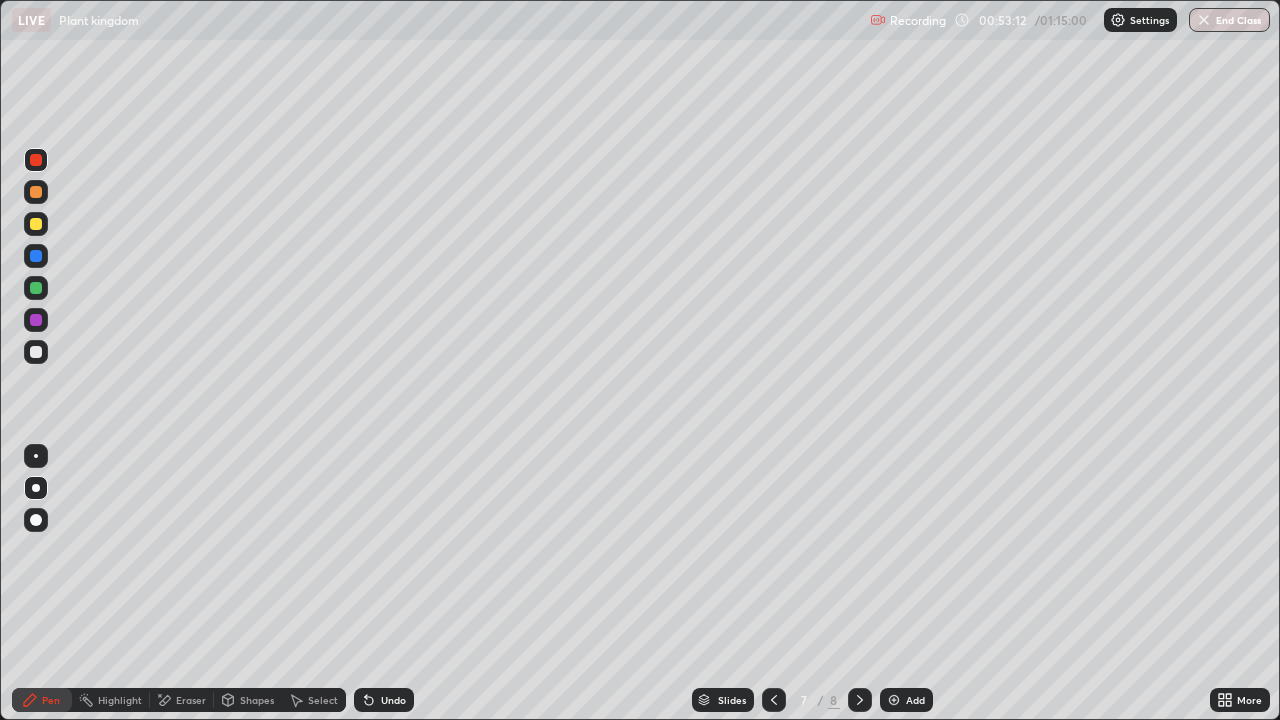 click at bounding box center [36, 160] 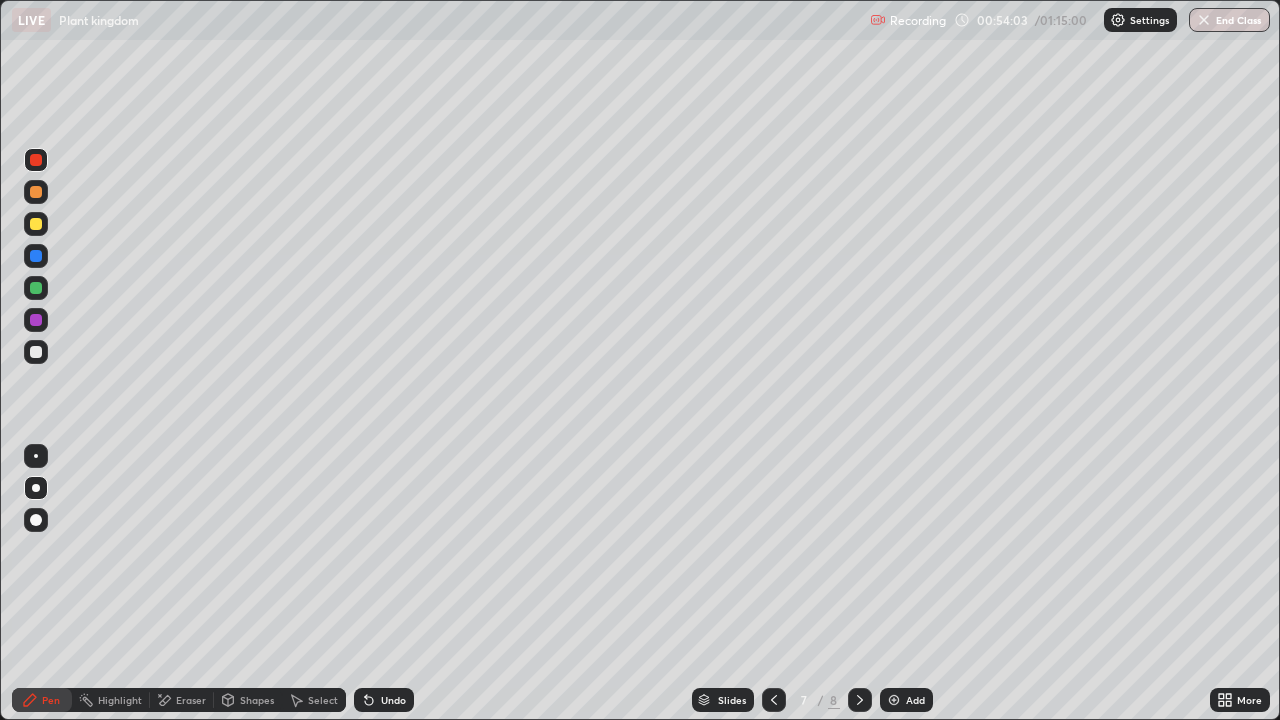 click 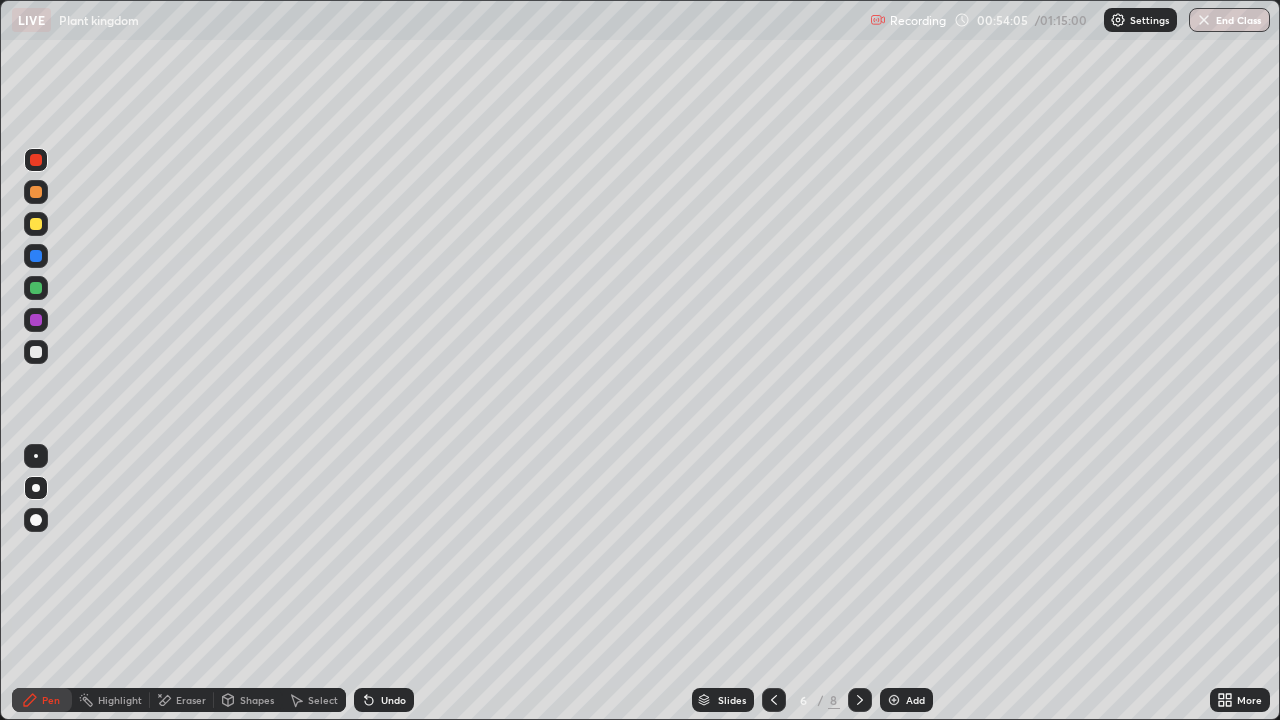 click at bounding box center (36, 352) 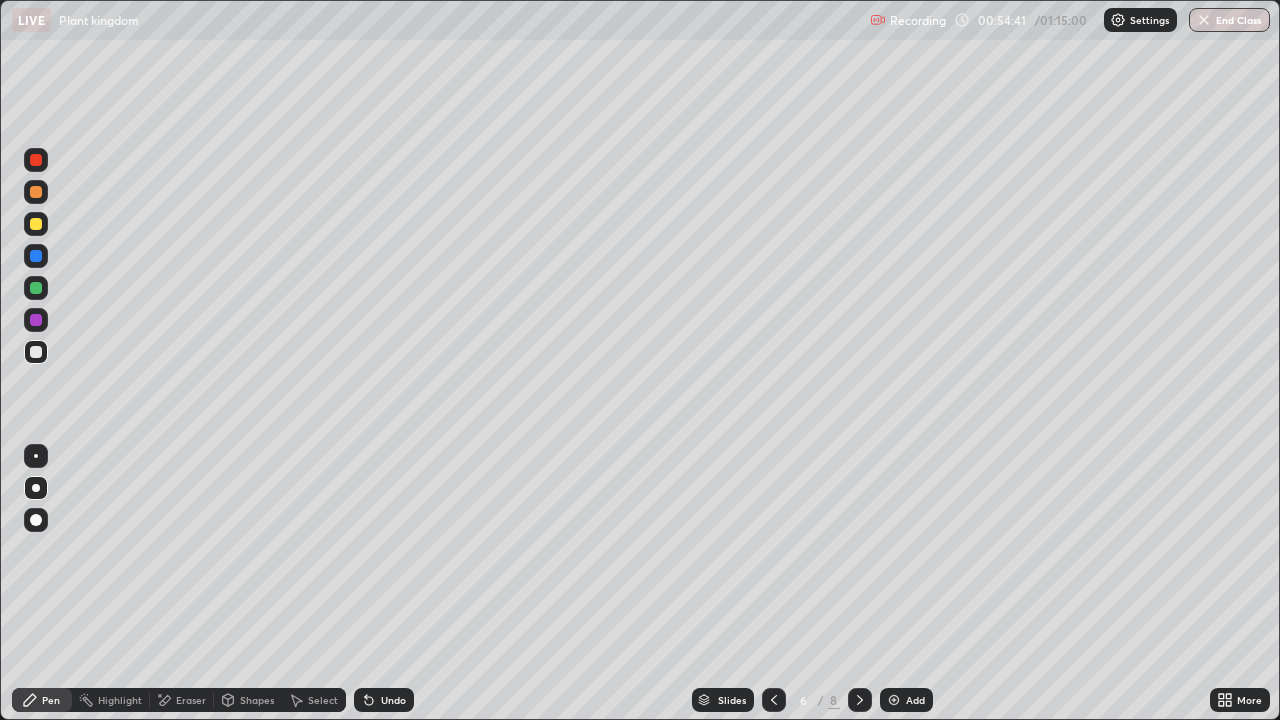 click at bounding box center (36, 224) 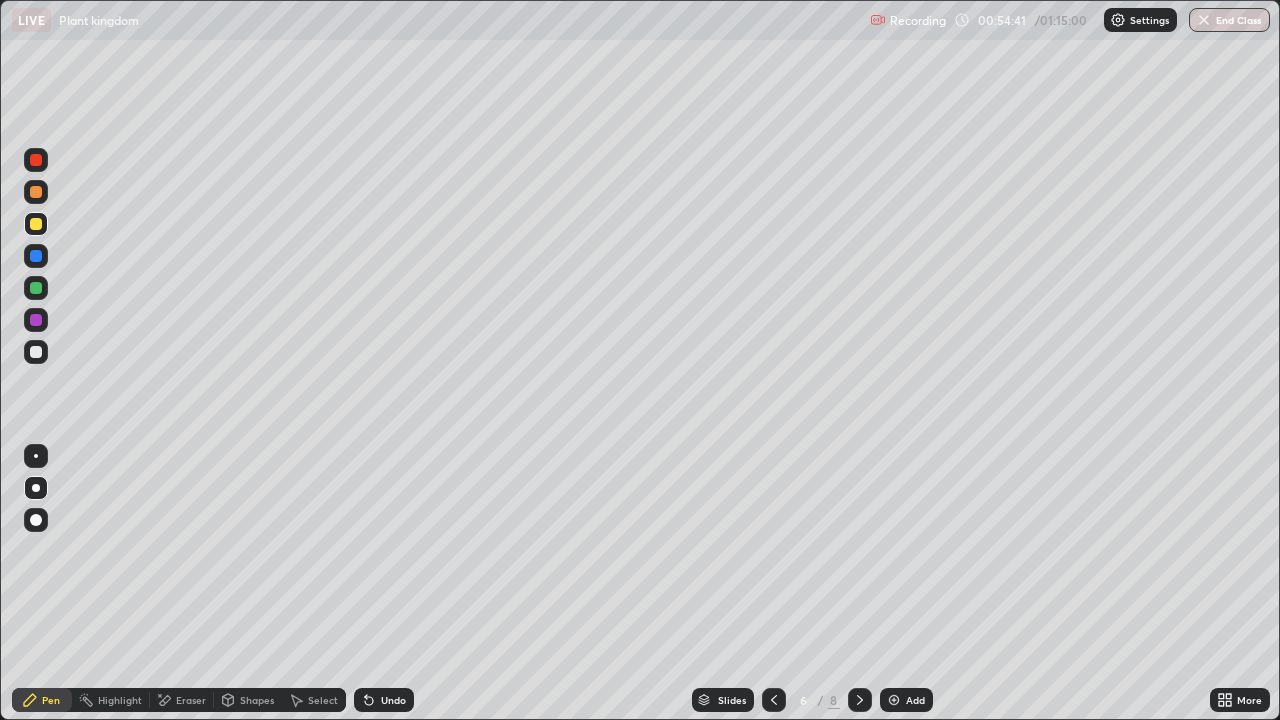 click at bounding box center (36, 224) 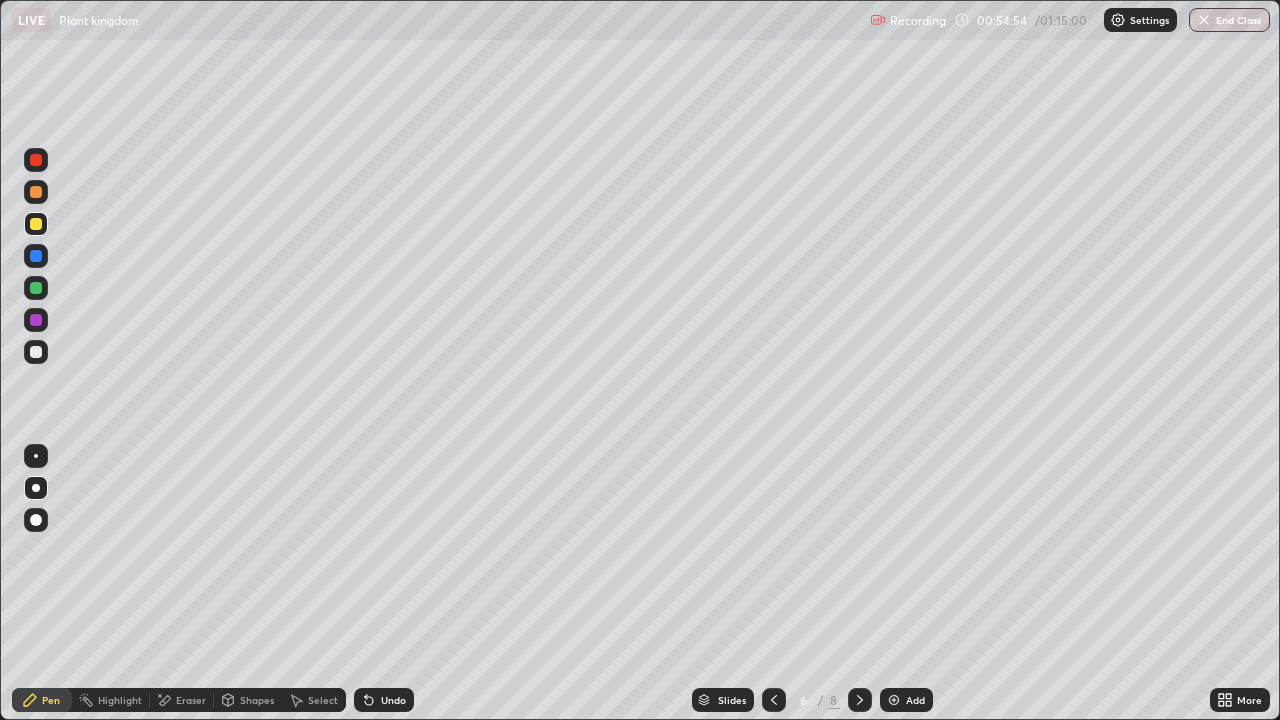click at bounding box center (36, 352) 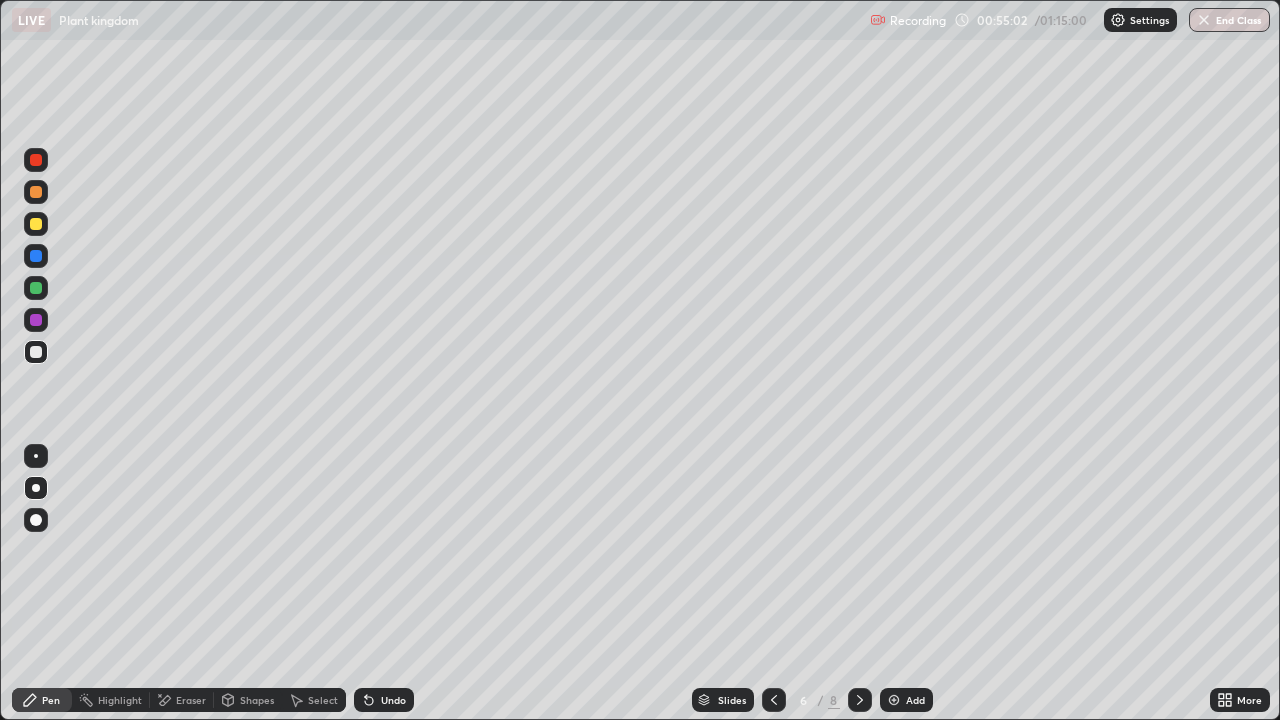 click at bounding box center (774, 700) 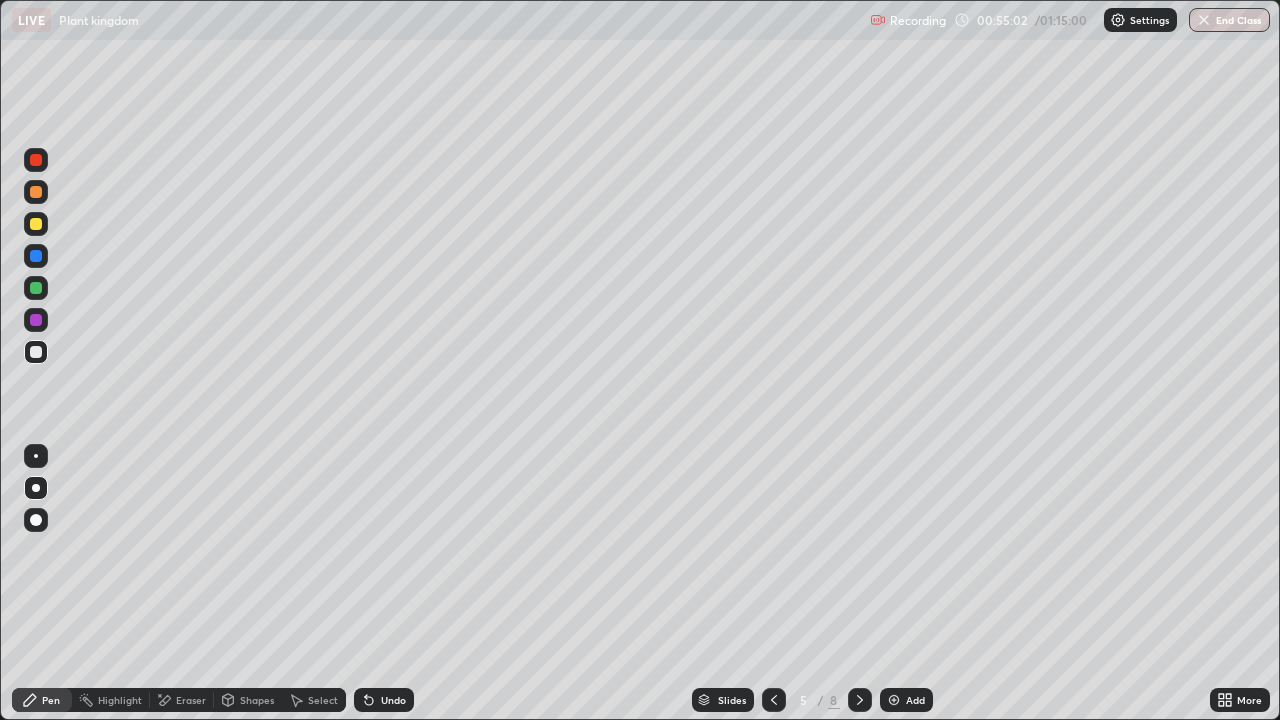 click 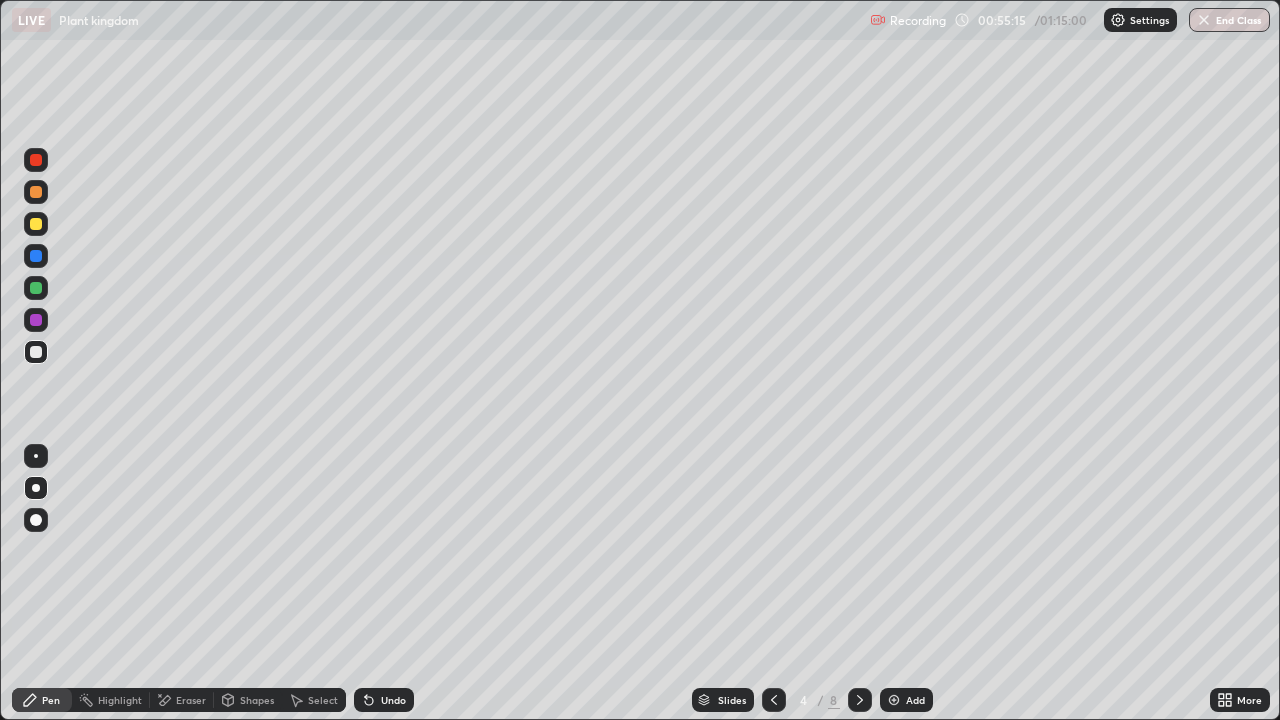click at bounding box center [860, 700] 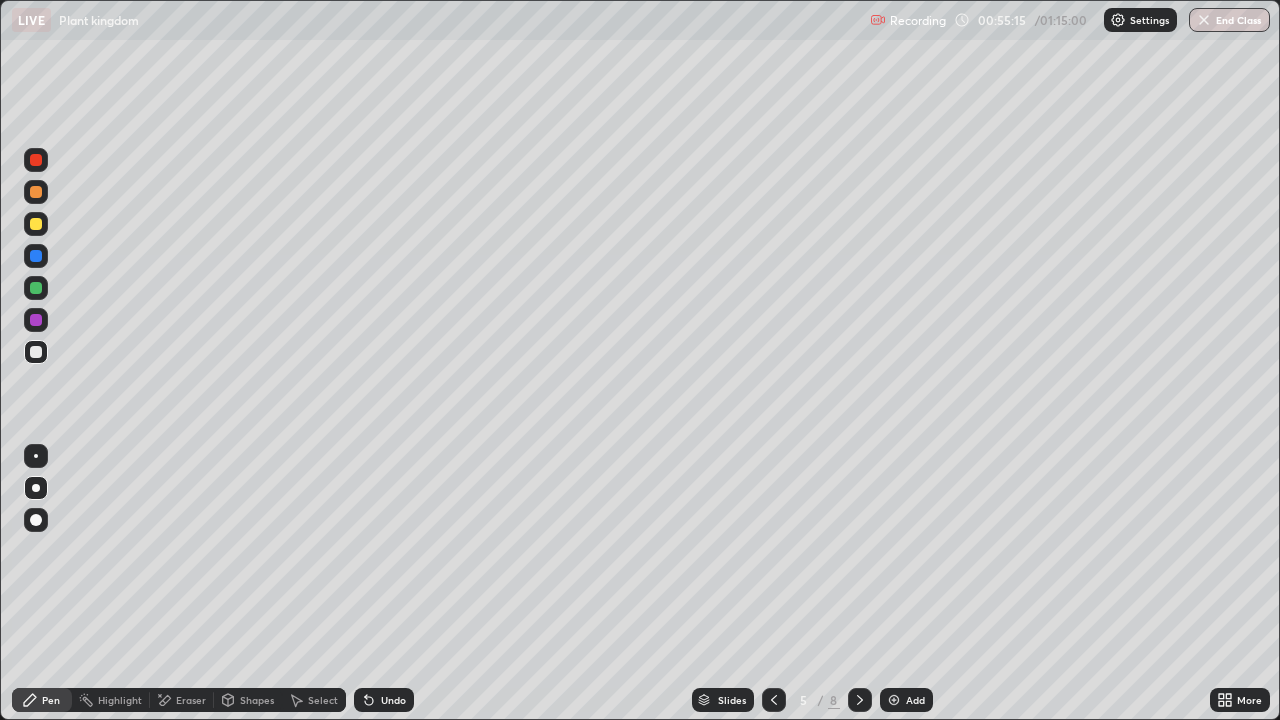 click 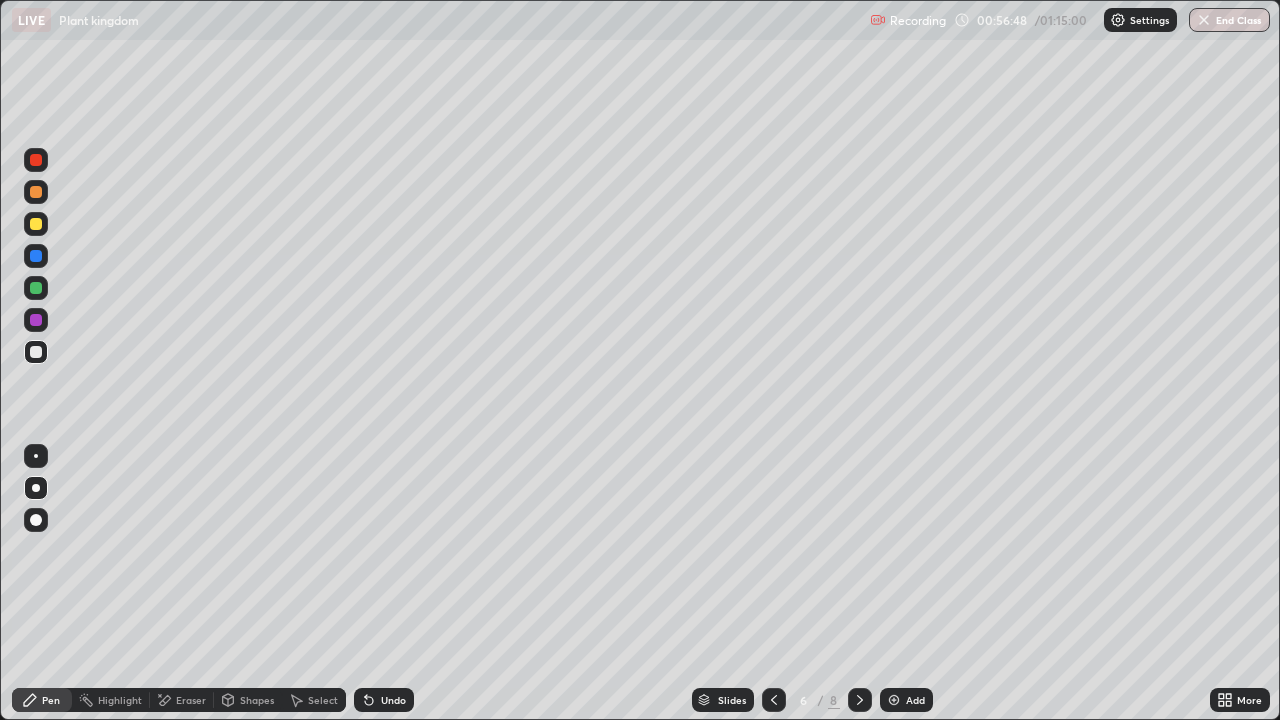 click 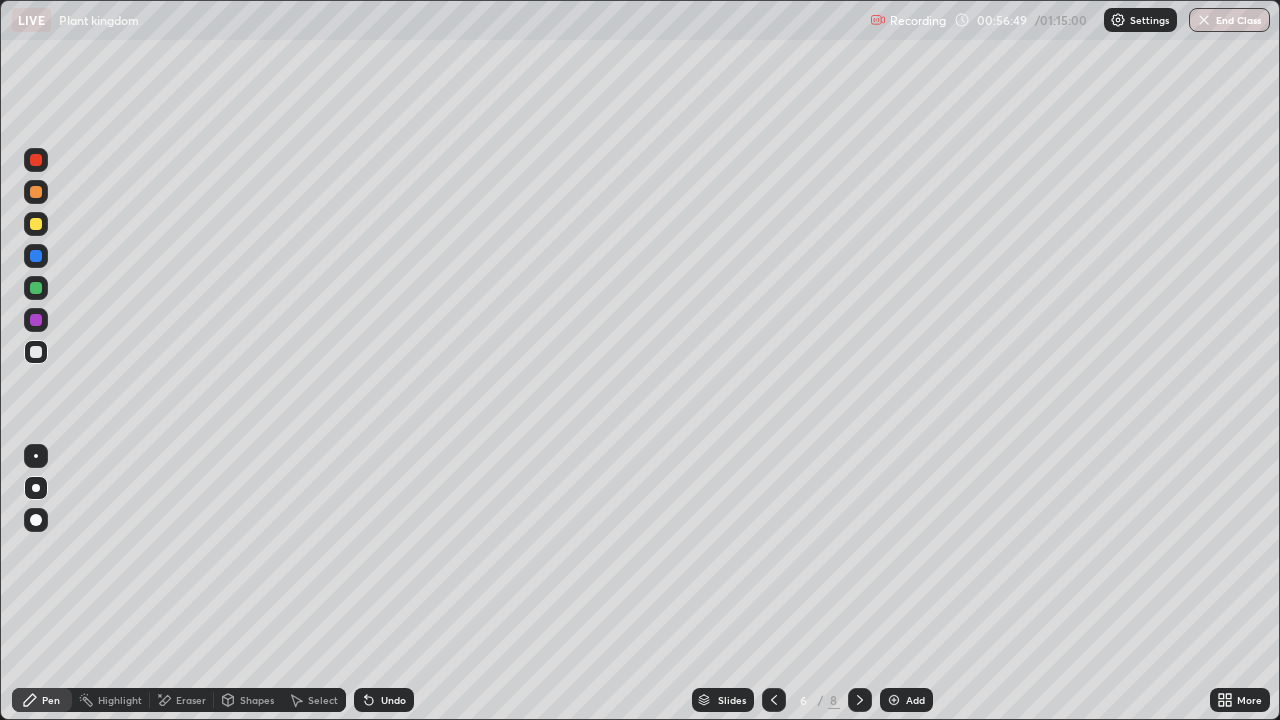 click 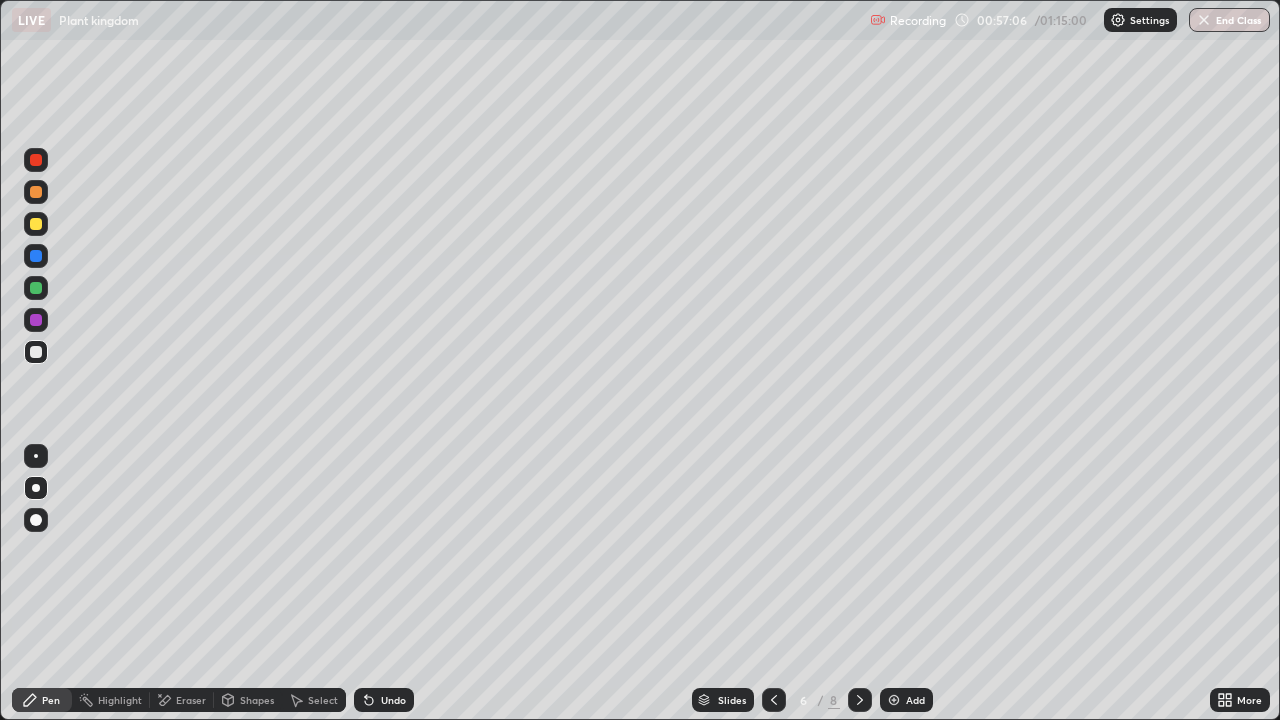 click 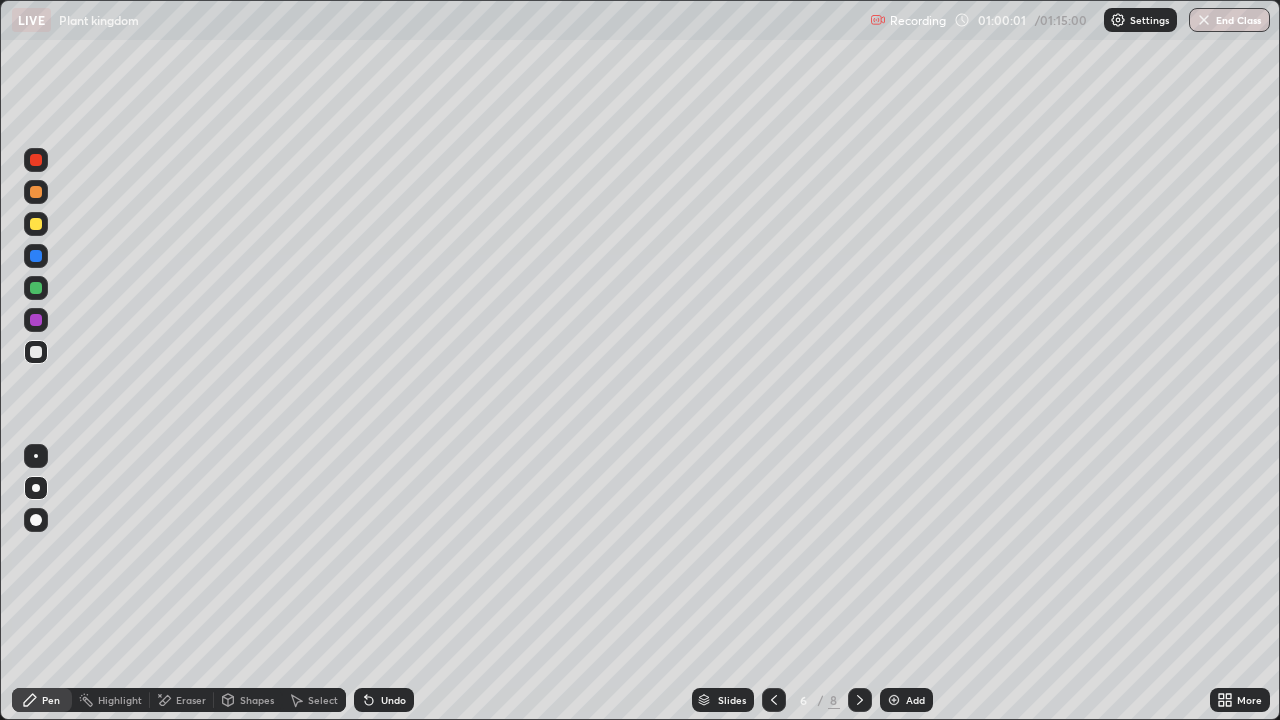 click 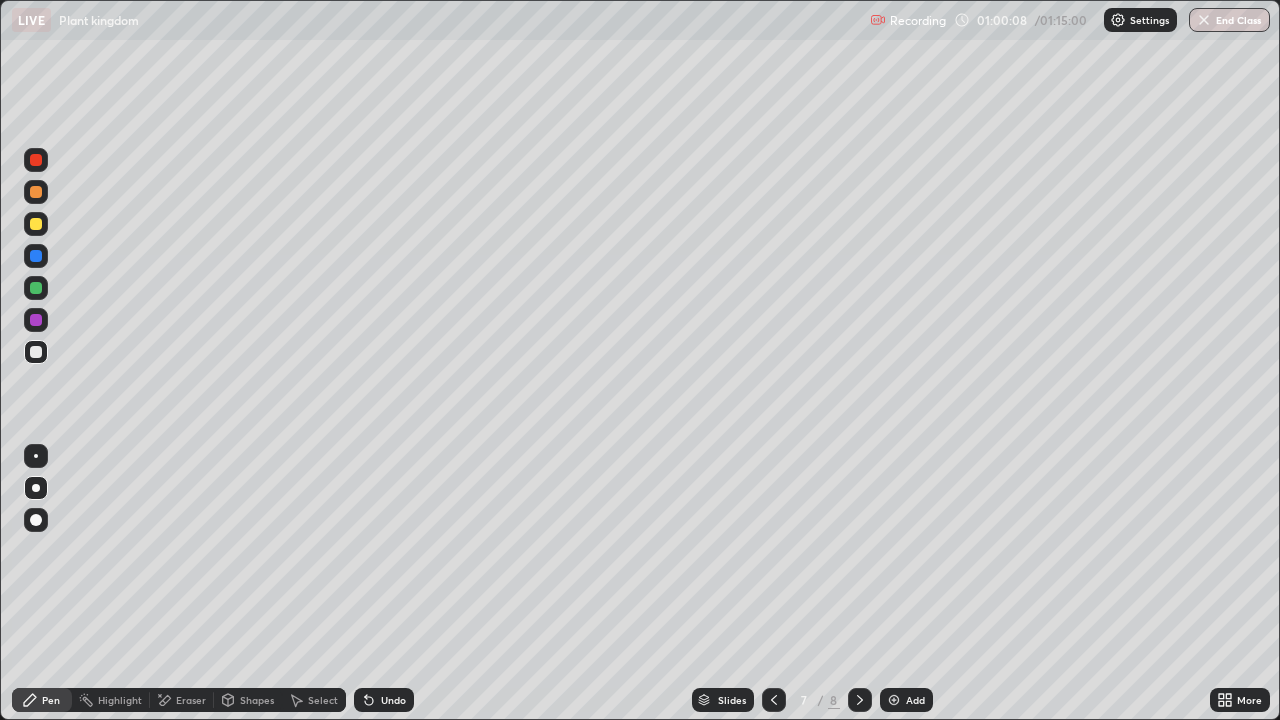 click at bounding box center (860, 700) 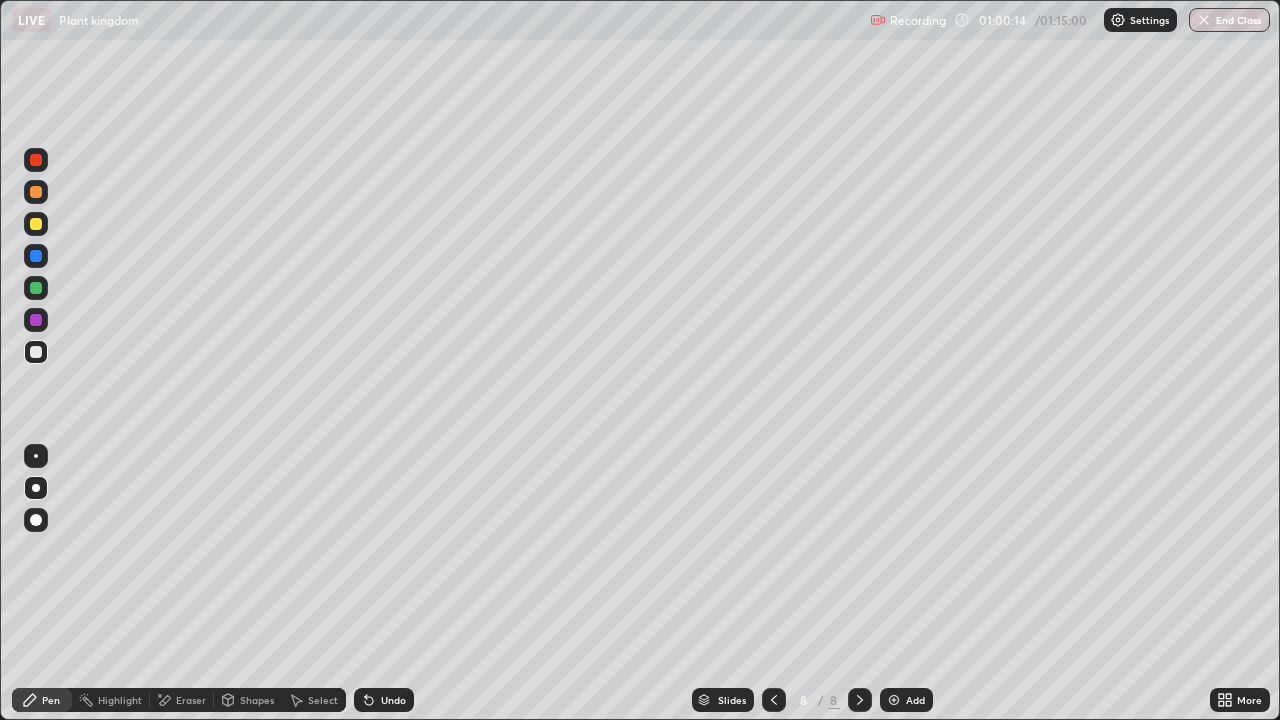 click 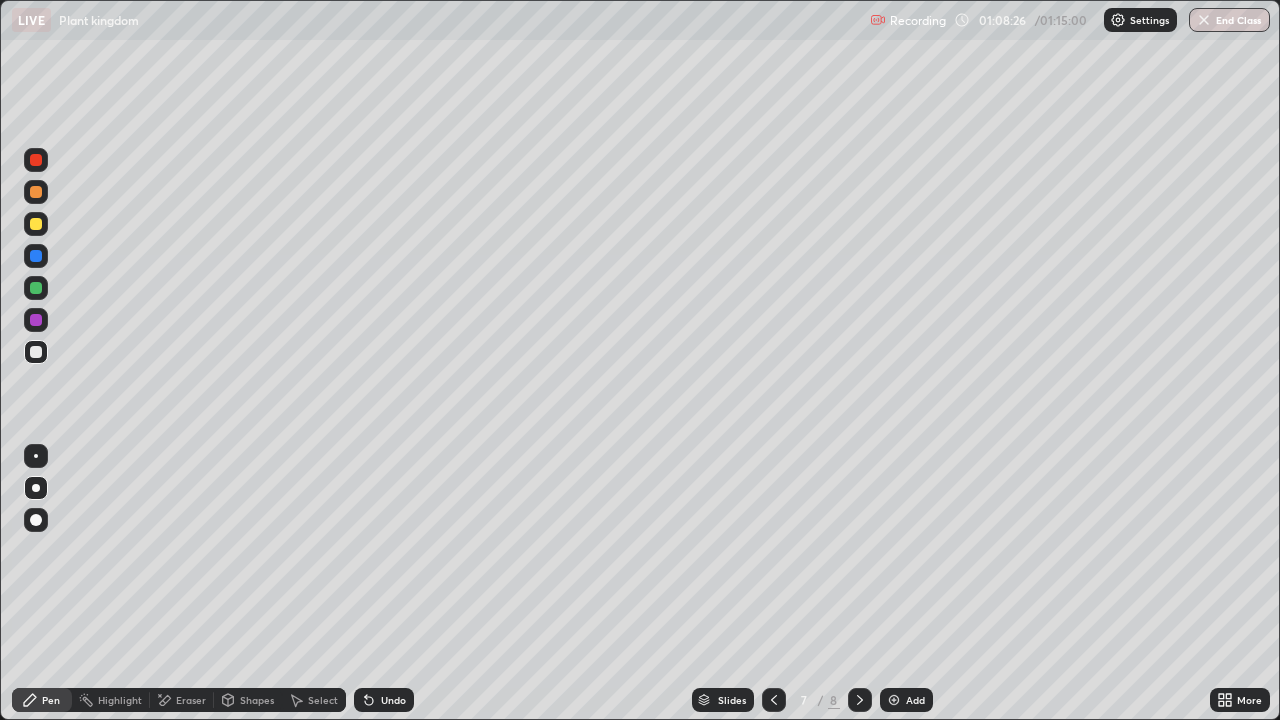 click 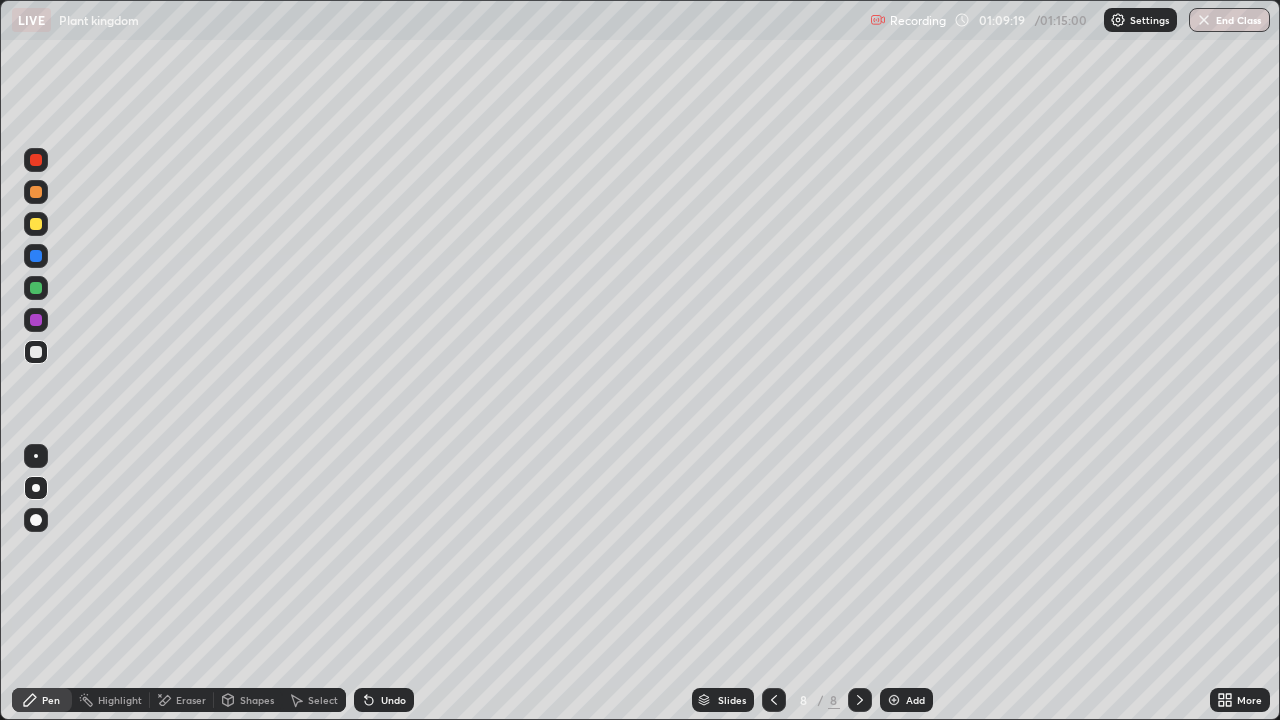 click on "More" at bounding box center (1240, 700) 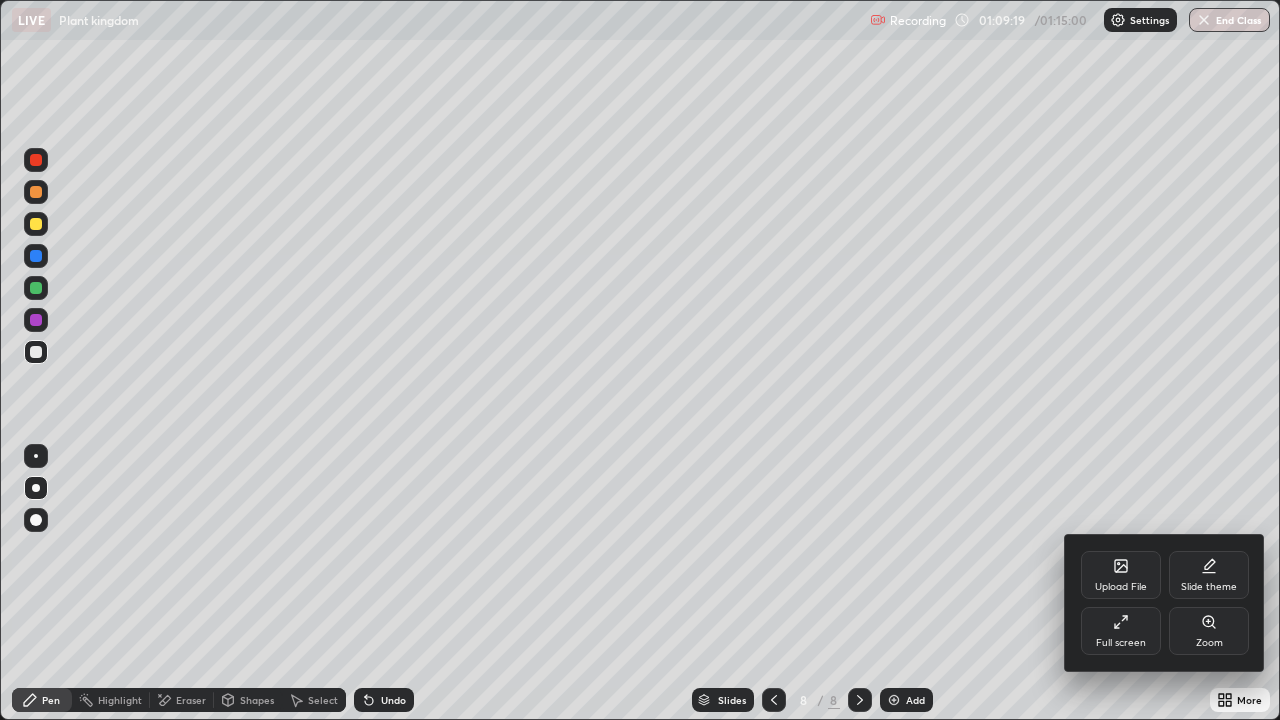 click on "Full screen" at bounding box center [1121, 631] 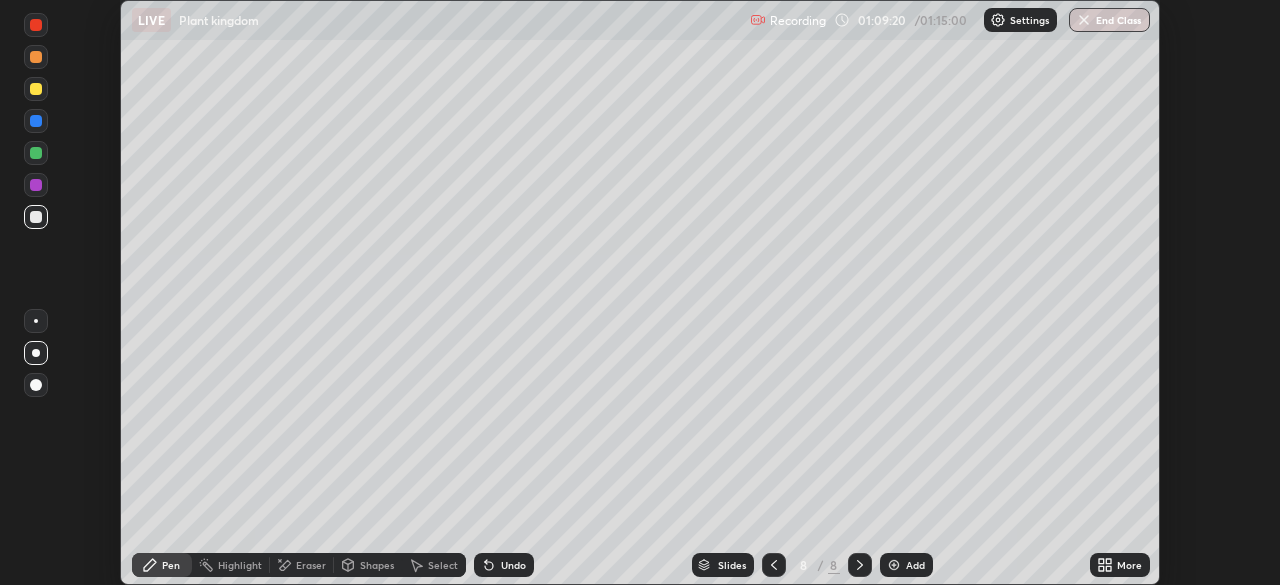 scroll, scrollTop: 585, scrollLeft: 1280, axis: both 